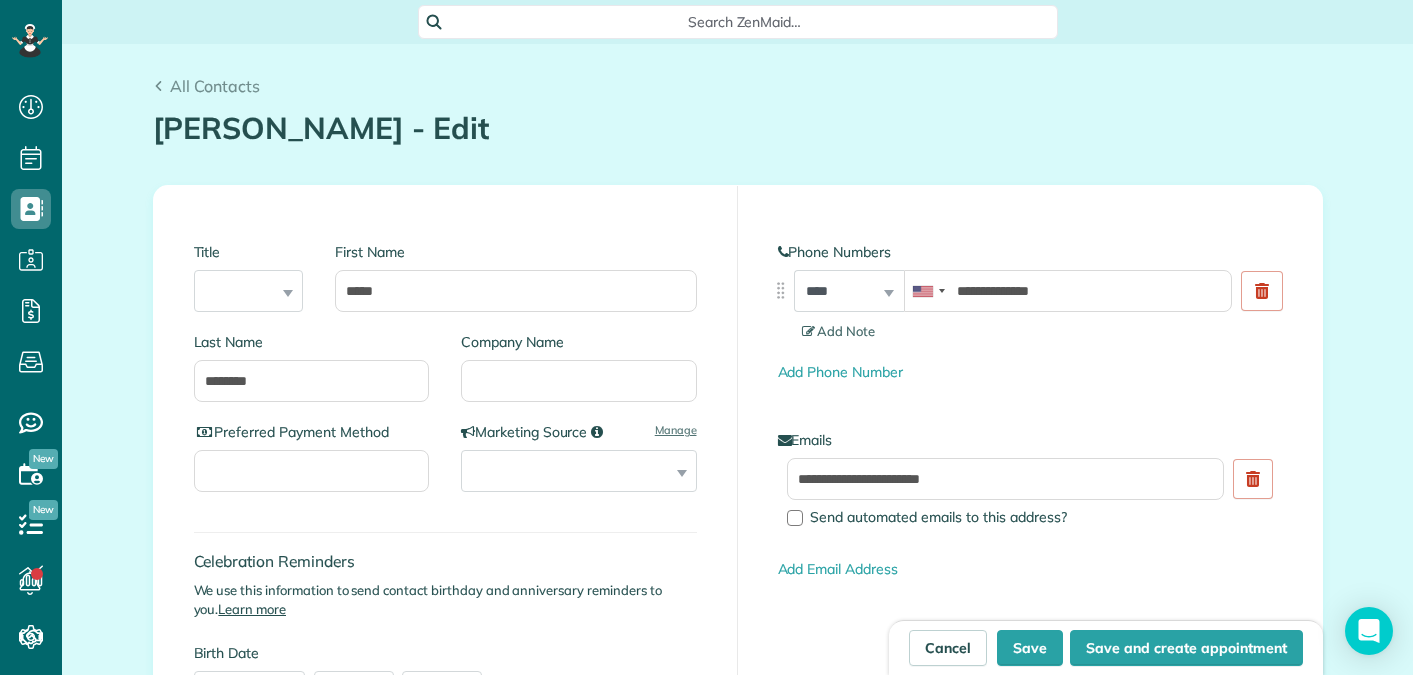 scroll, scrollTop: 0, scrollLeft: 0, axis: both 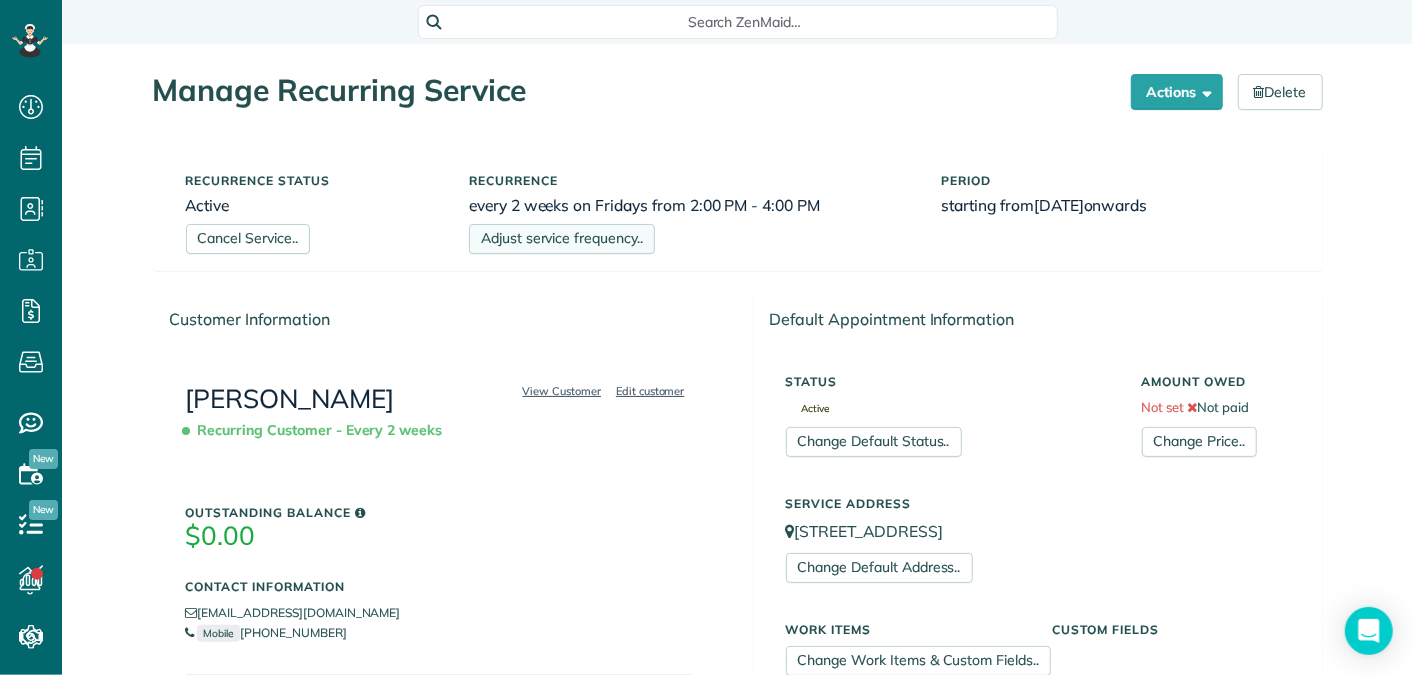 click on "Adjust service frequency.." at bounding box center (562, 239) 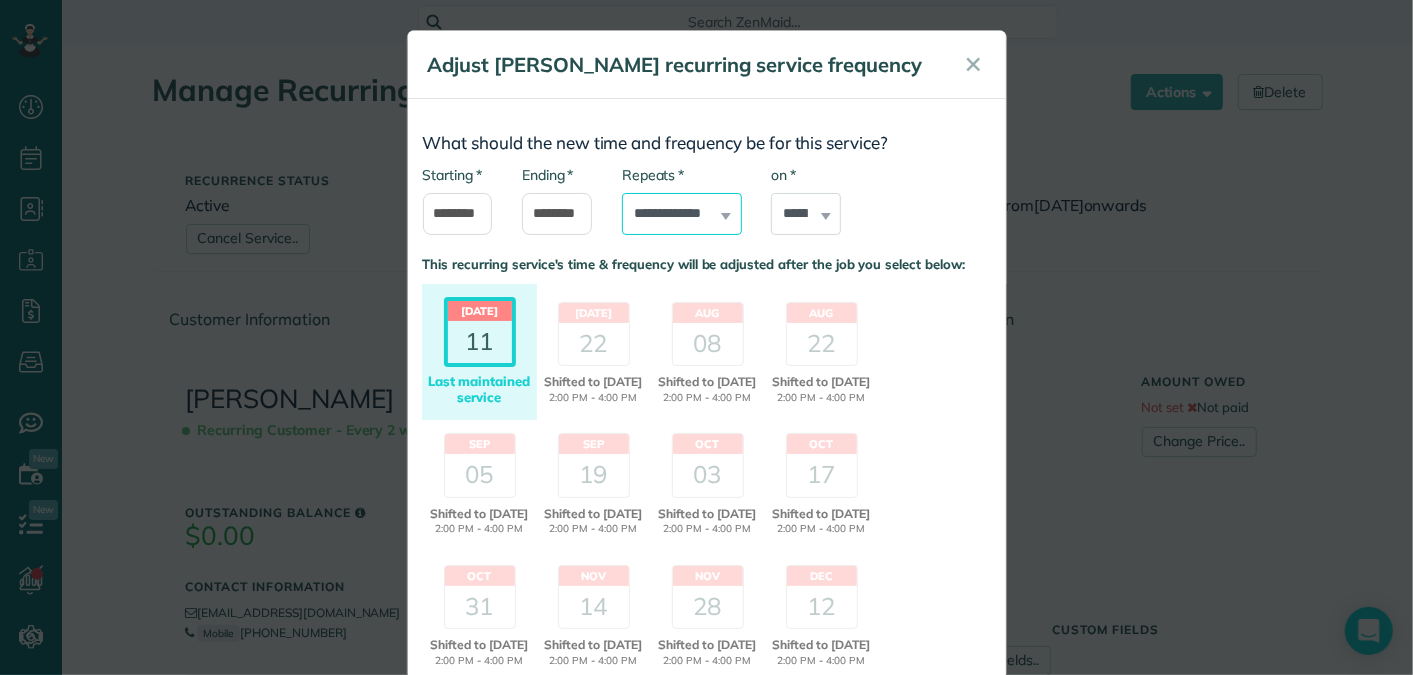 click on "**********" at bounding box center [682, 214] 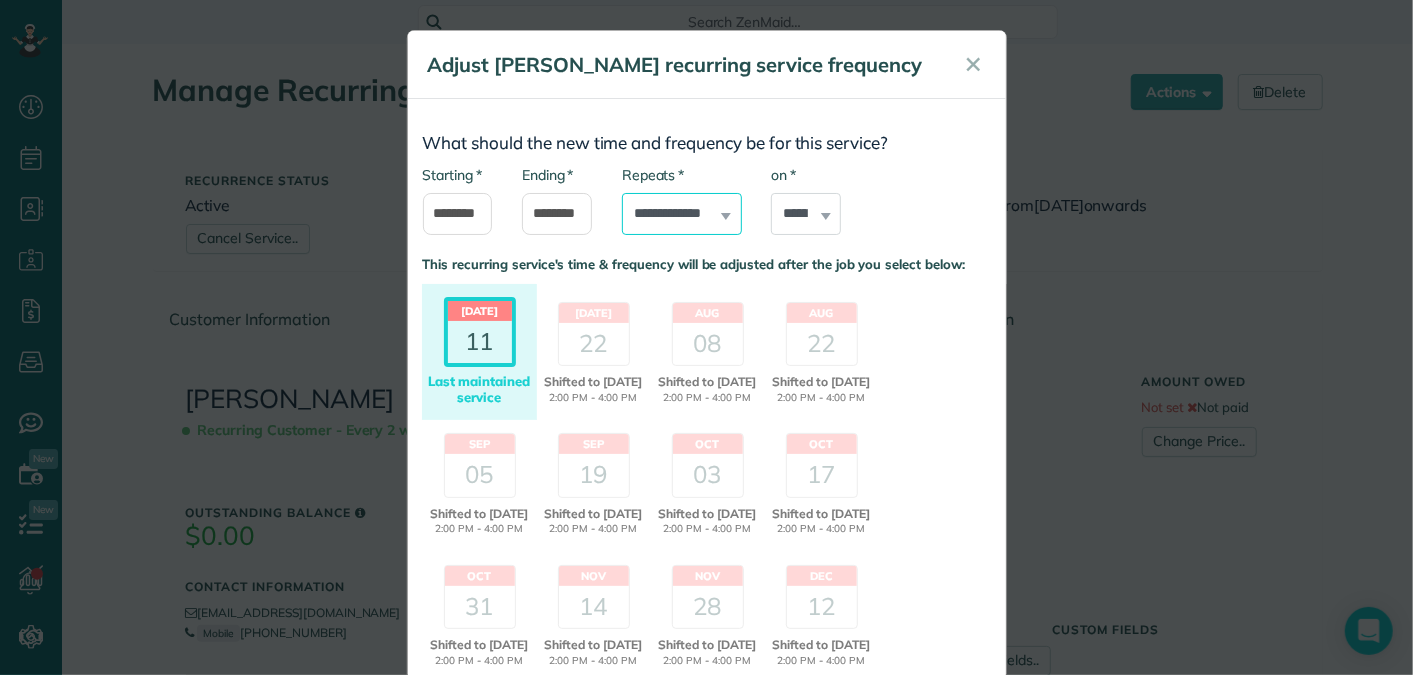 select on "**********" 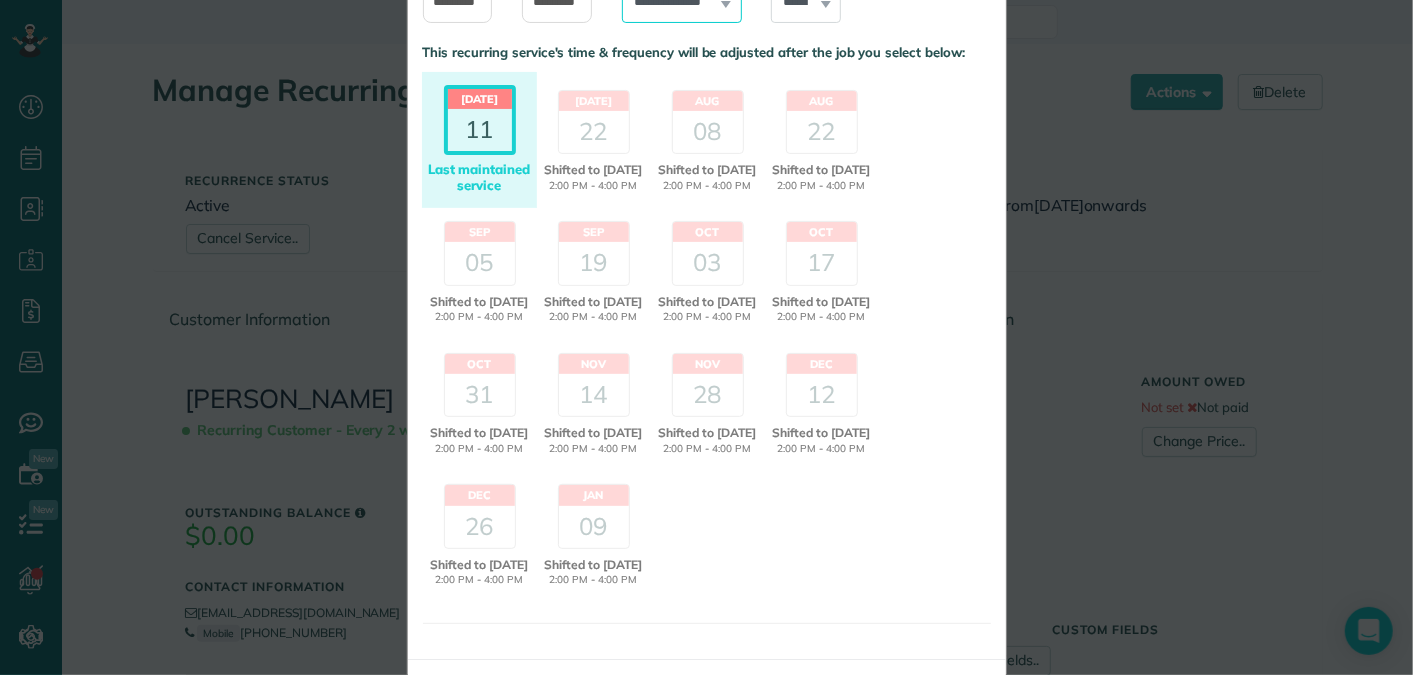 scroll, scrollTop: 345, scrollLeft: 0, axis: vertical 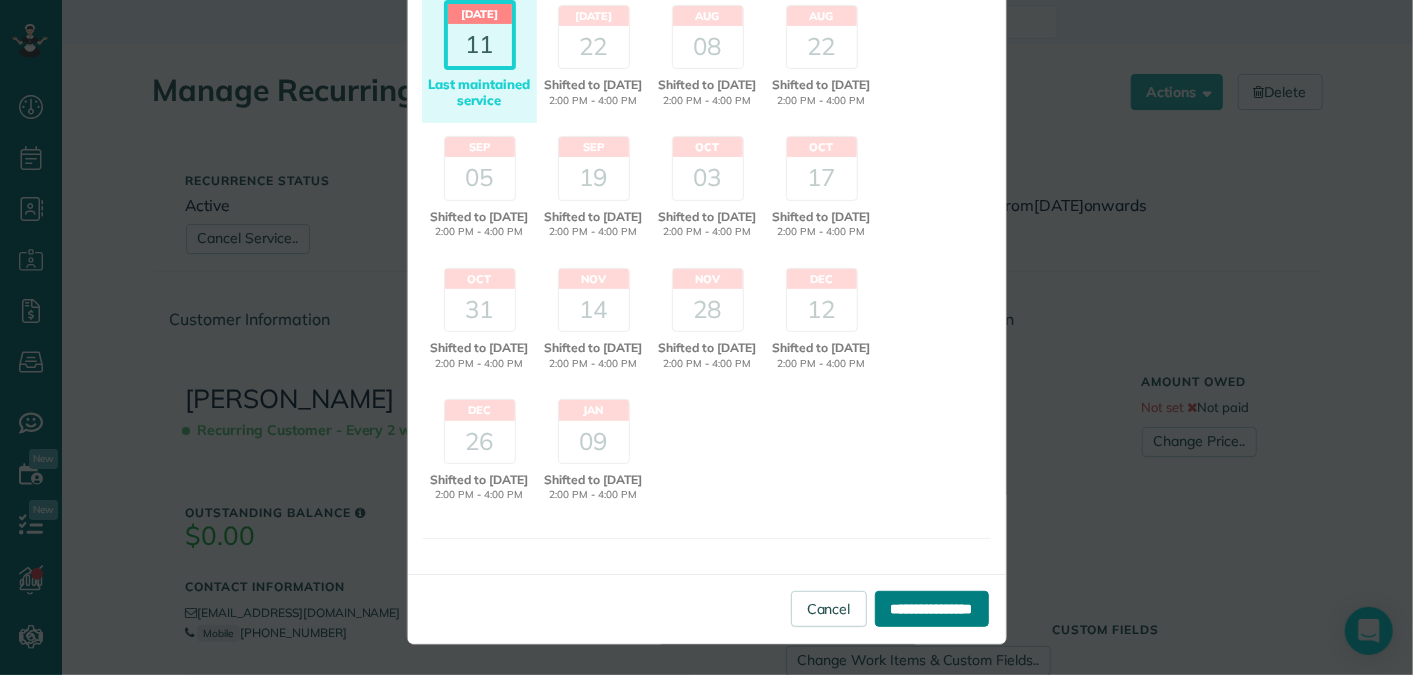 click on "**********" at bounding box center [932, 609] 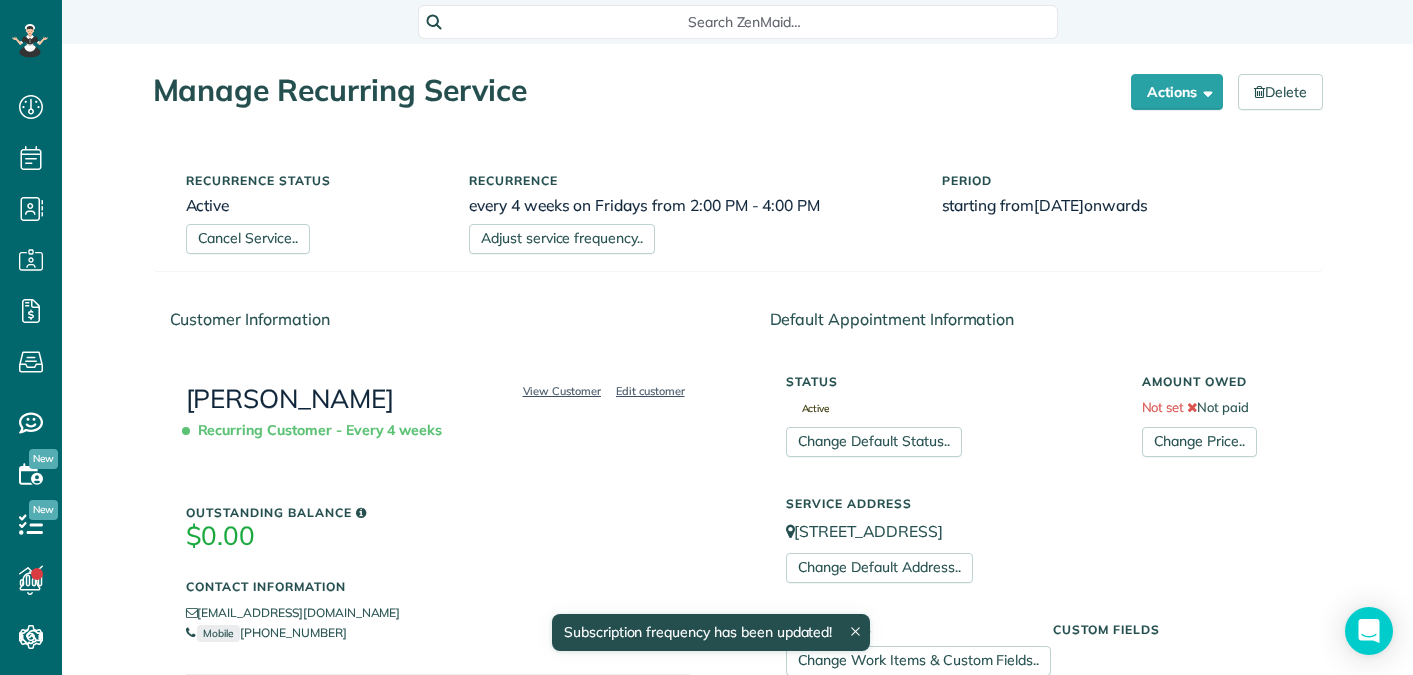 scroll, scrollTop: 0, scrollLeft: 0, axis: both 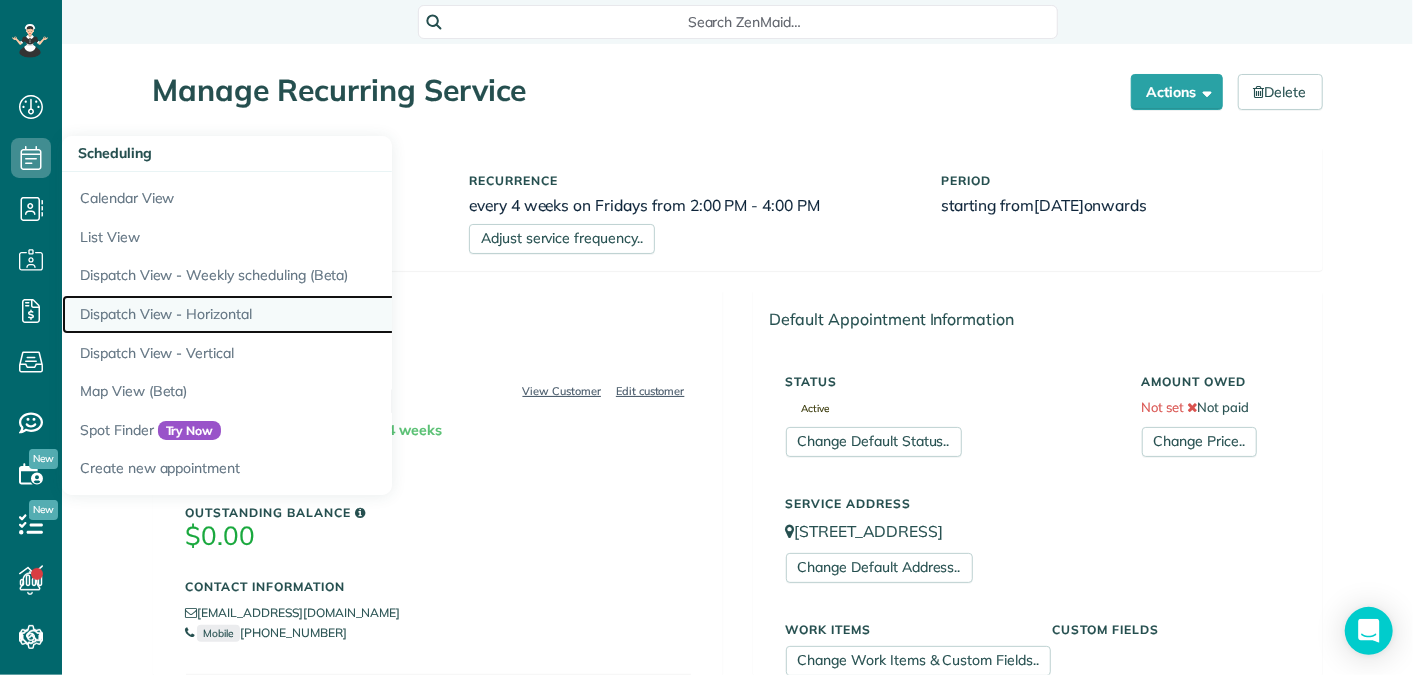 click on "Dispatch View - Horizontal" at bounding box center (312, 314) 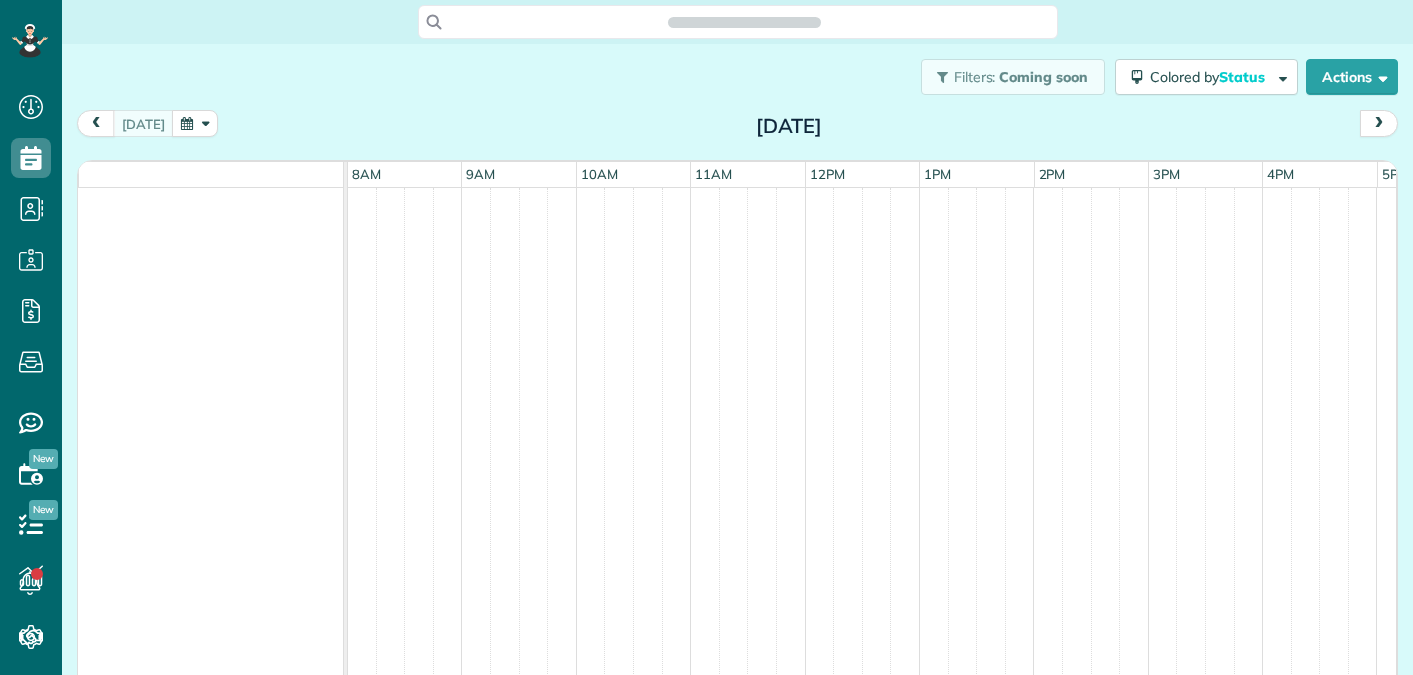 scroll, scrollTop: 0, scrollLeft: 0, axis: both 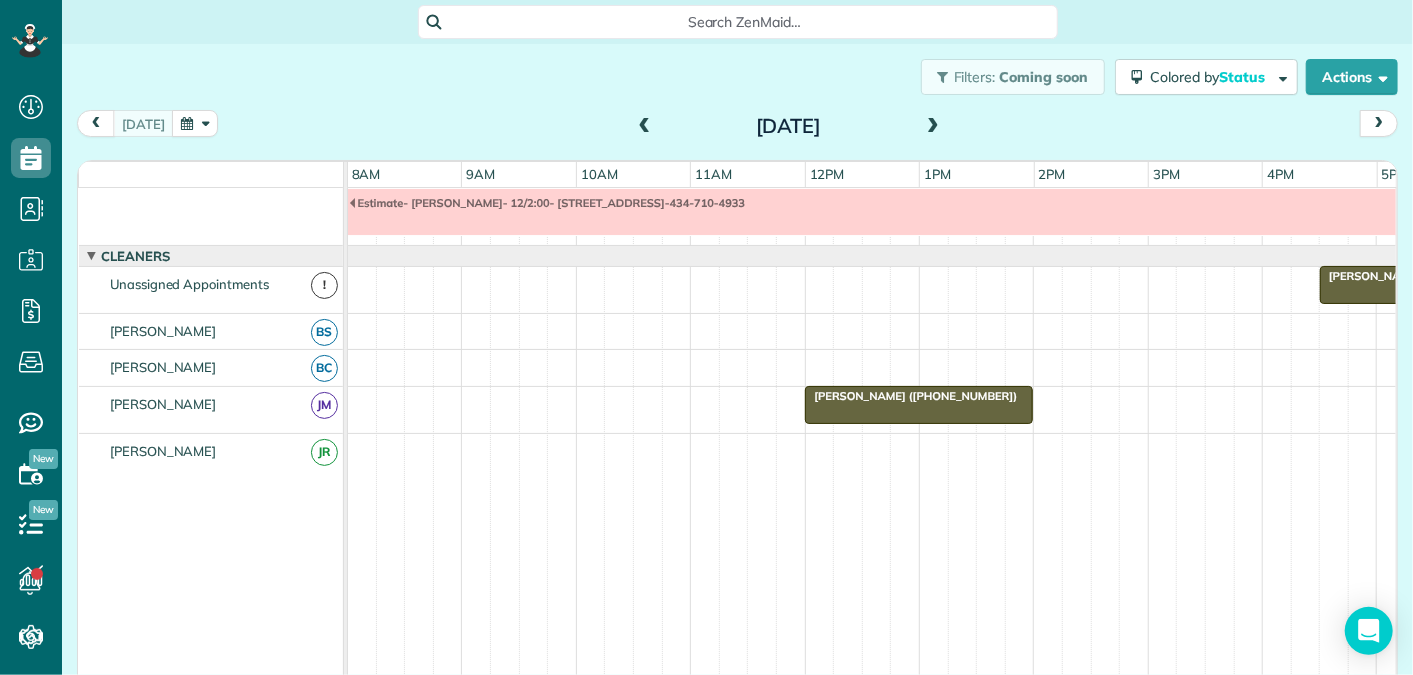 click at bounding box center (195, 123) 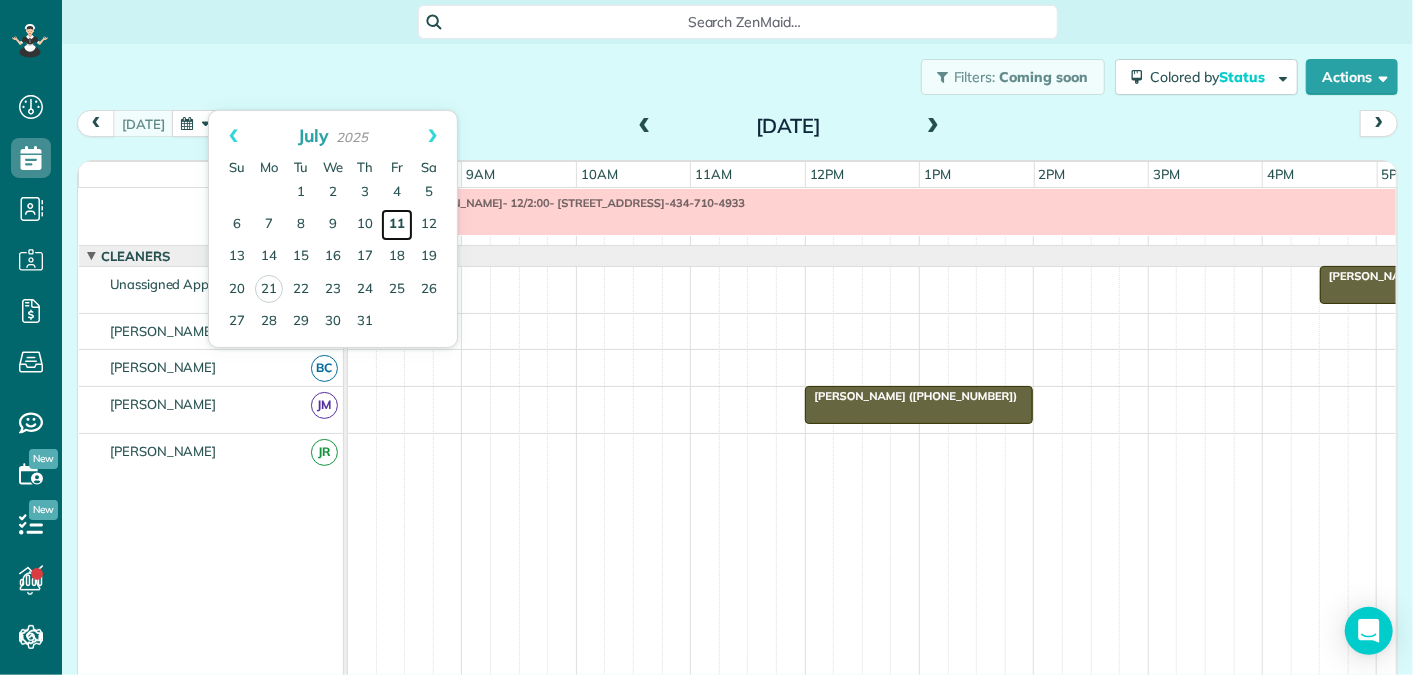 click on "11" at bounding box center (397, 225) 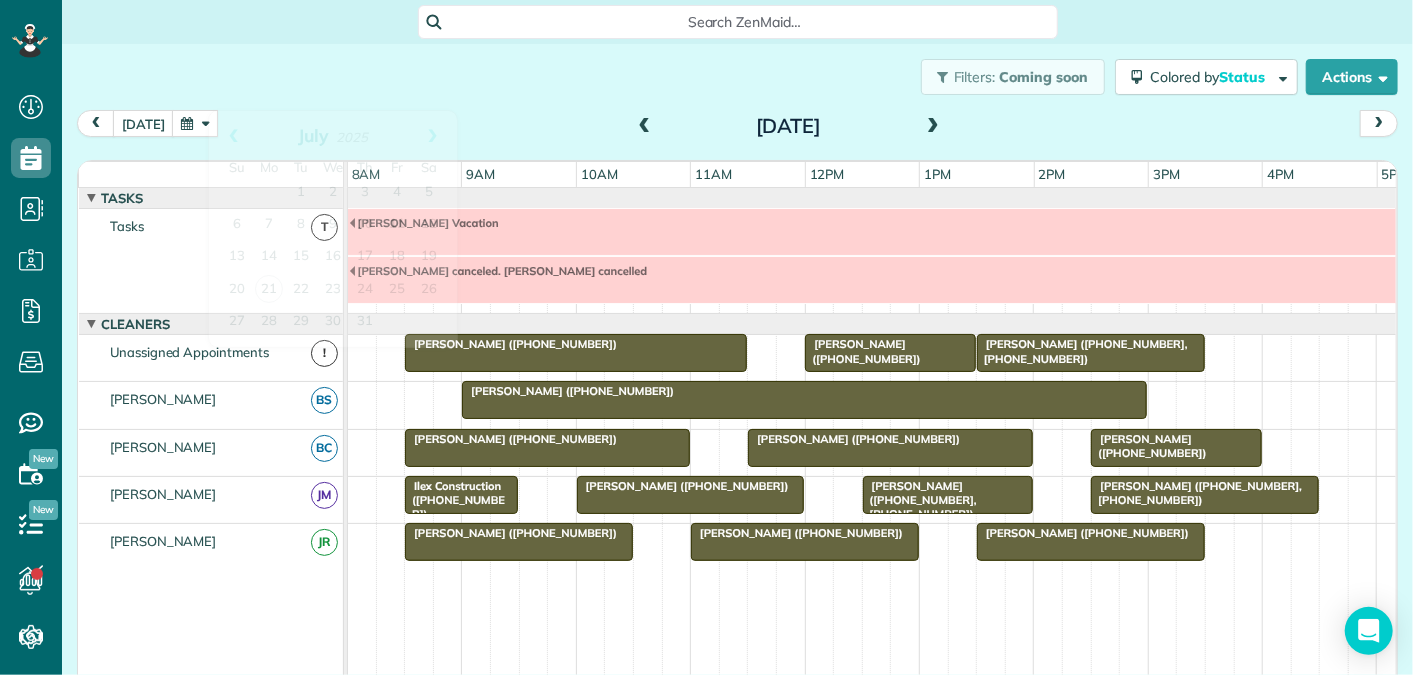 scroll, scrollTop: 68, scrollLeft: 0, axis: vertical 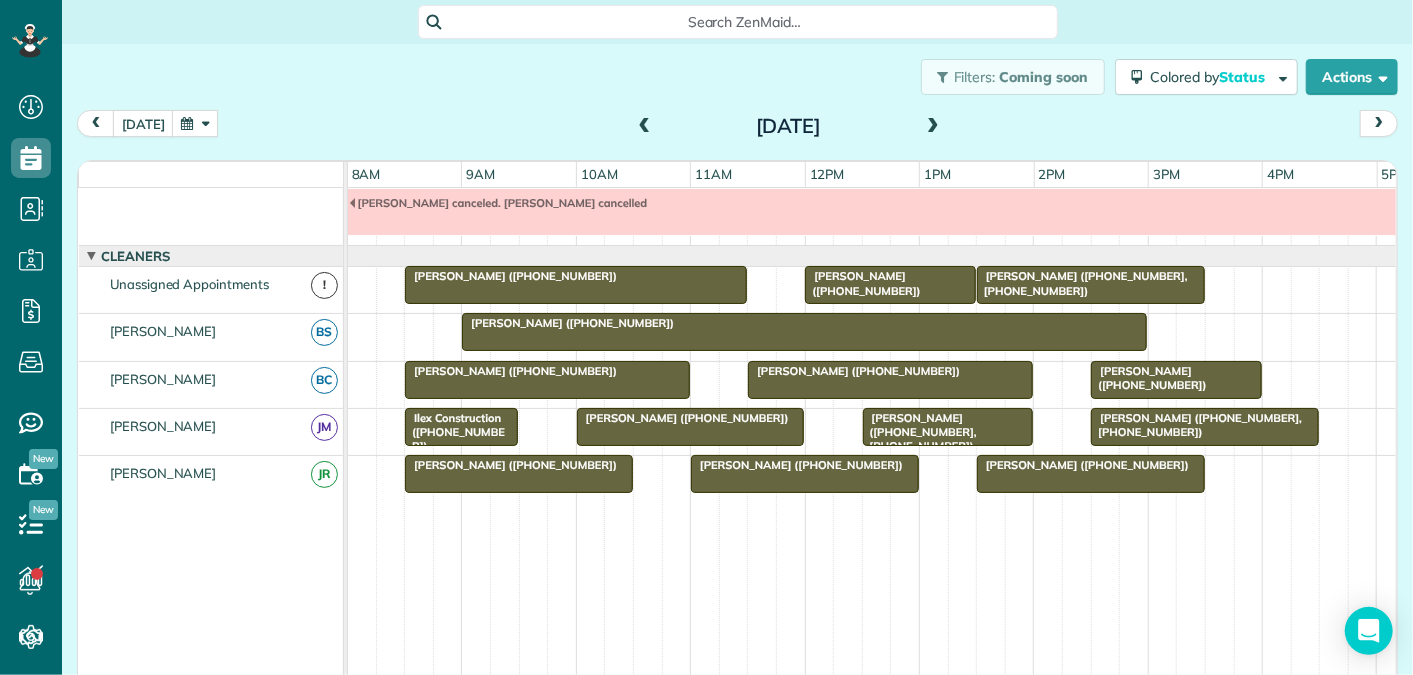 click on "Ann Rebera (+14348252463)" at bounding box center (1148, 378) 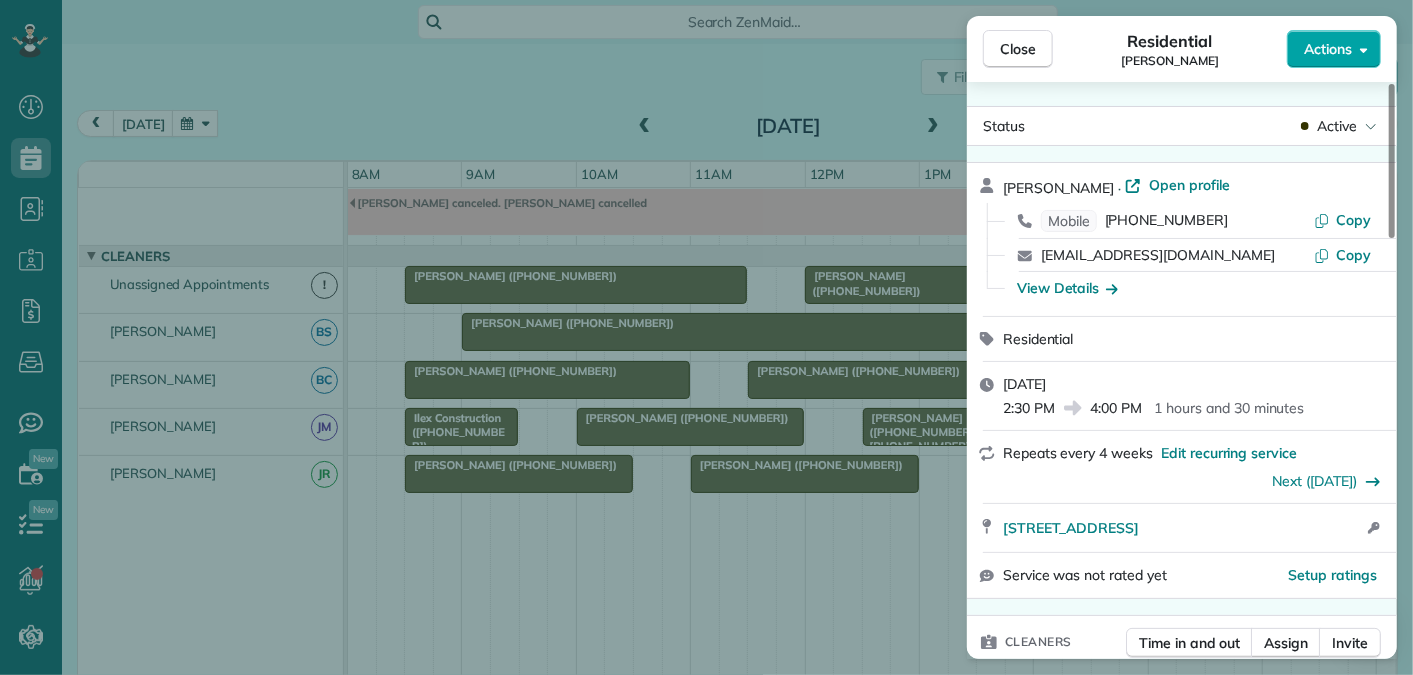 click on "Actions" at bounding box center [1328, 49] 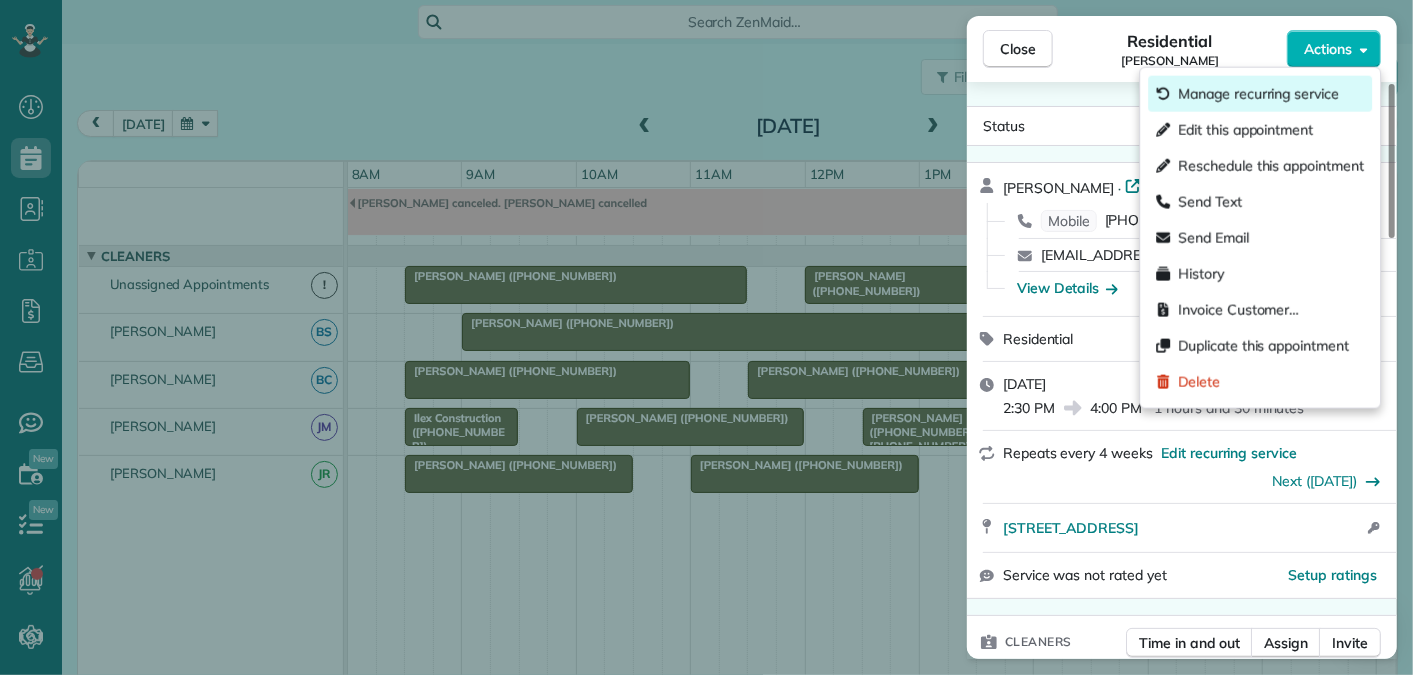 click on "Manage recurring service" at bounding box center (1258, 94) 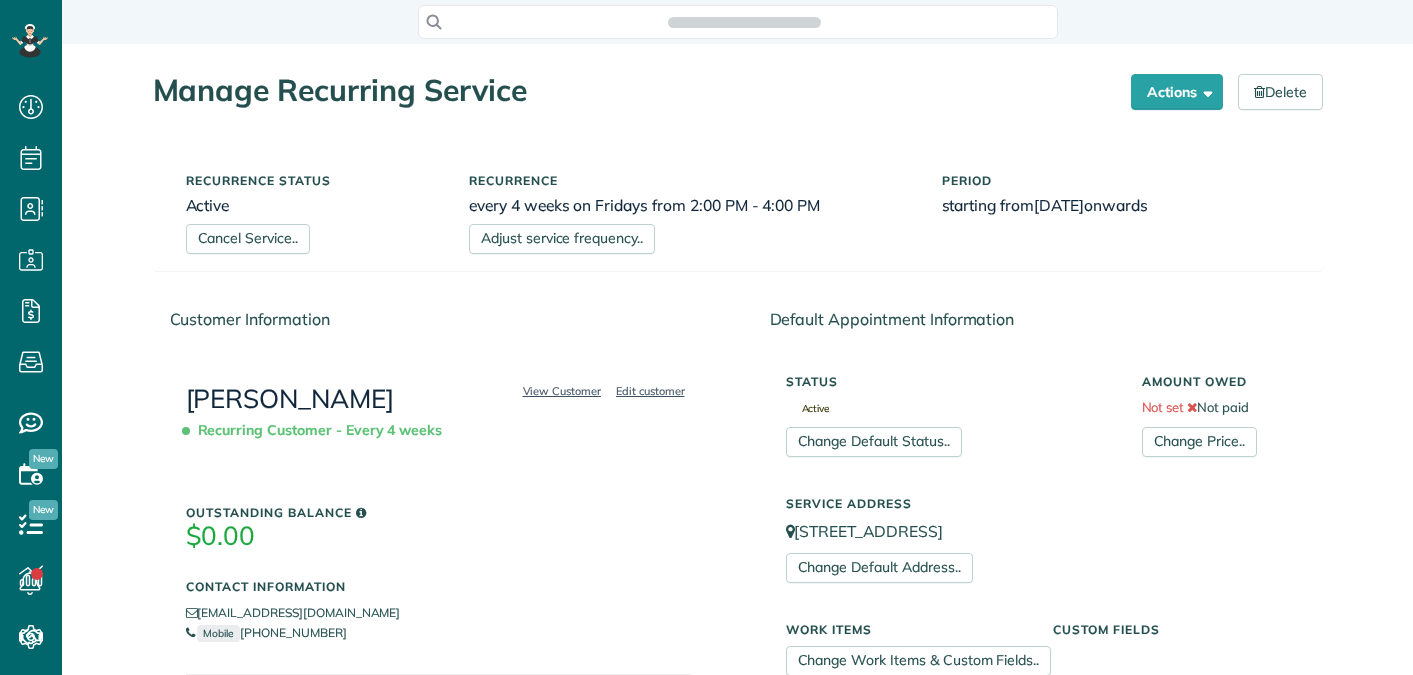 scroll, scrollTop: 0, scrollLeft: 0, axis: both 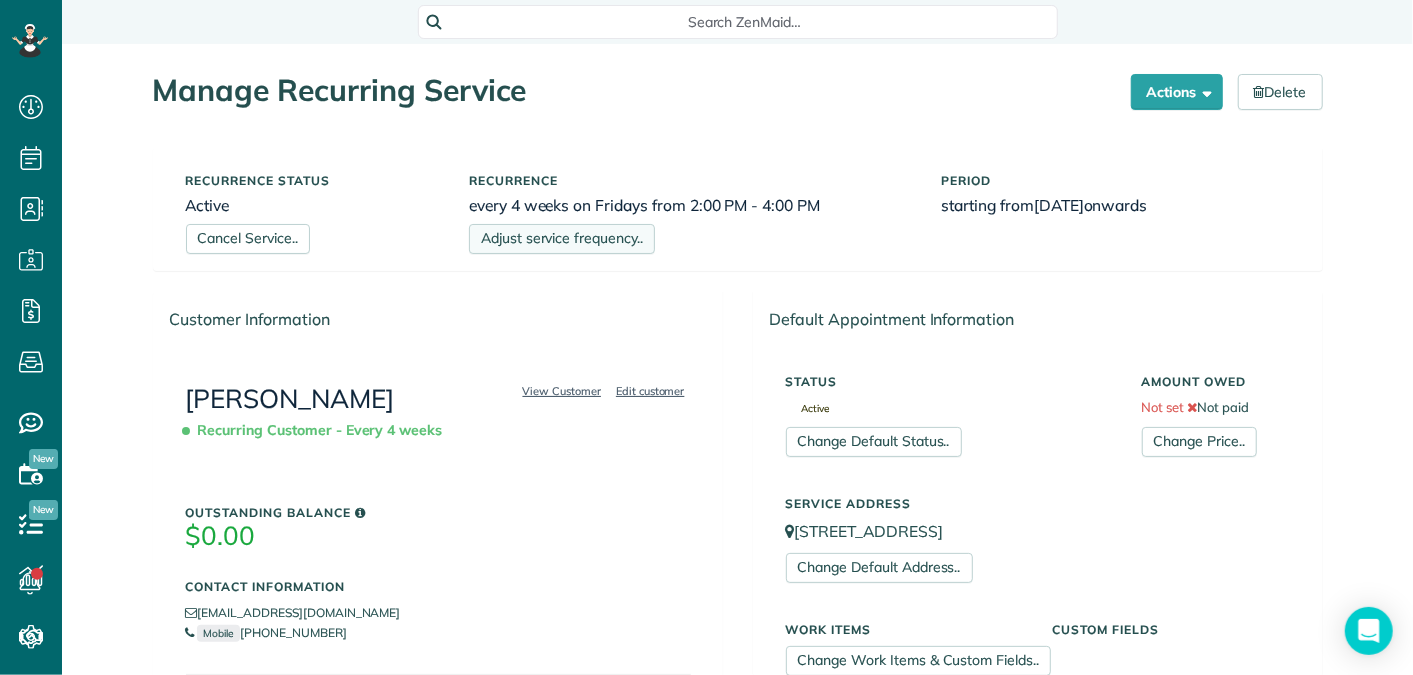 click on "Adjust service frequency.." at bounding box center [562, 239] 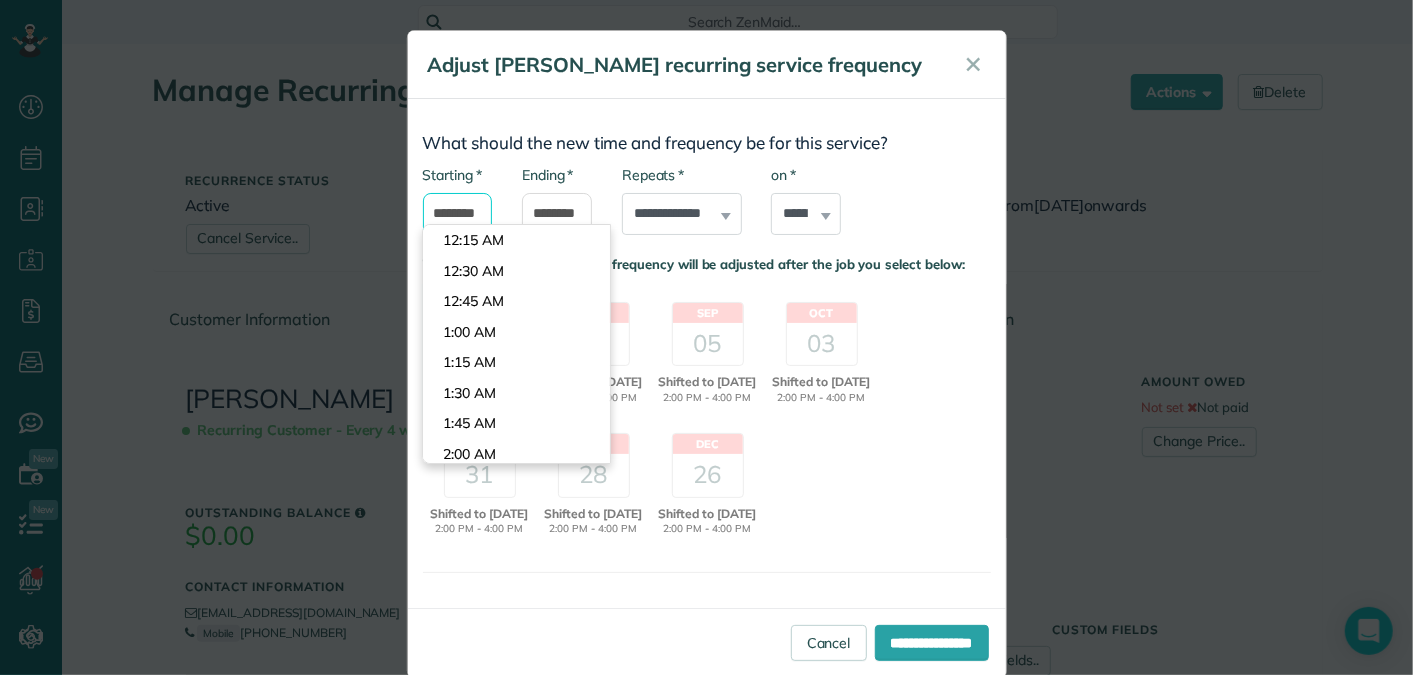 click on "*******" at bounding box center (458, 214) 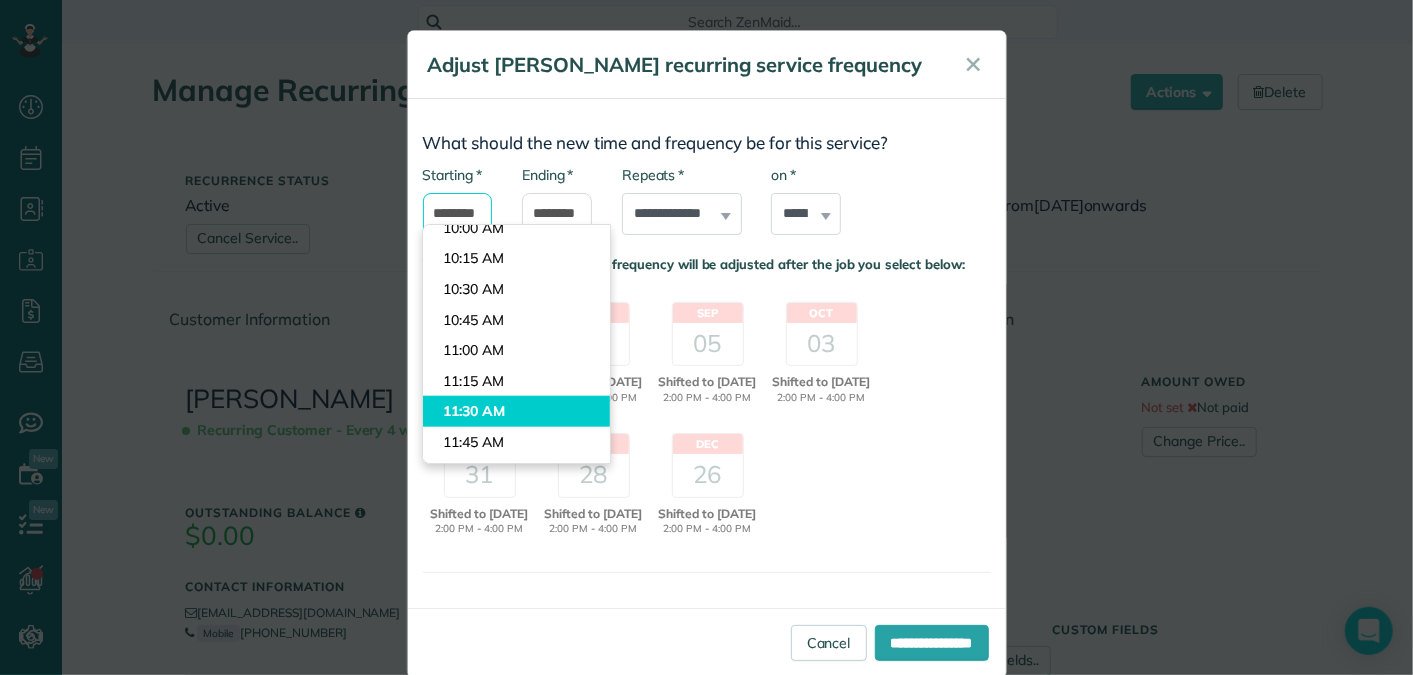 scroll, scrollTop: 1202, scrollLeft: 0, axis: vertical 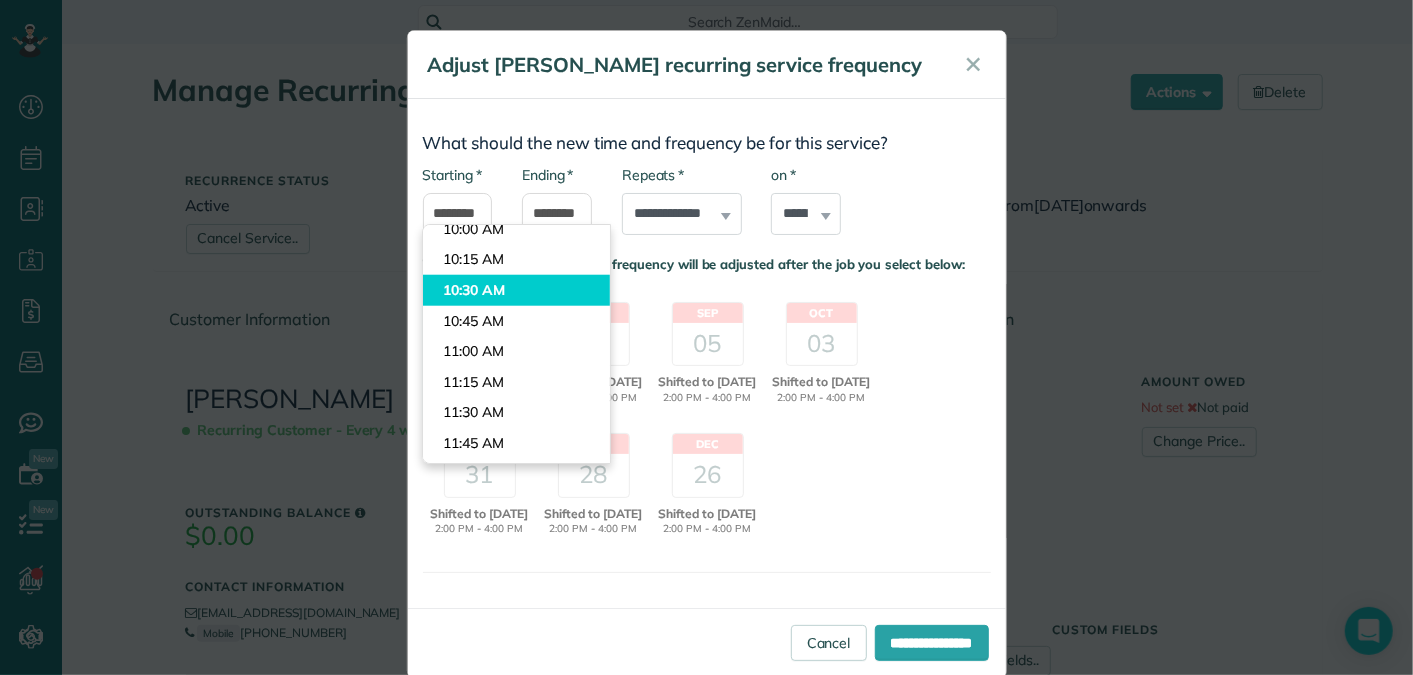 type on "********" 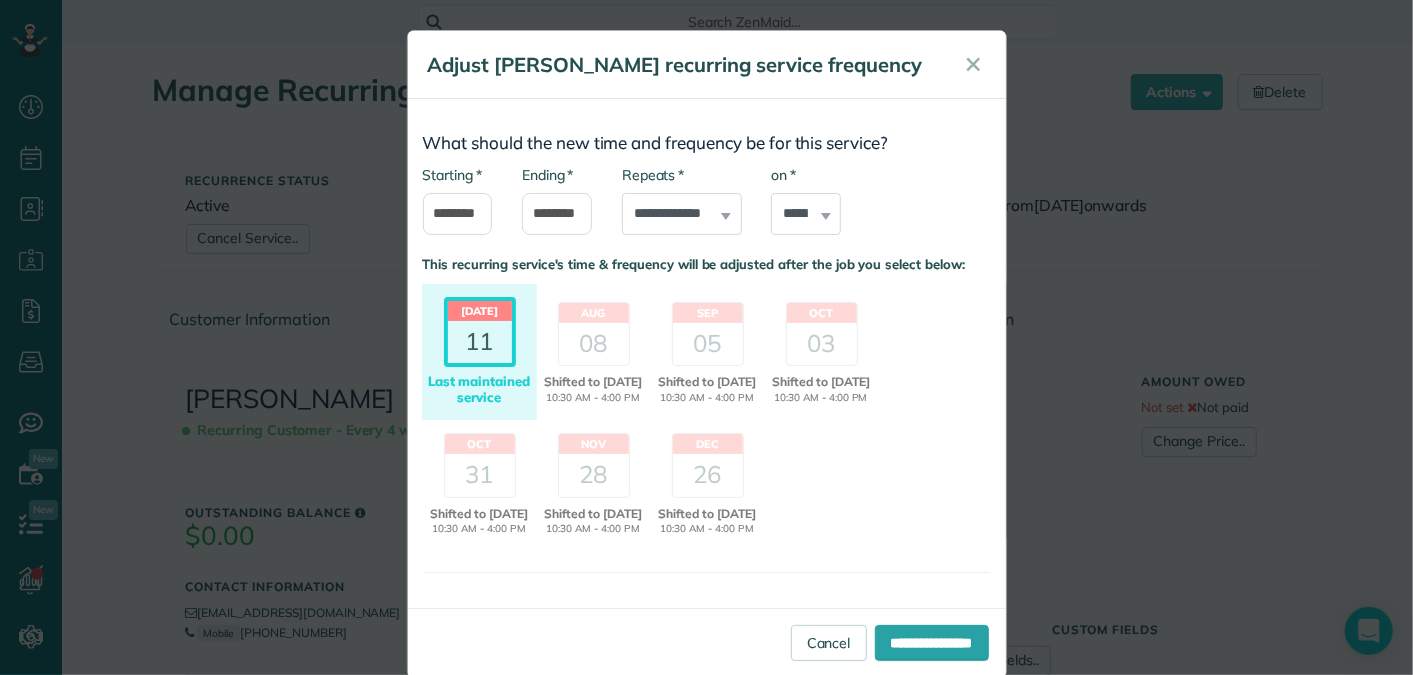 click on "Dashboard
Scheduling
Calendar View
List View
Dispatch View - Weekly scheduling (Beta)" at bounding box center [706, 337] 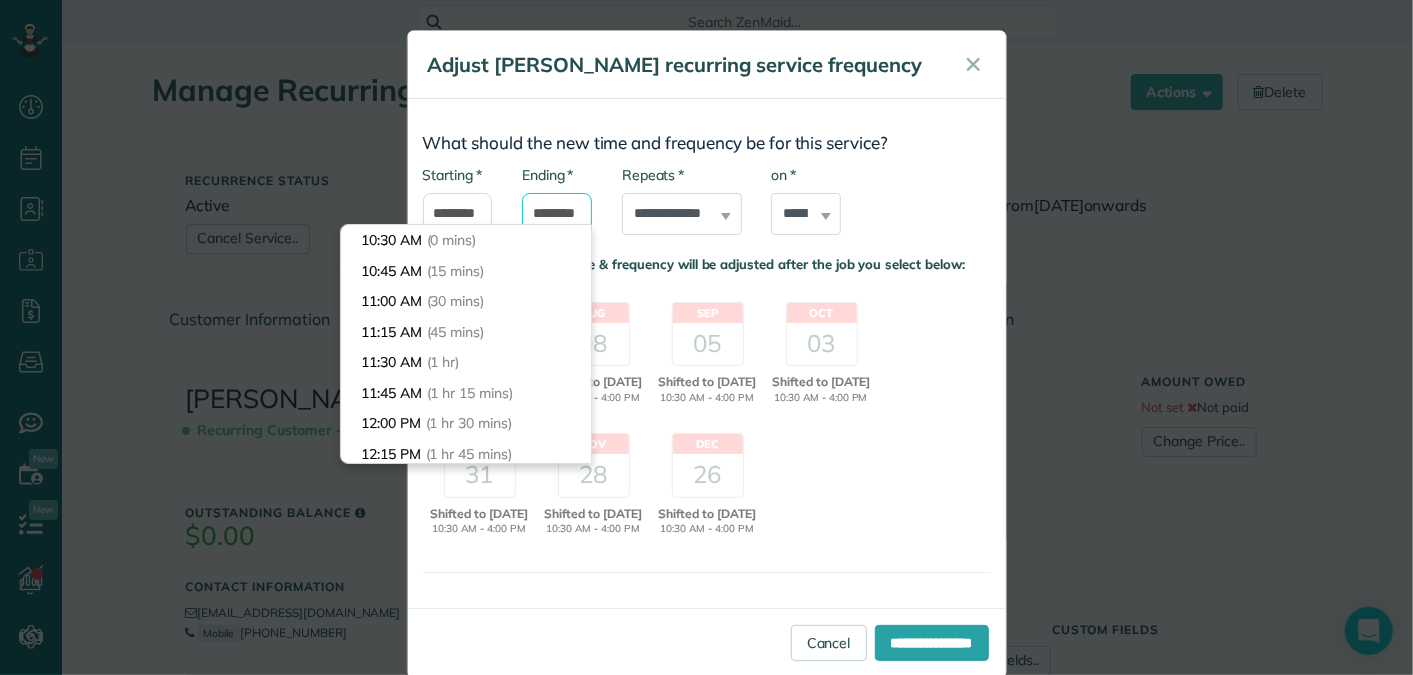 click on "*******" at bounding box center [557, 214] 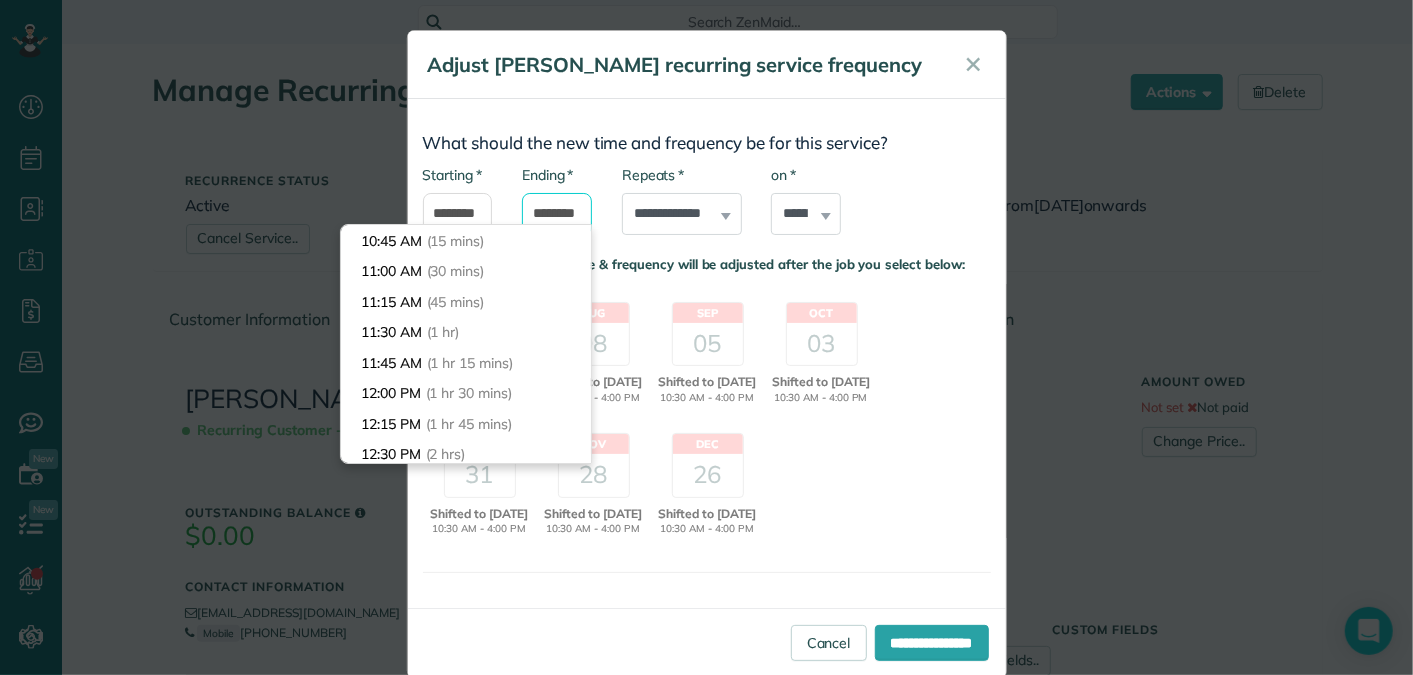 scroll, scrollTop: 18, scrollLeft: 0, axis: vertical 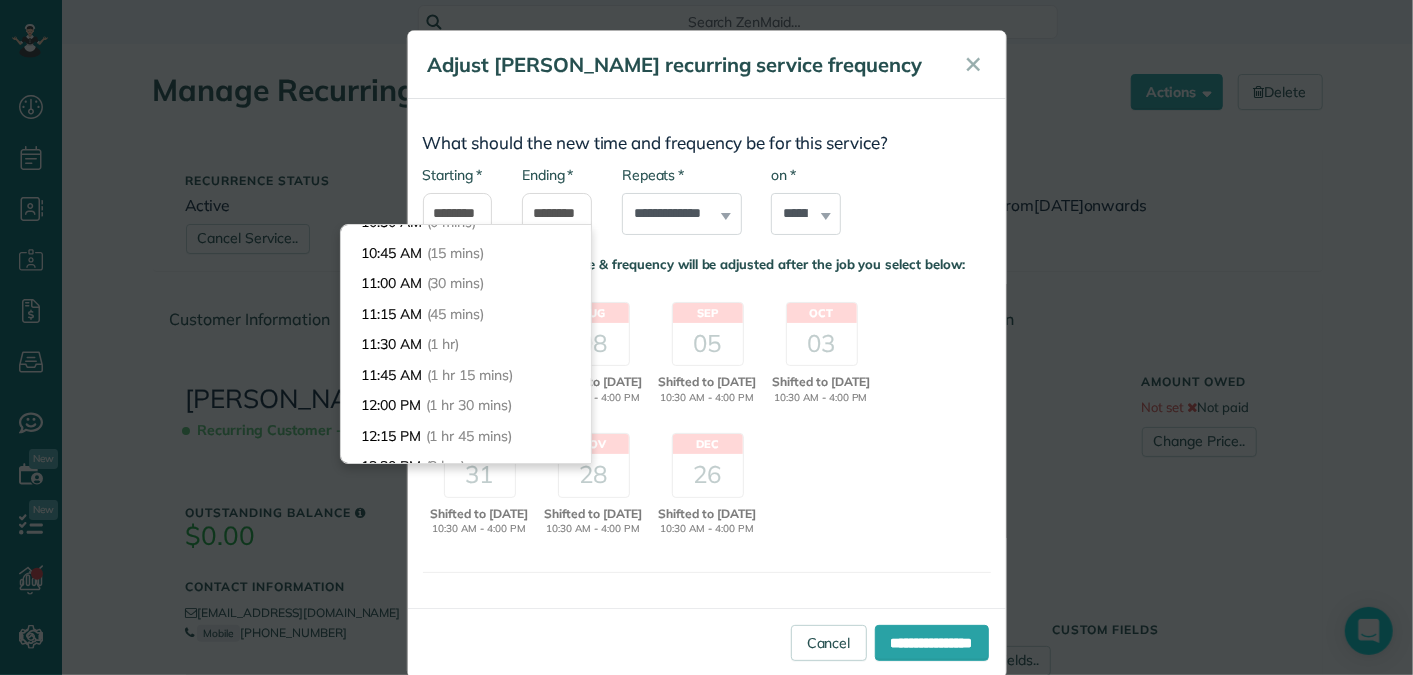 type on "********" 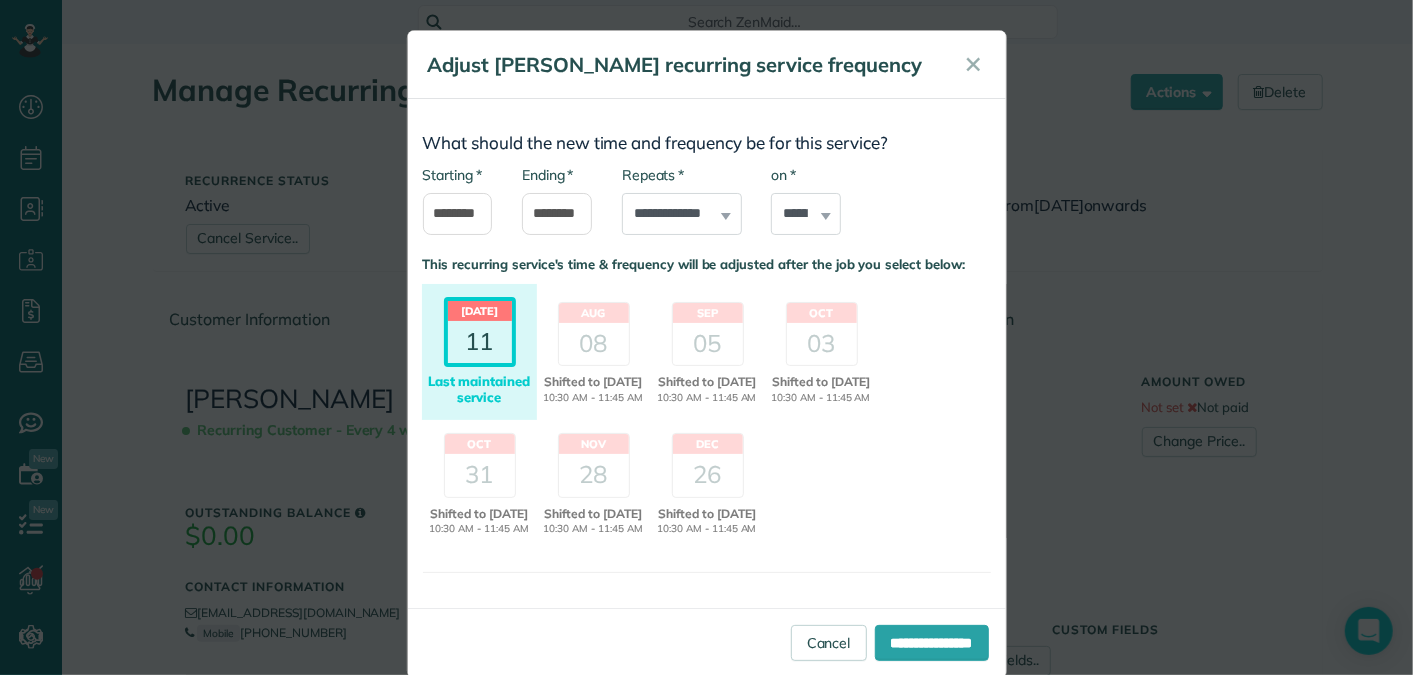 click on "Dashboard
Scheduling
Calendar View
List View
Dispatch View - Weekly scheduling (Beta)" at bounding box center (706, 337) 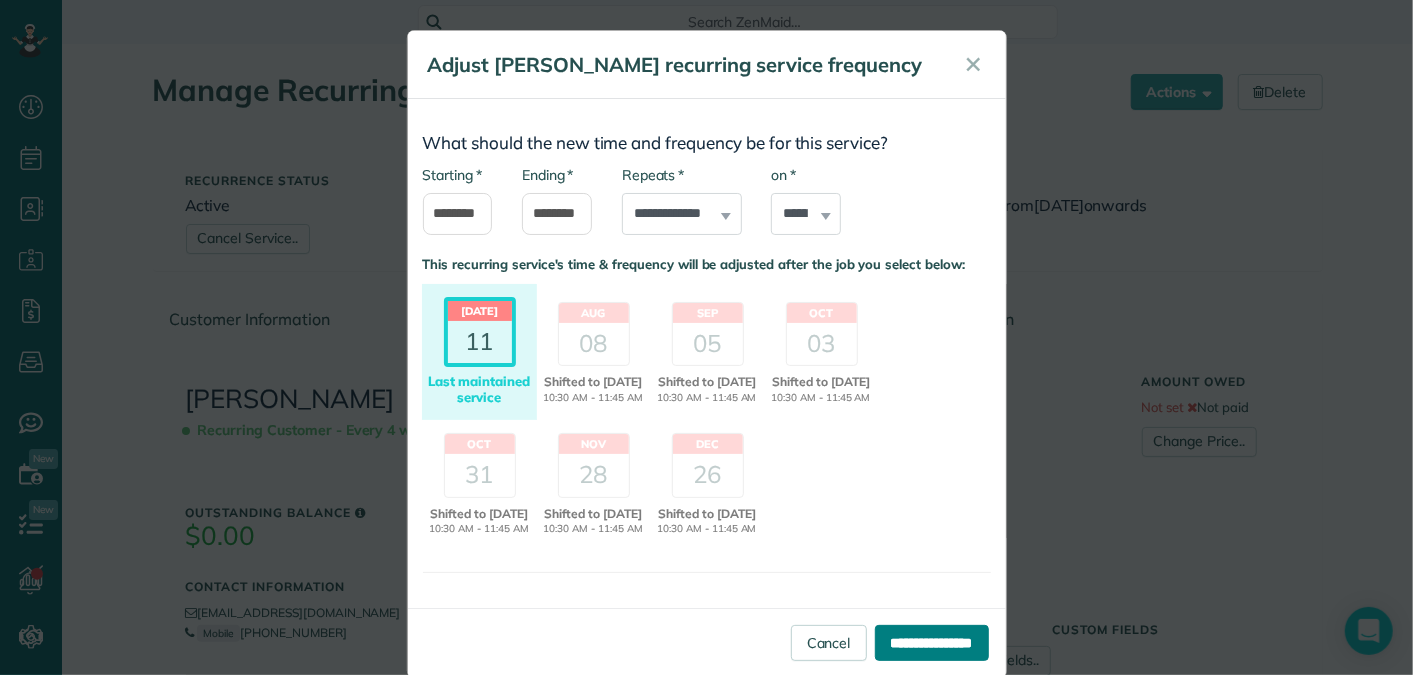 click on "**********" at bounding box center [932, 643] 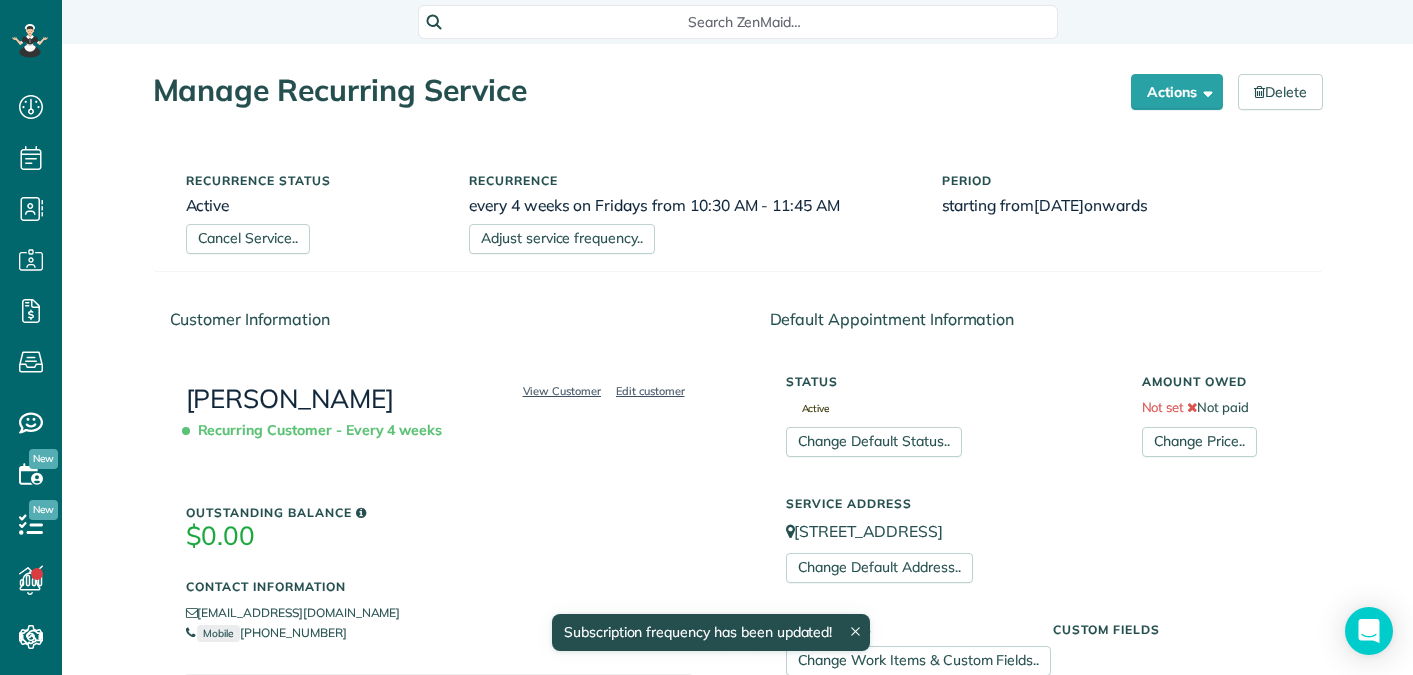 scroll, scrollTop: 0, scrollLeft: 0, axis: both 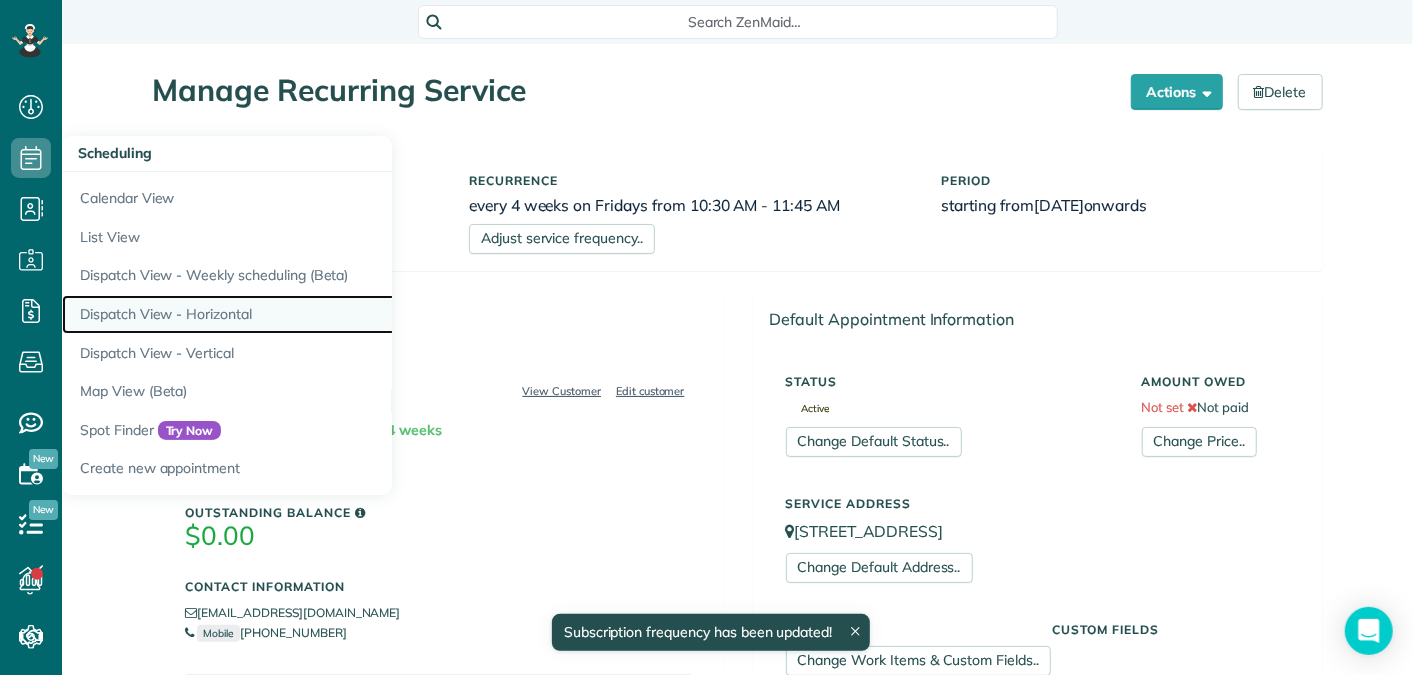 click on "Dispatch View - Horizontal" at bounding box center (312, 314) 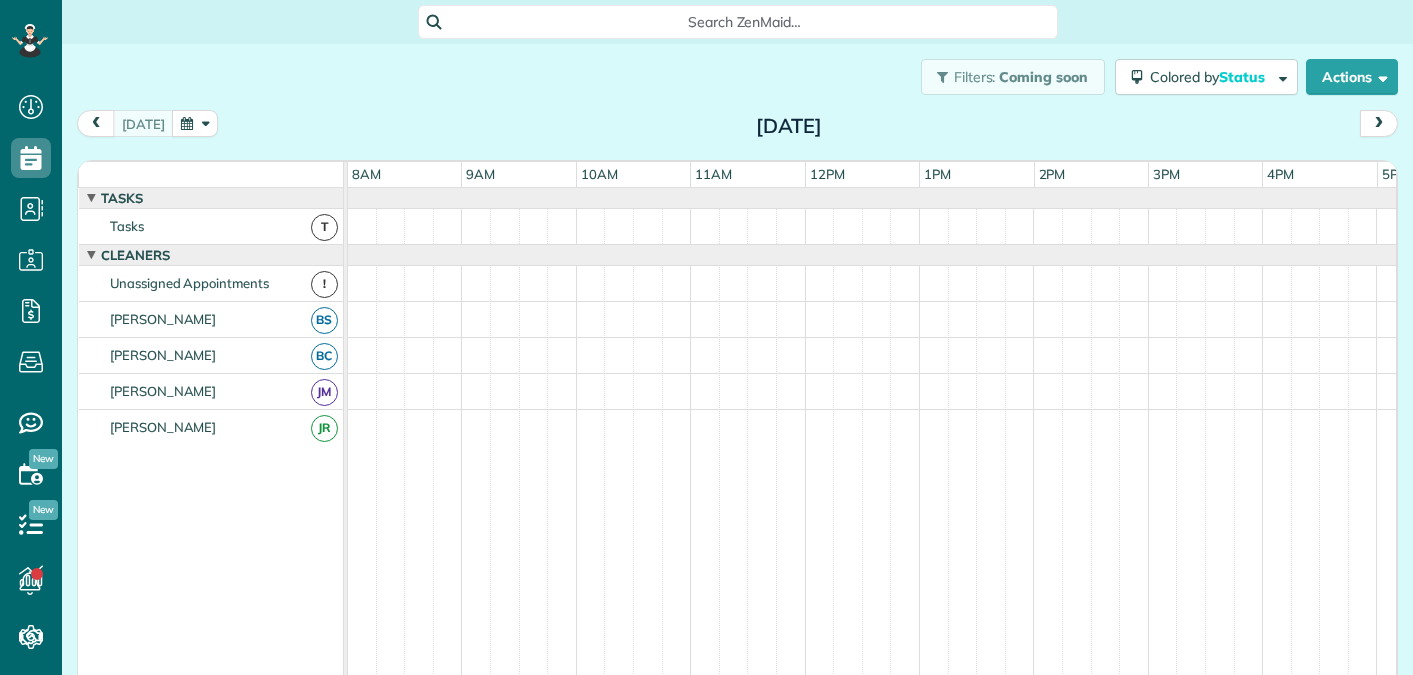 scroll, scrollTop: 0, scrollLeft: 0, axis: both 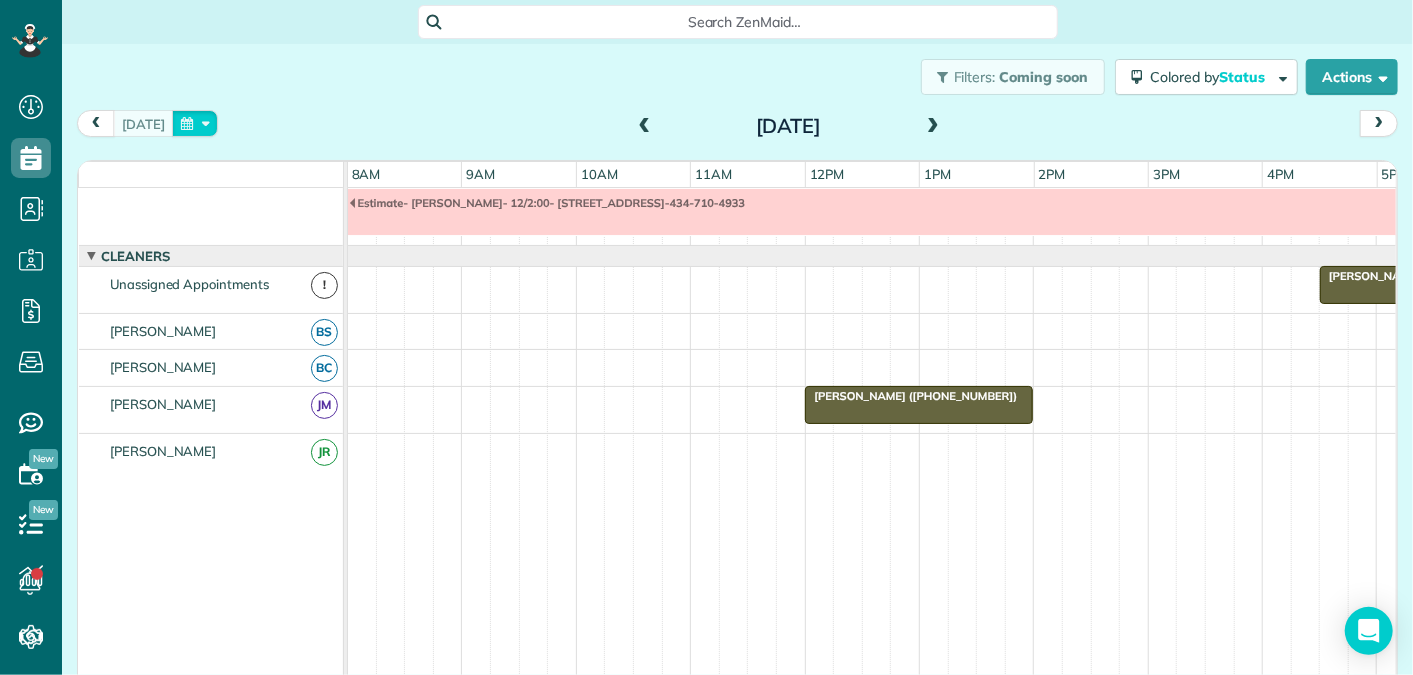 click at bounding box center [195, 123] 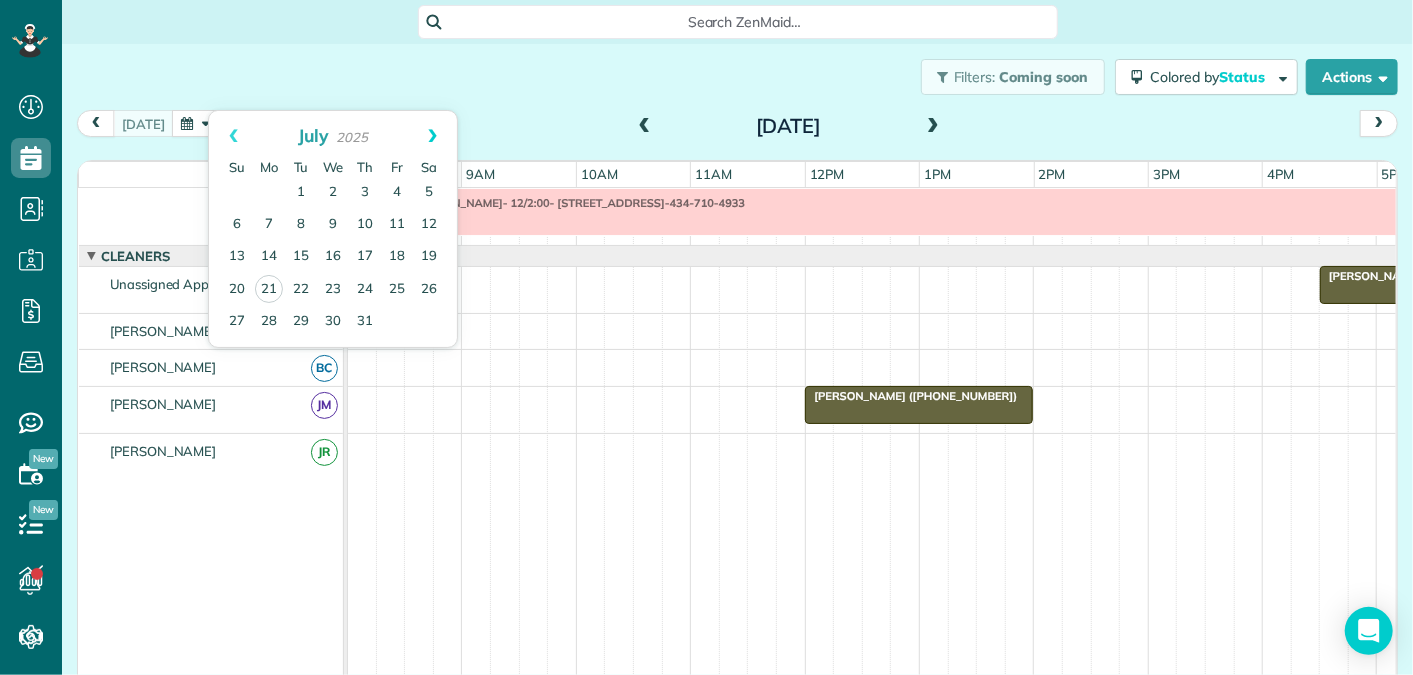 click on "Next" at bounding box center (432, 136) 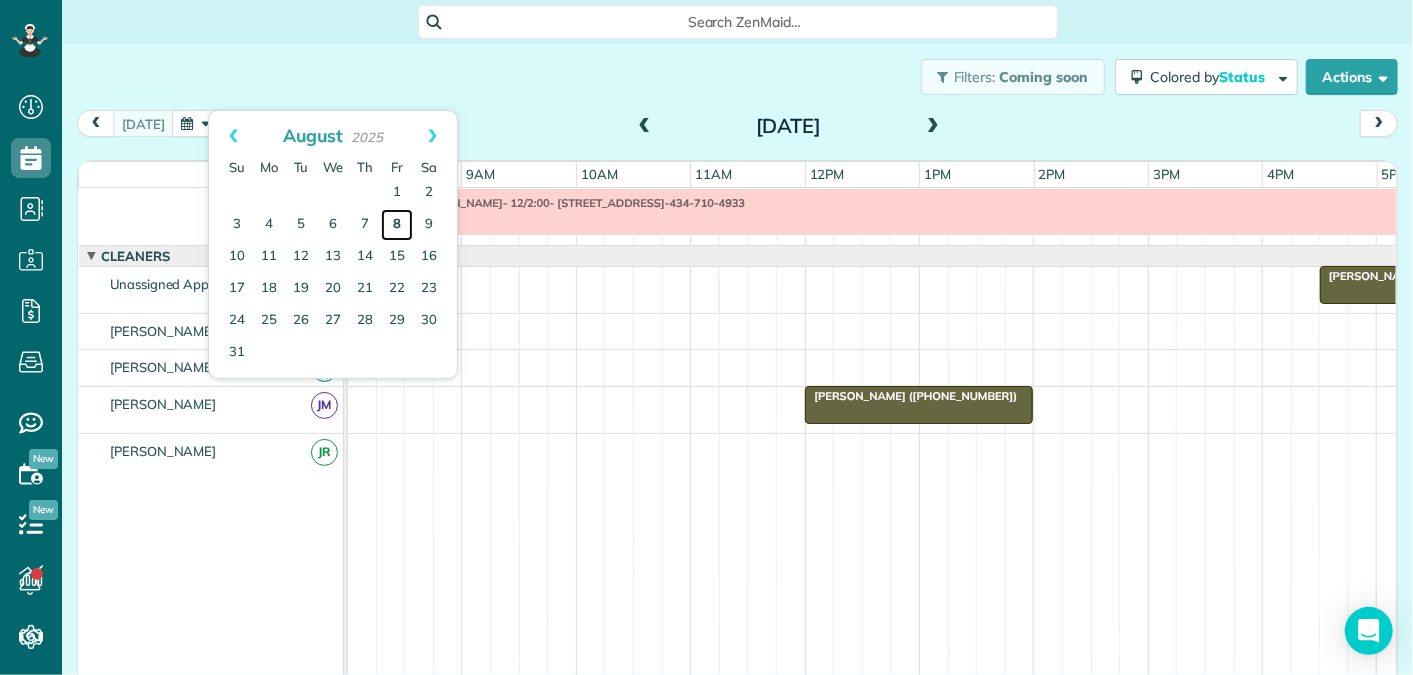 click on "8" at bounding box center [397, 225] 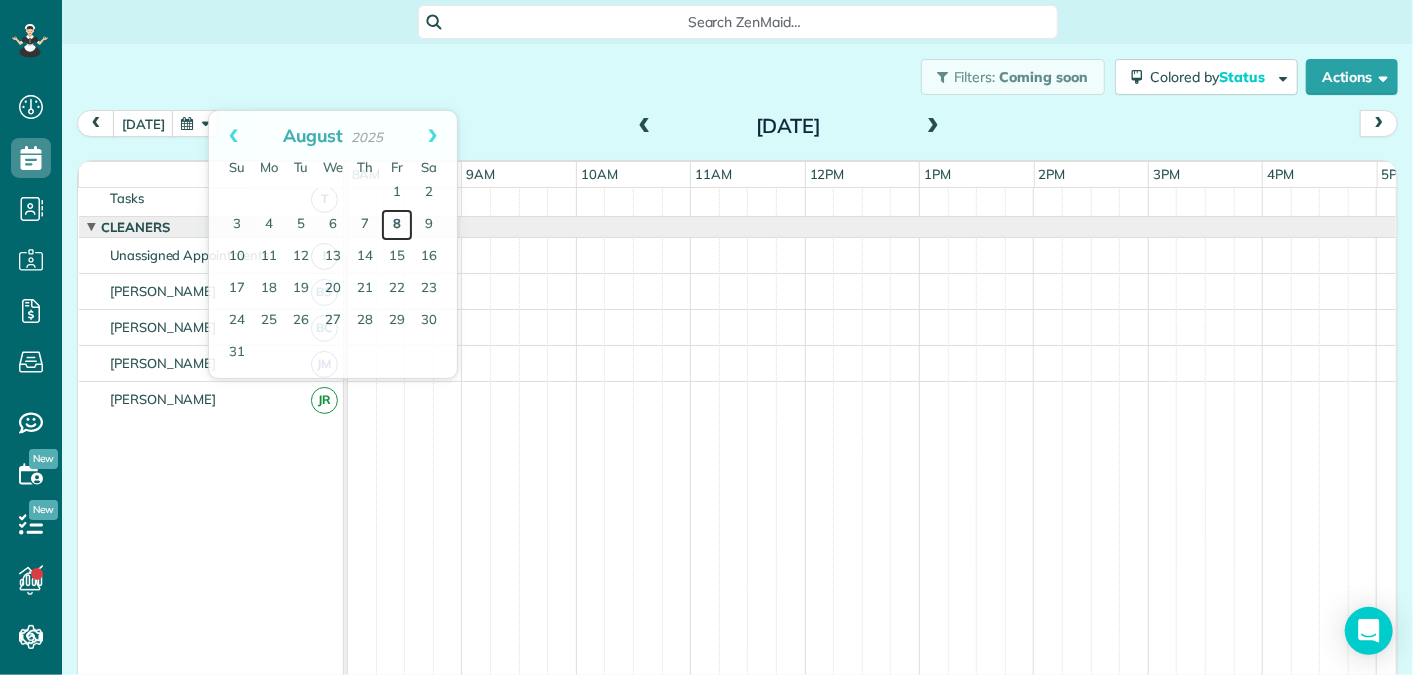 scroll, scrollTop: 0, scrollLeft: 0, axis: both 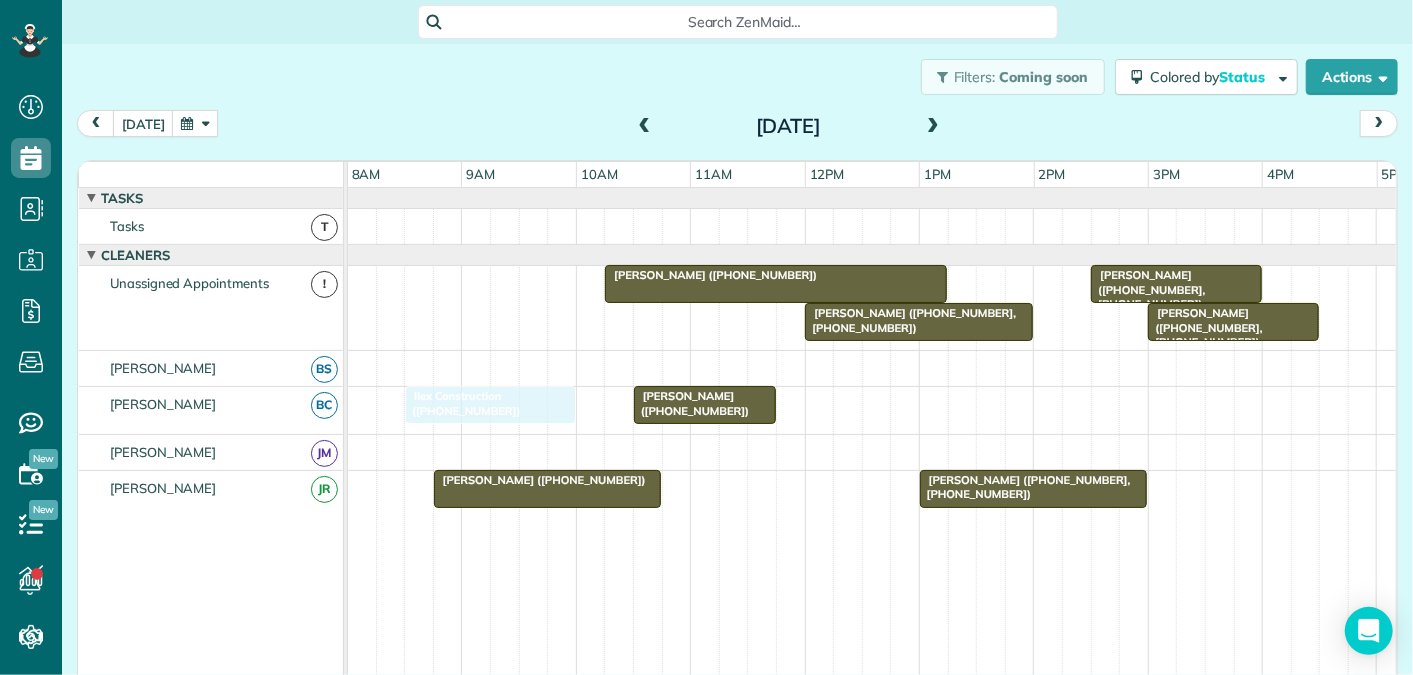 drag, startPoint x: 495, startPoint y: 277, endPoint x: 493, endPoint y: 397, distance: 120.01666 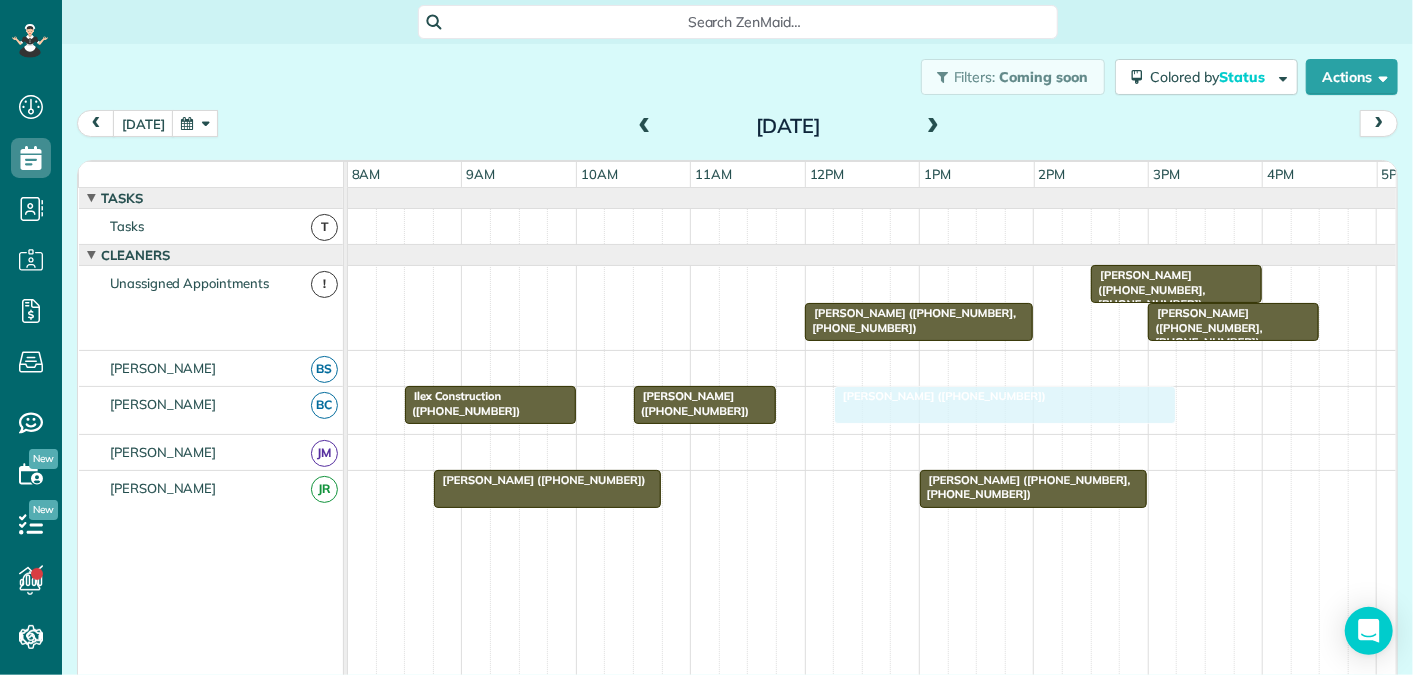 drag, startPoint x: 777, startPoint y: 278, endPoint x: 1004, endPoint y: 393, distance: 254.46808 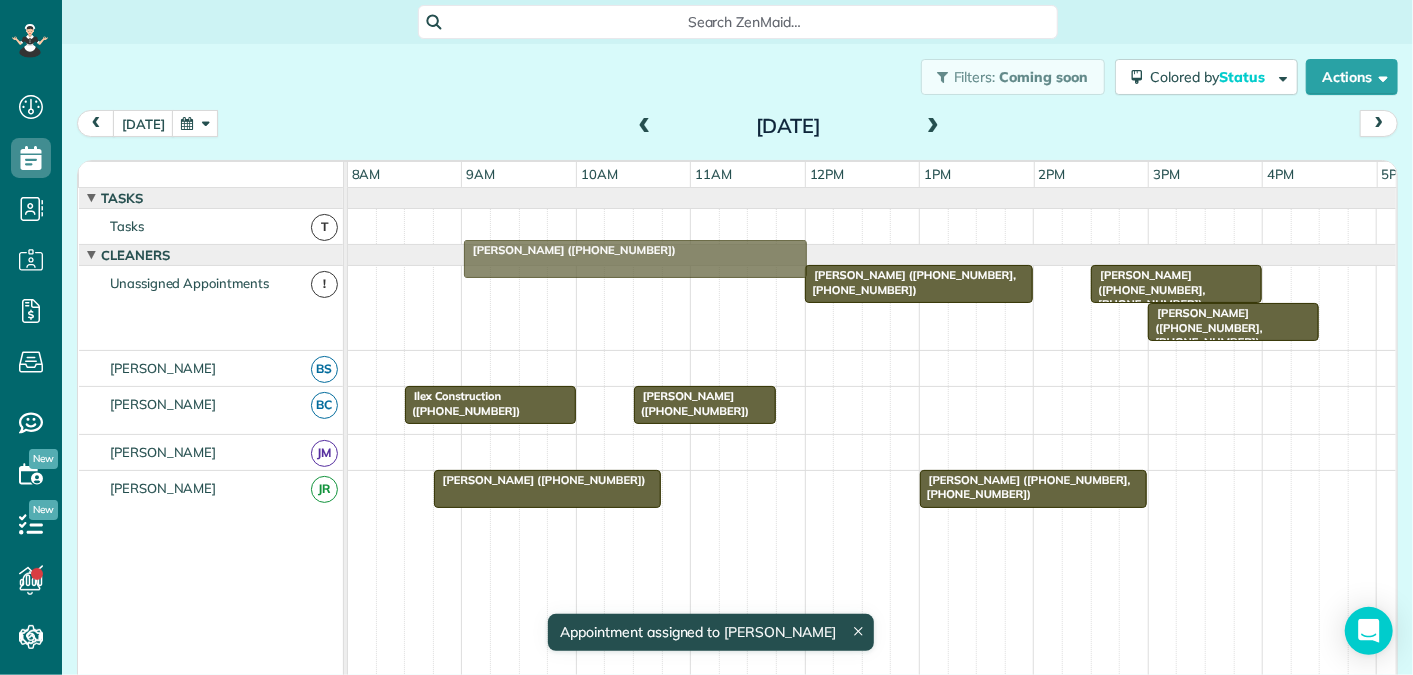 drag, startPoint x: 997, startPoint y: 393, endPoint x: 628, endPoint y: 250, distance: 395.7398 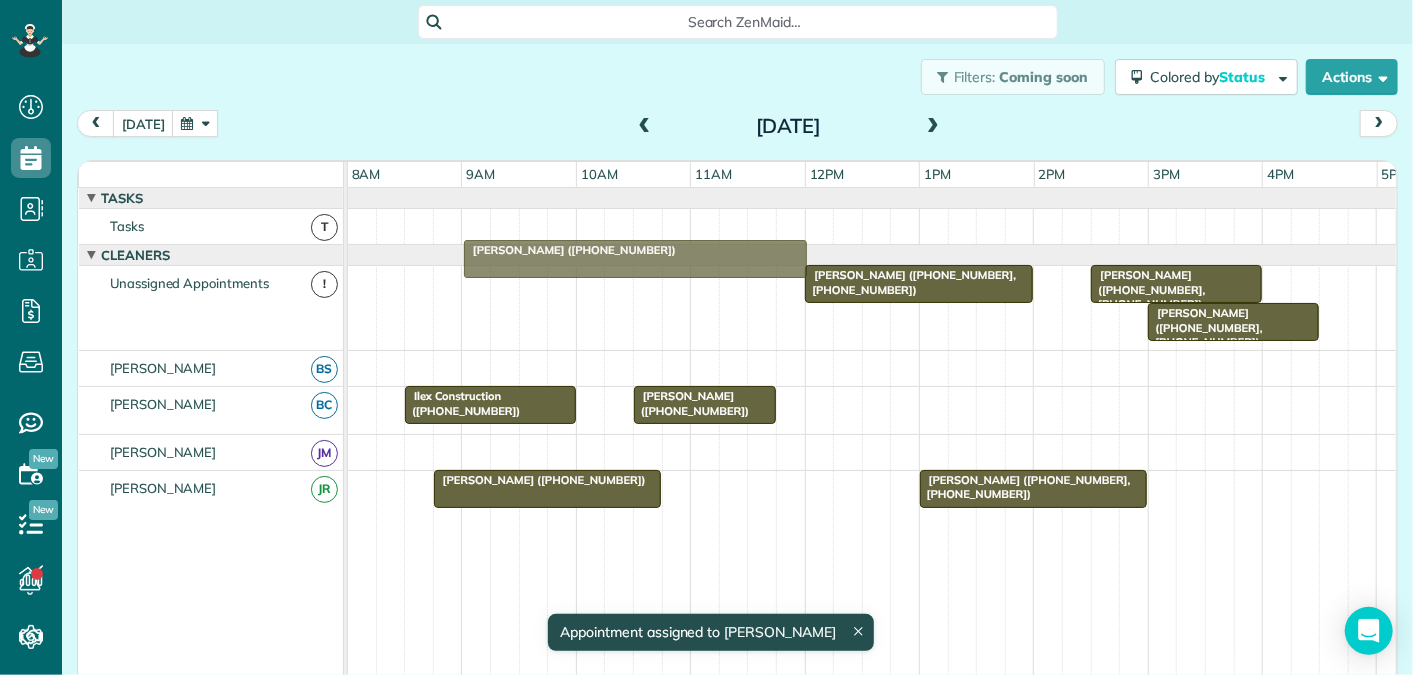 click on "function(groupId) {         return _("Cleaners");       }           8am 9am 10am 11am 12pm 1pm 2pm 3pm 4pm 5pm 6pm 7pm                   Tasks Tasks T Cleaners Unassigned Appointments ! [PERSON_NAME] BS [PERSON_NAME] BC [PERSON_NAME] [PERSON_NAME]                                       [PERSON_NAME] ([PHONE_NUMBER], [PHONE_NUMBER]) [PERSON_NAME] ([PHONE_NUMBER], [PHONE_NUMBER]) [PERSON_NAME] ([PHONE_NUMBER], [PHONE_NUMBER]) [PERSON_NAME] ([PHONE_NUMBER])                 Ilex Construction ([PHONE_NUMBER]) [PERSON_NAME] ([PHONE_NUMBER]) [PERSON_NAME] ([PHONE_NUMBER])                 [PERSON_NAME] ([PHONE_NUMBER], [PHONE_NUMBER]) [PERSON_NAME] ([PHONE_NUMBER])                   [PERSON_NAME] ([PHONE_NUMBER])" at bounding box center [737, 436] 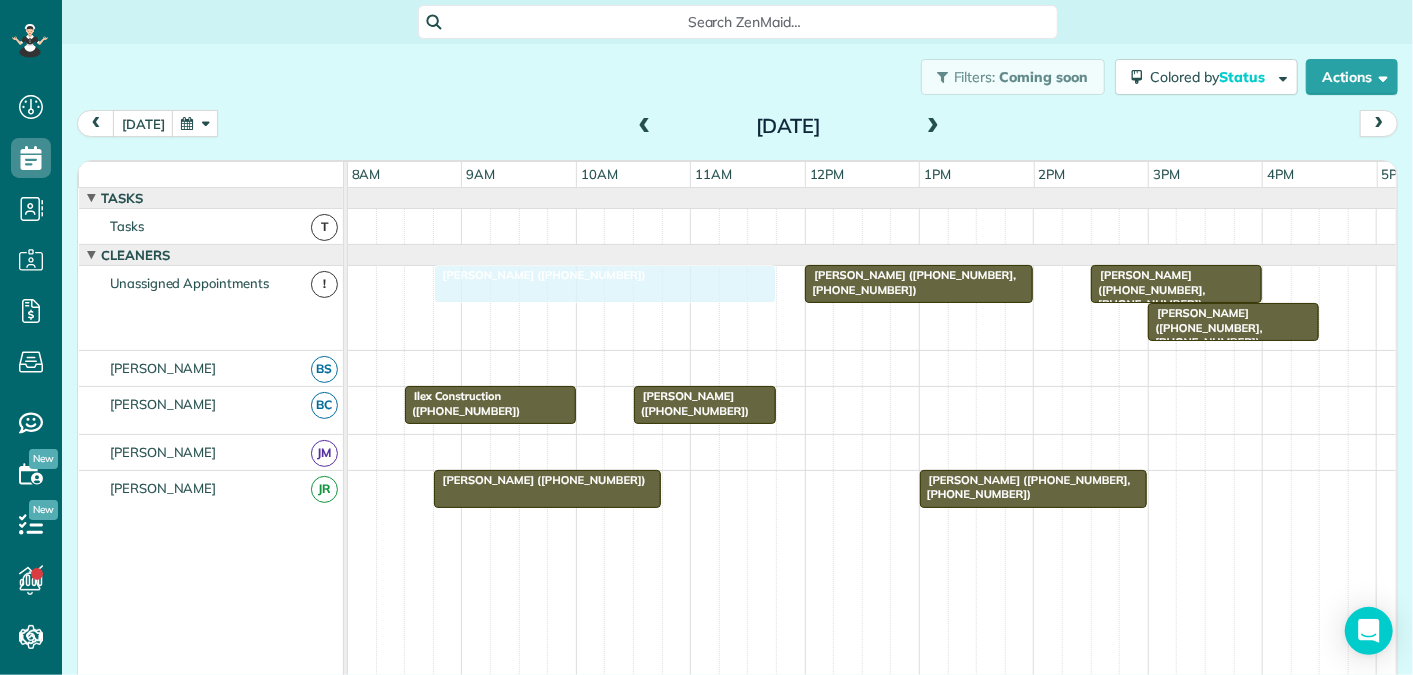 drag, startPoint x: 880, startPoint y: 404, endPoint x: 483, endPoint y: 310, distance: 407.9767 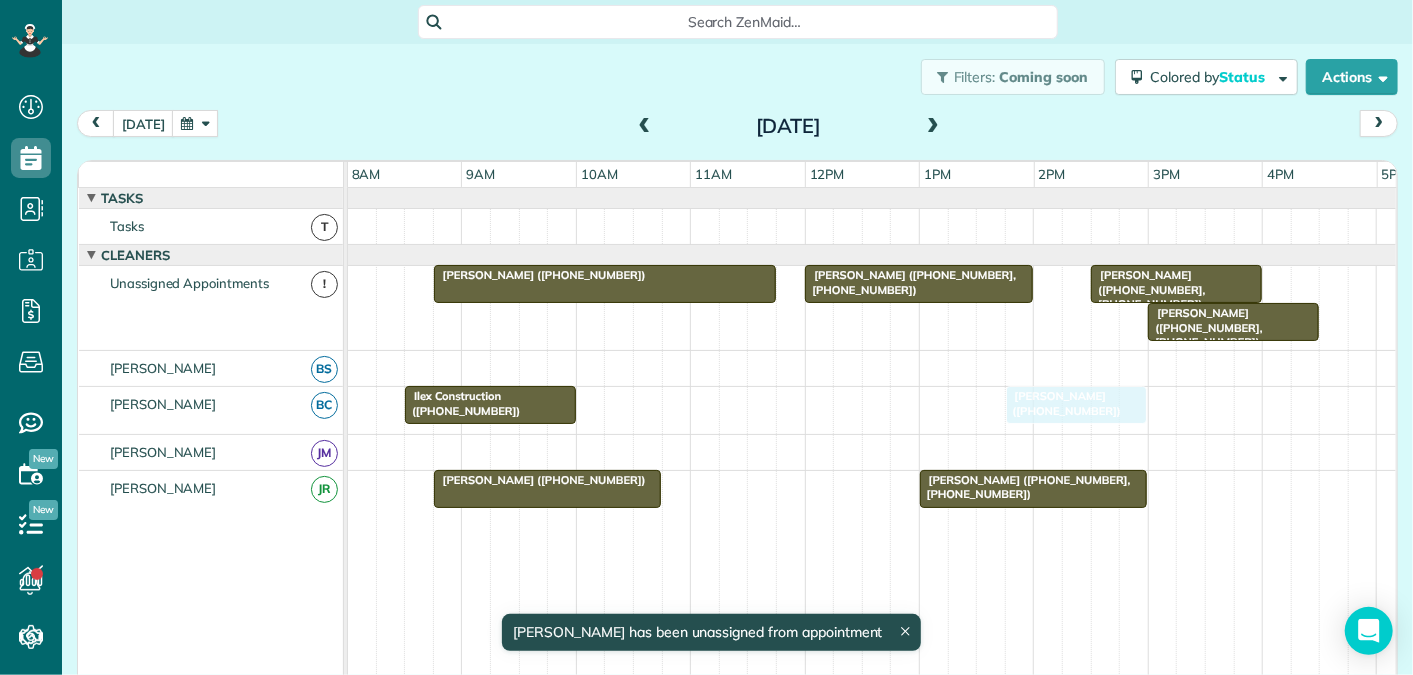drag, startPoint x: 679, startPoint y: 406, endPoint x: 1050, endPoint y: 410, distance: 371.02158 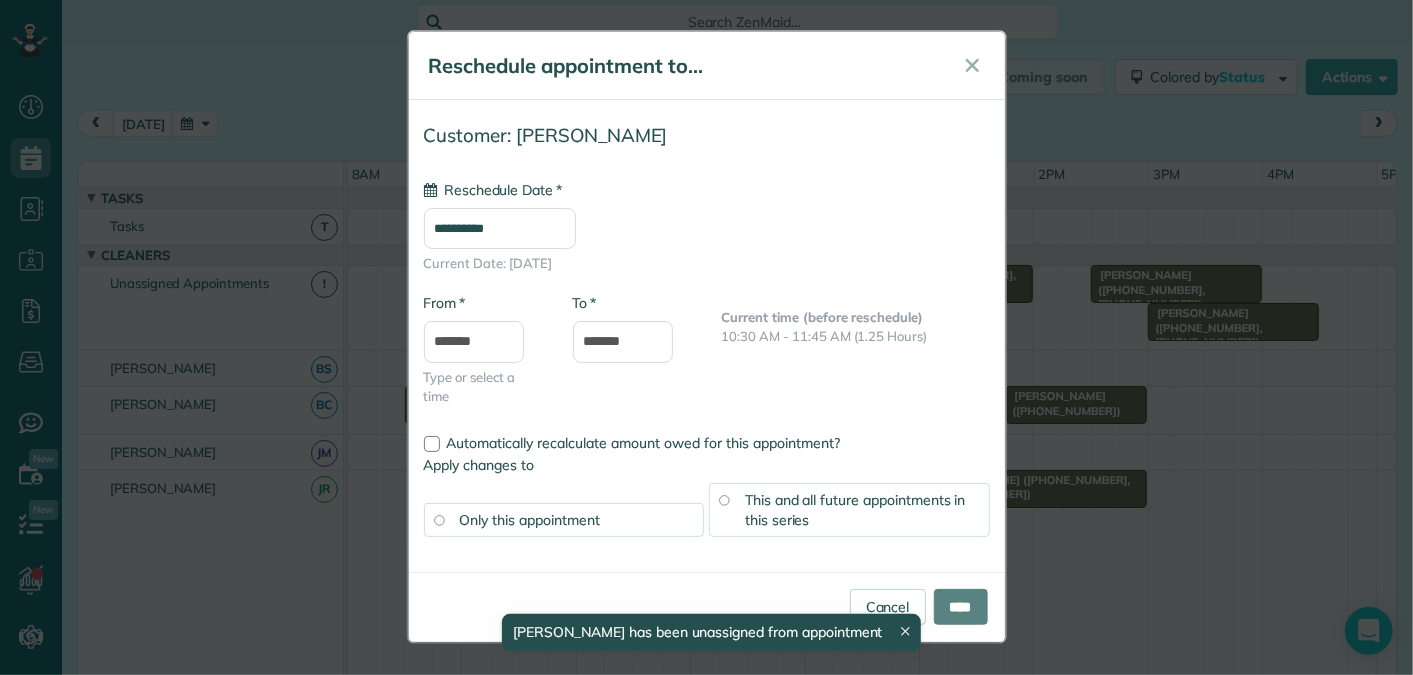 type on "**********" 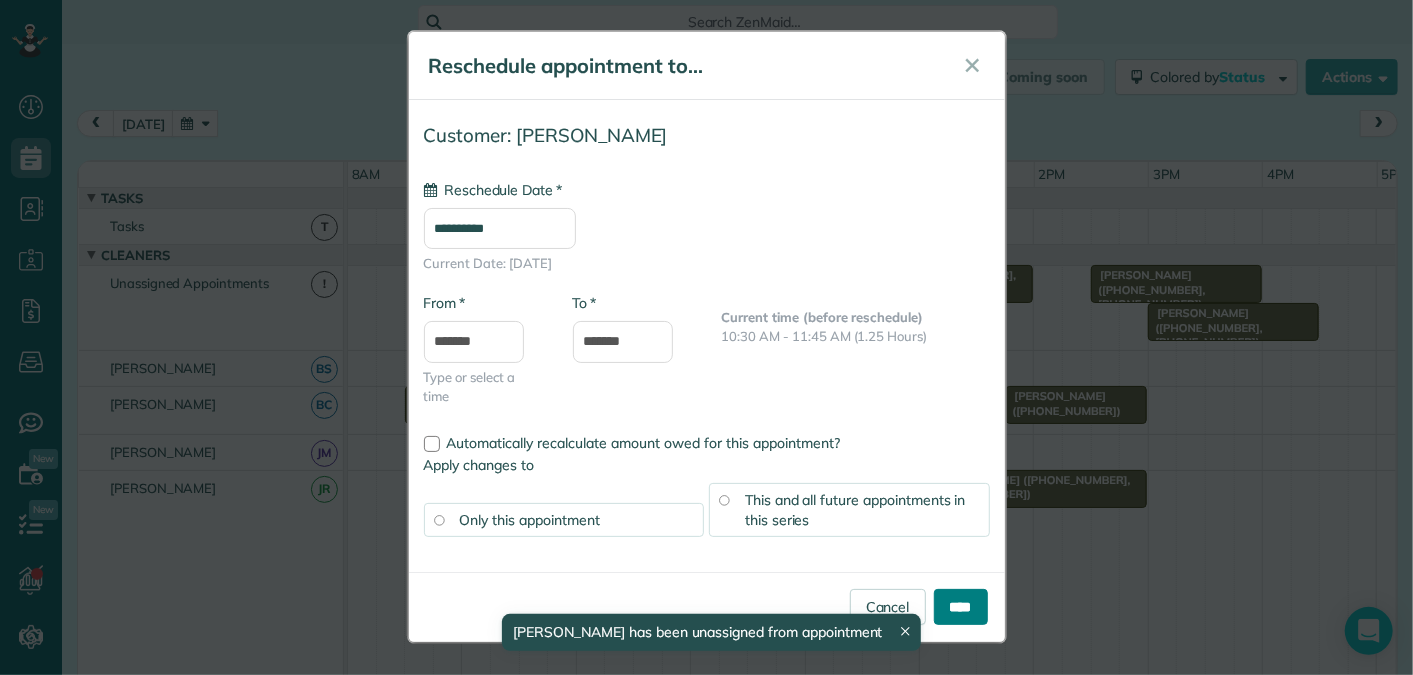 click on "****" at bounding box center [961, 607] 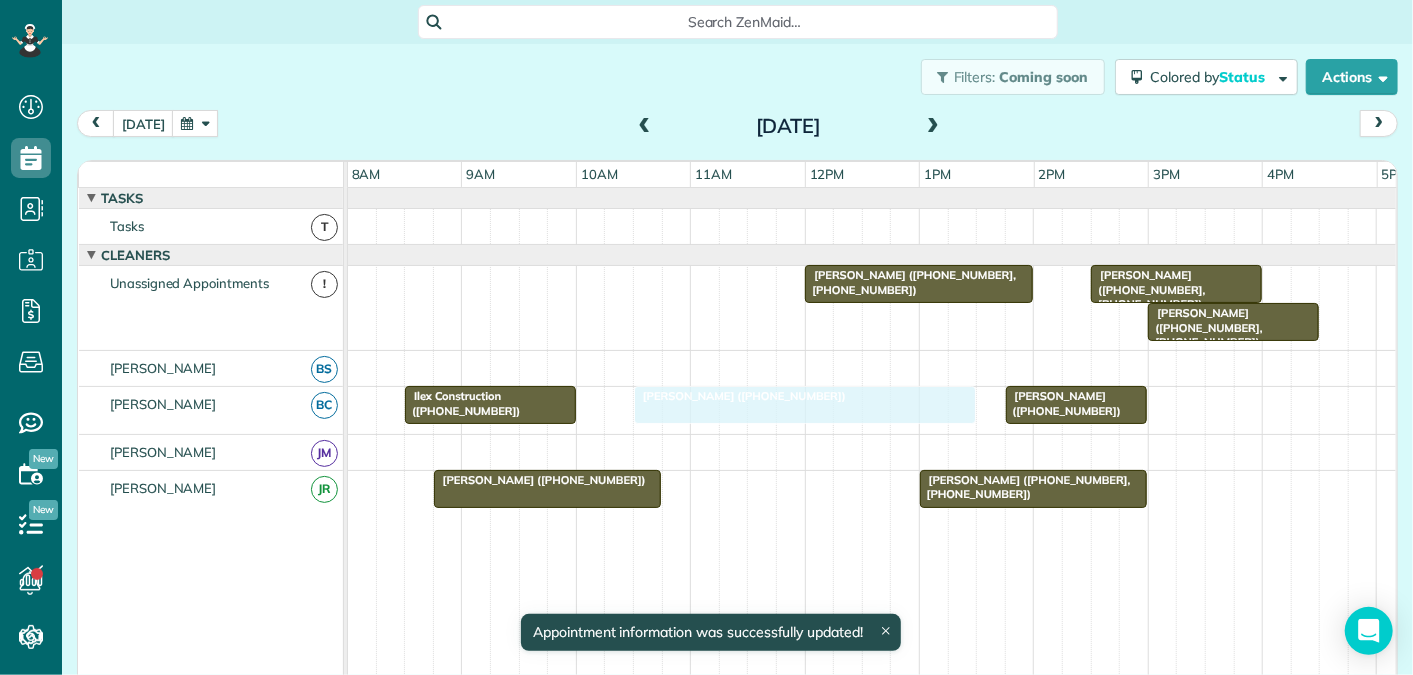 drag, startPoint x: 609, startPoint y: 268, endPoint x: 795, endPoint y: 389, distance: 221.89412 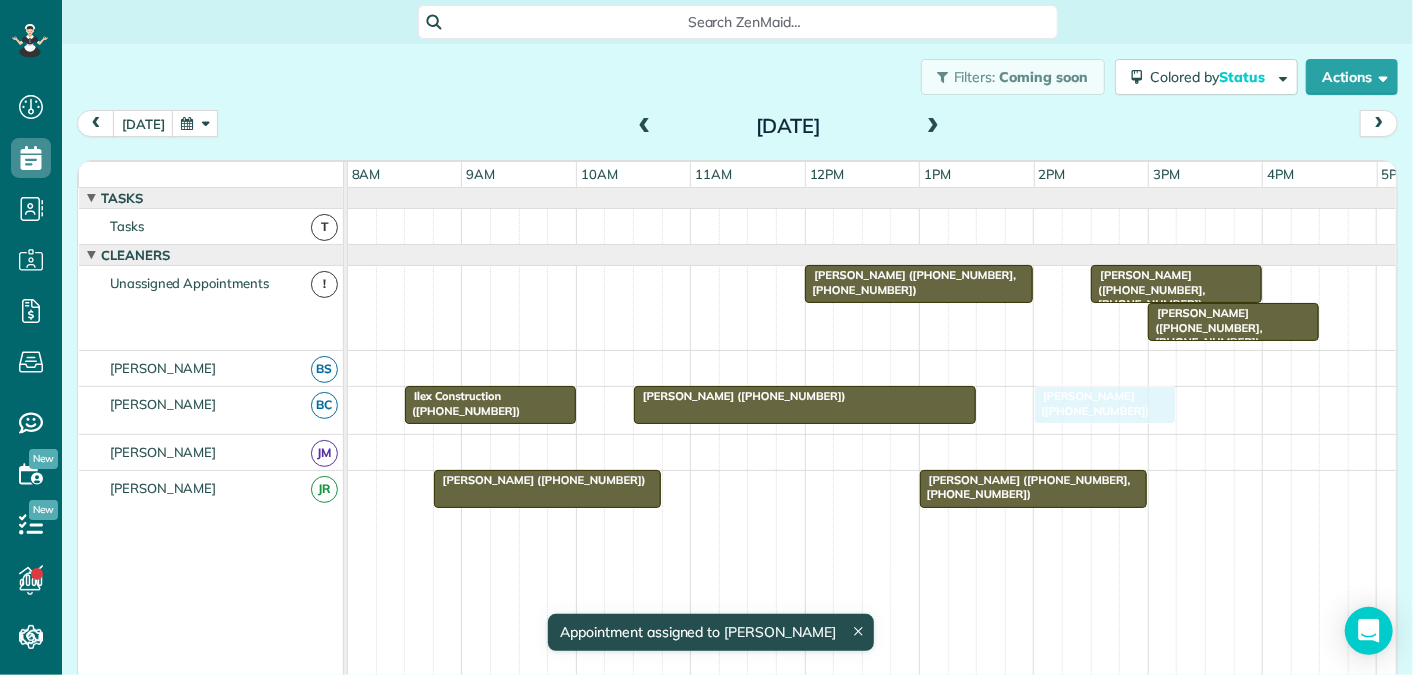drag, startPoint x: 1050, startPoint y: 397, endPoint x: 1076, endPoint y: 396, distance: 26.019224 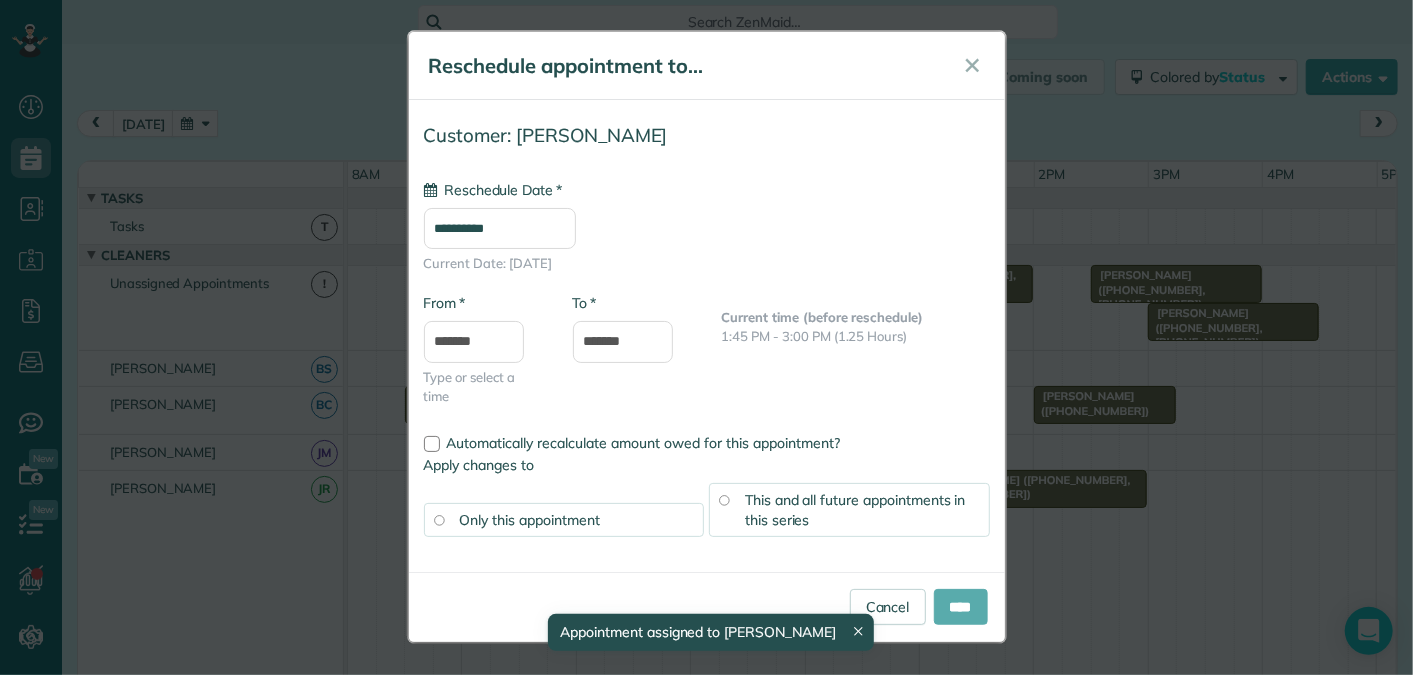type on "**********" 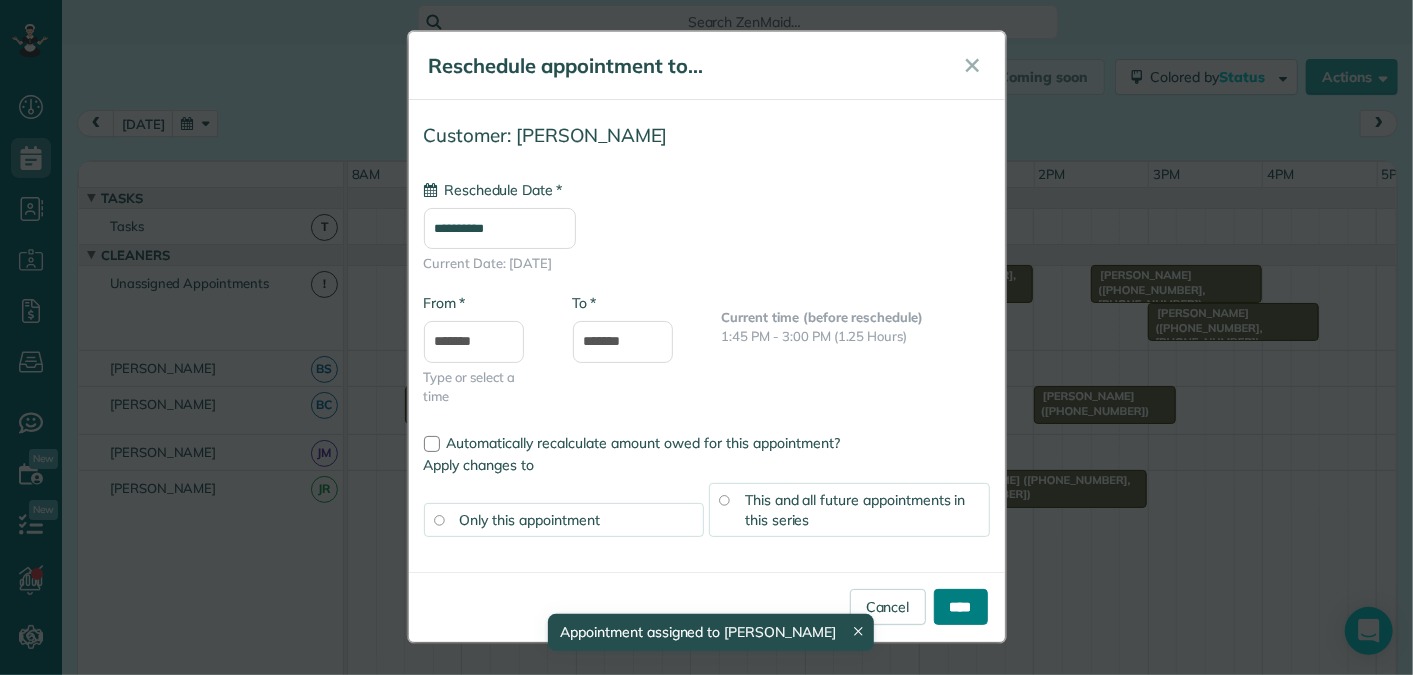 click on "****" at bounding box center [961, 607] 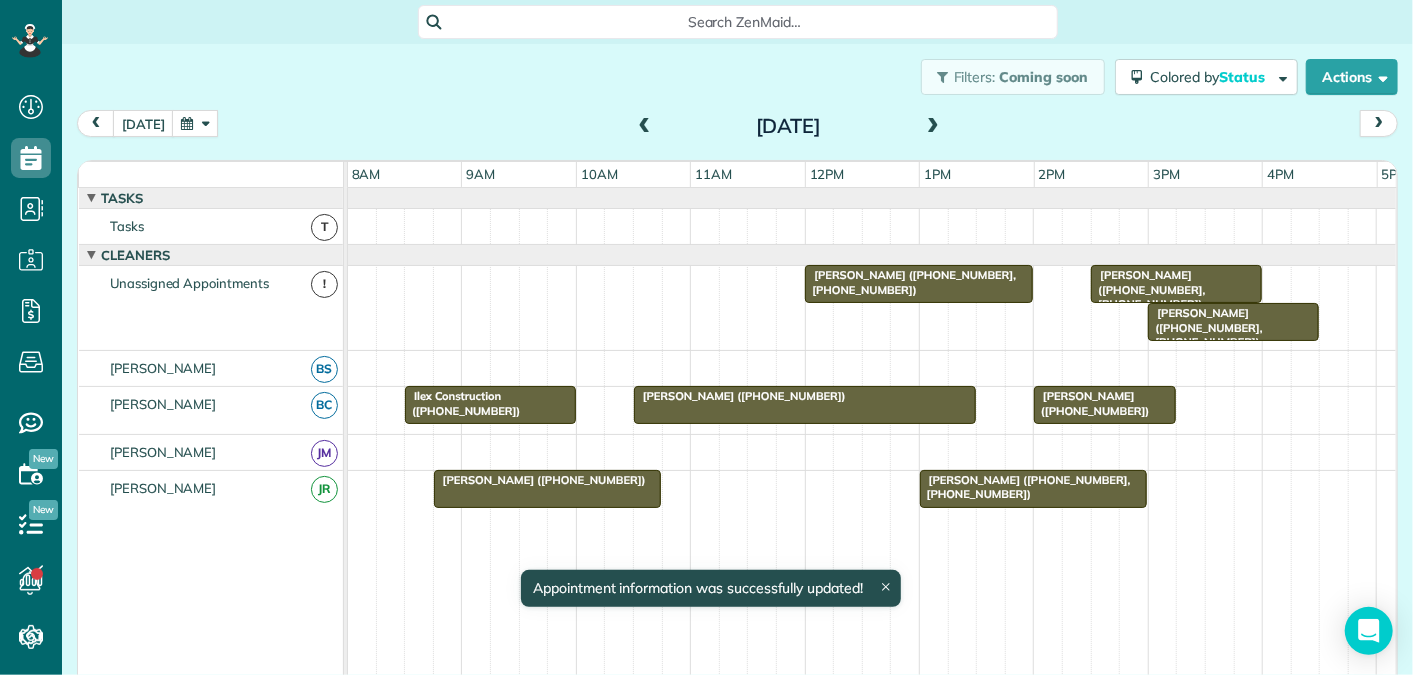 click on "[PERSON_NAME] ([PHONE_NUMBER])" at bounding box center (1091, 403) 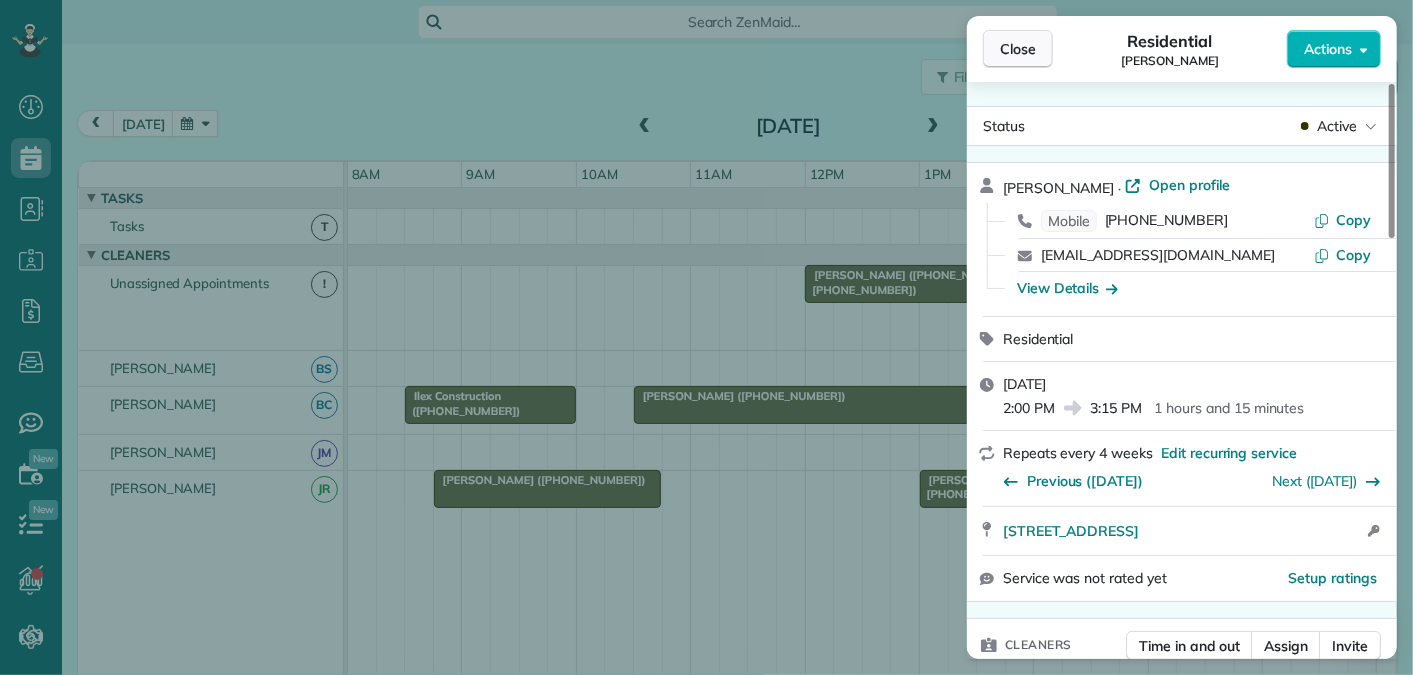 click on "Close" at bounding box center (1018, 49) 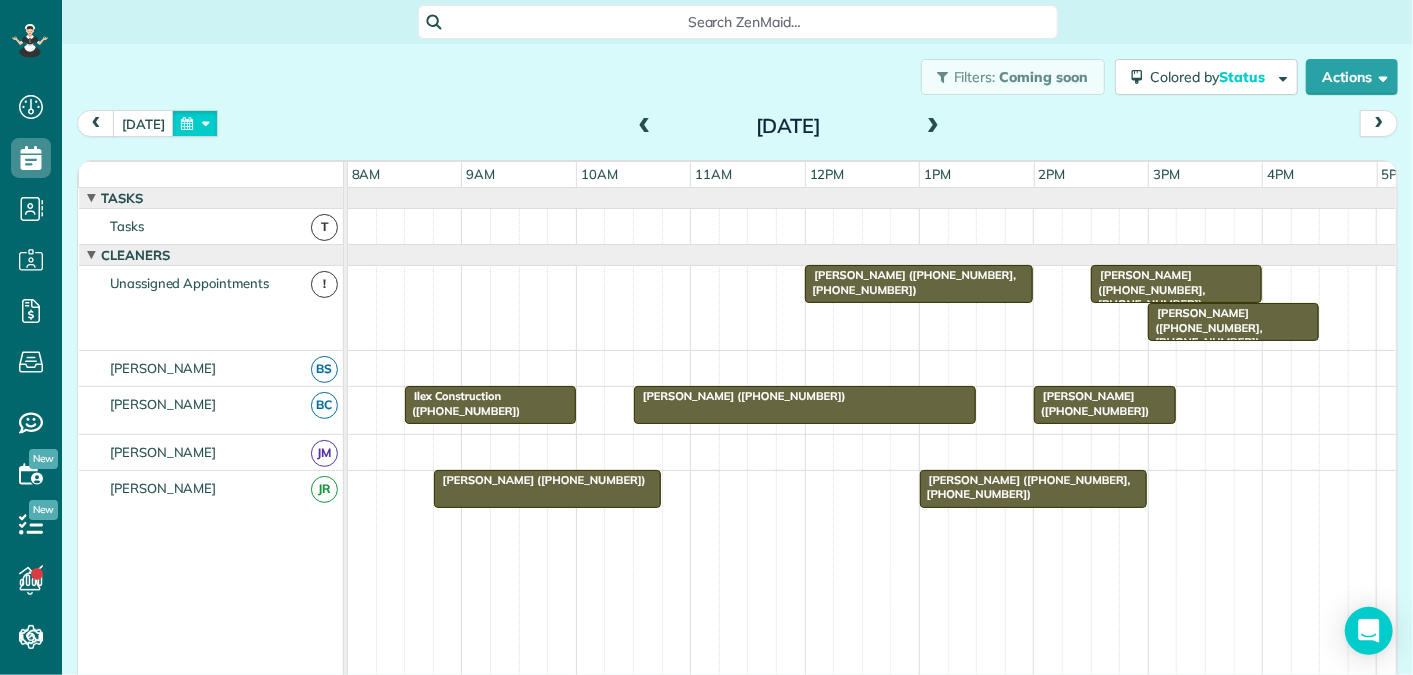 click at bounding box center [195, 123] 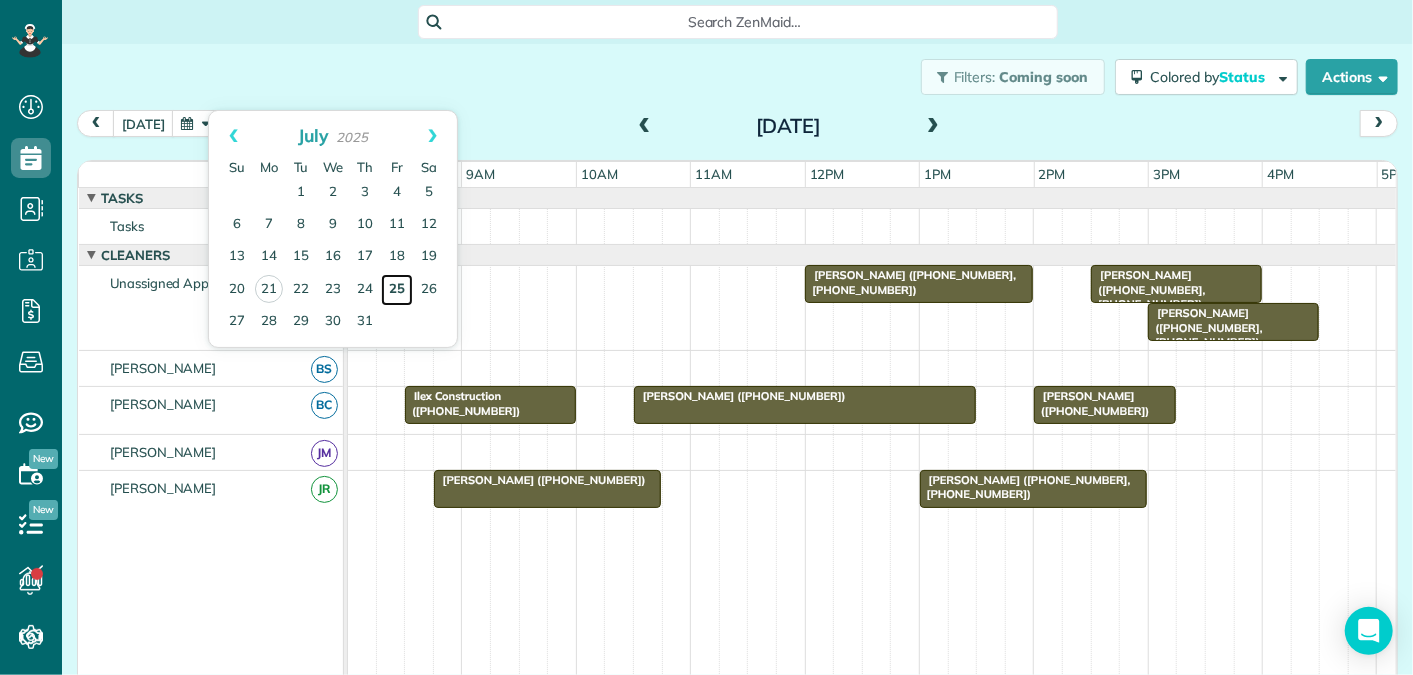 click on "25" at bounding box center [397, 290] 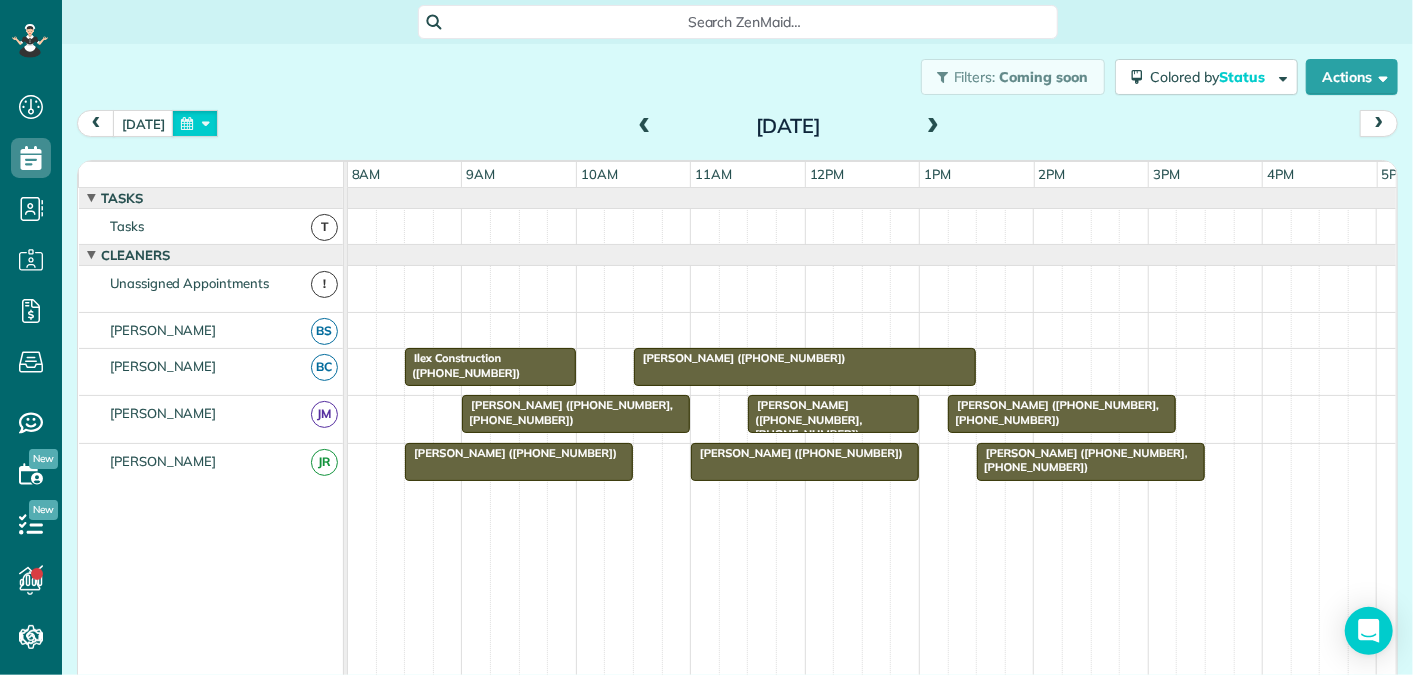 click at bounding box center (195, 123) 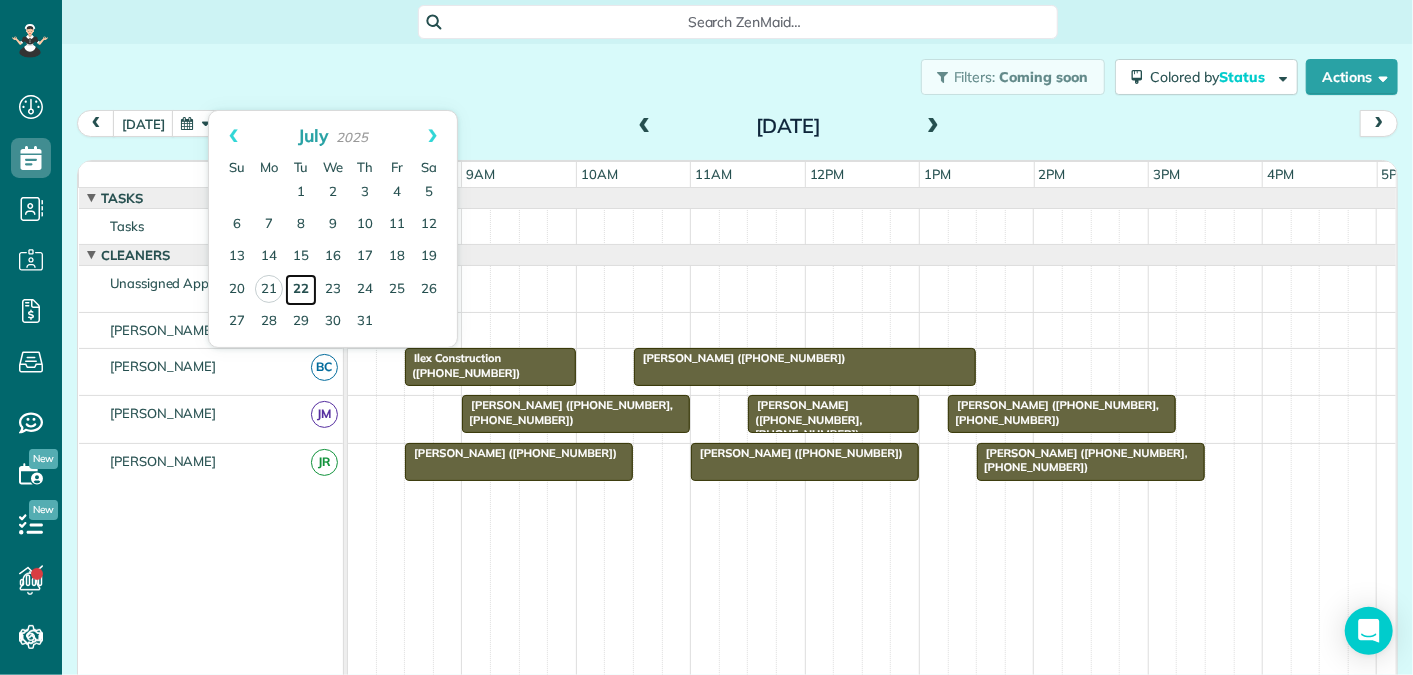 click on "22" at bounding box center (301, 290) 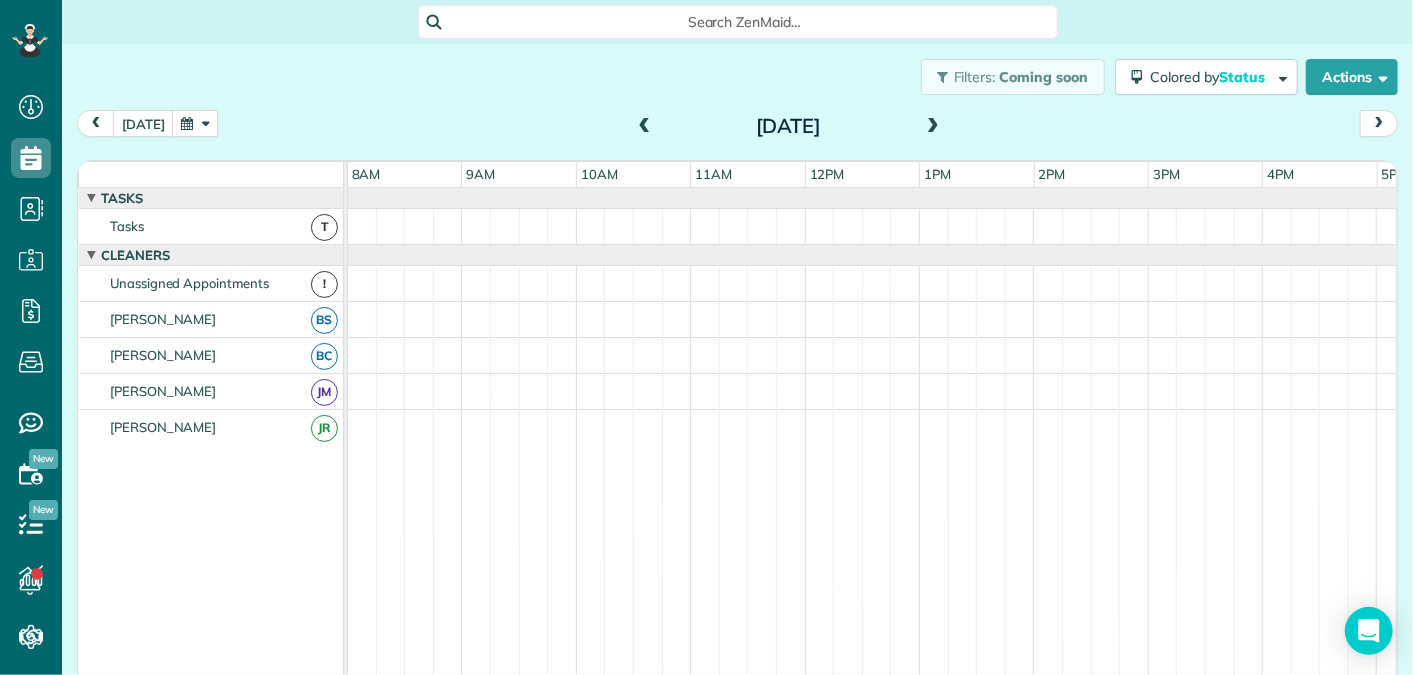 scroll, scrollTop: 21, scrollLeft: 0, axis: vertical 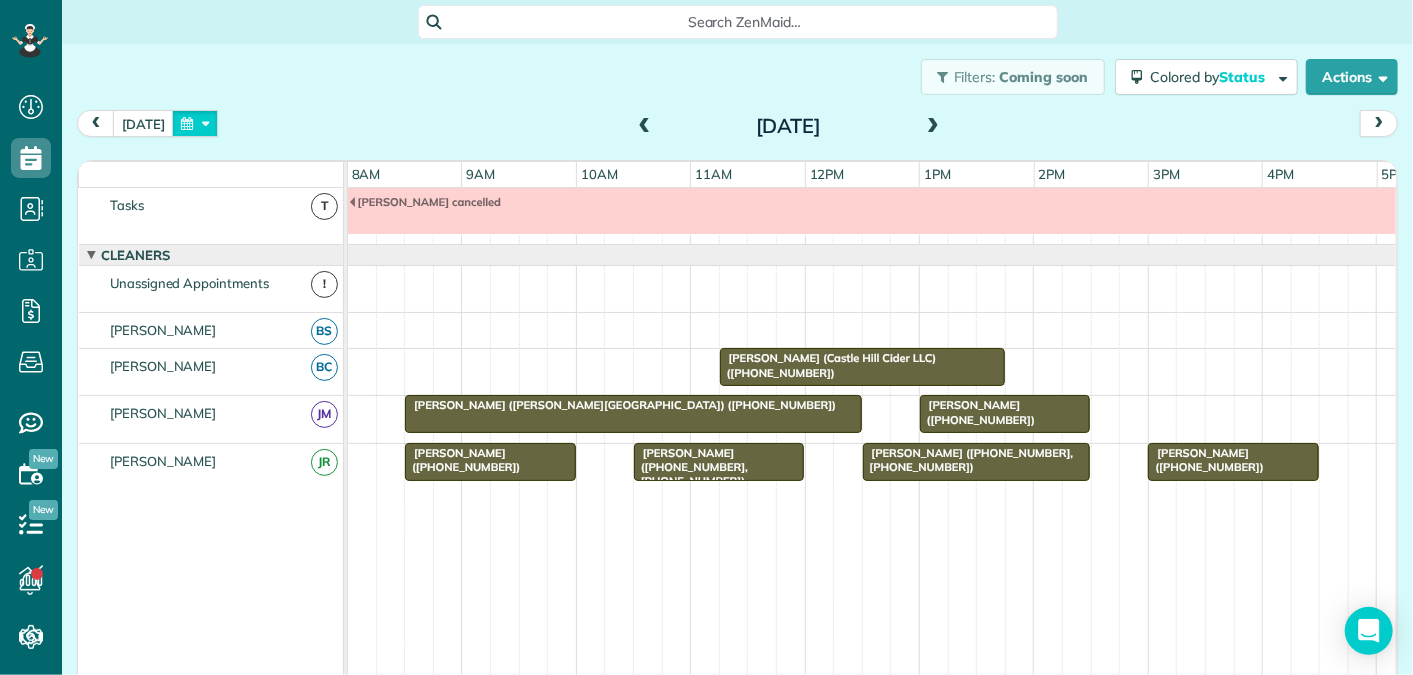click at bounding box center [195, 123] 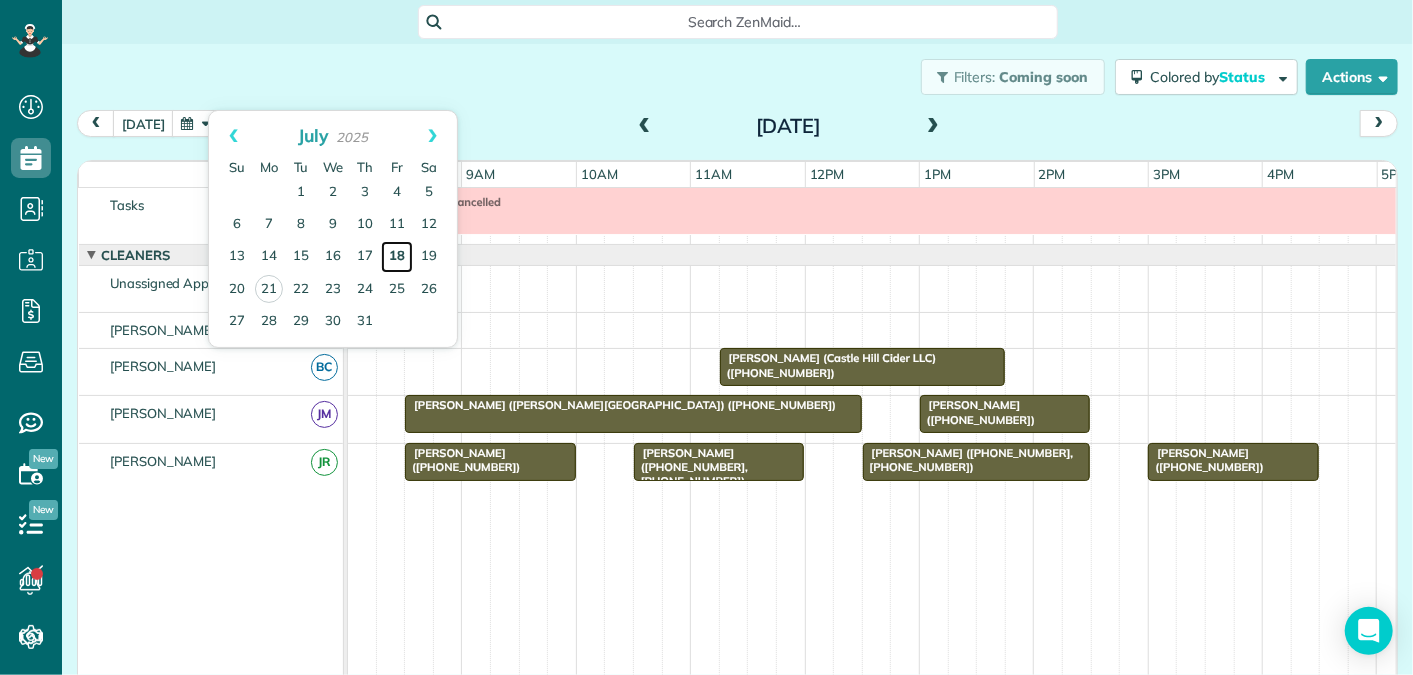 click on "18" at bounding box center [397, 257] 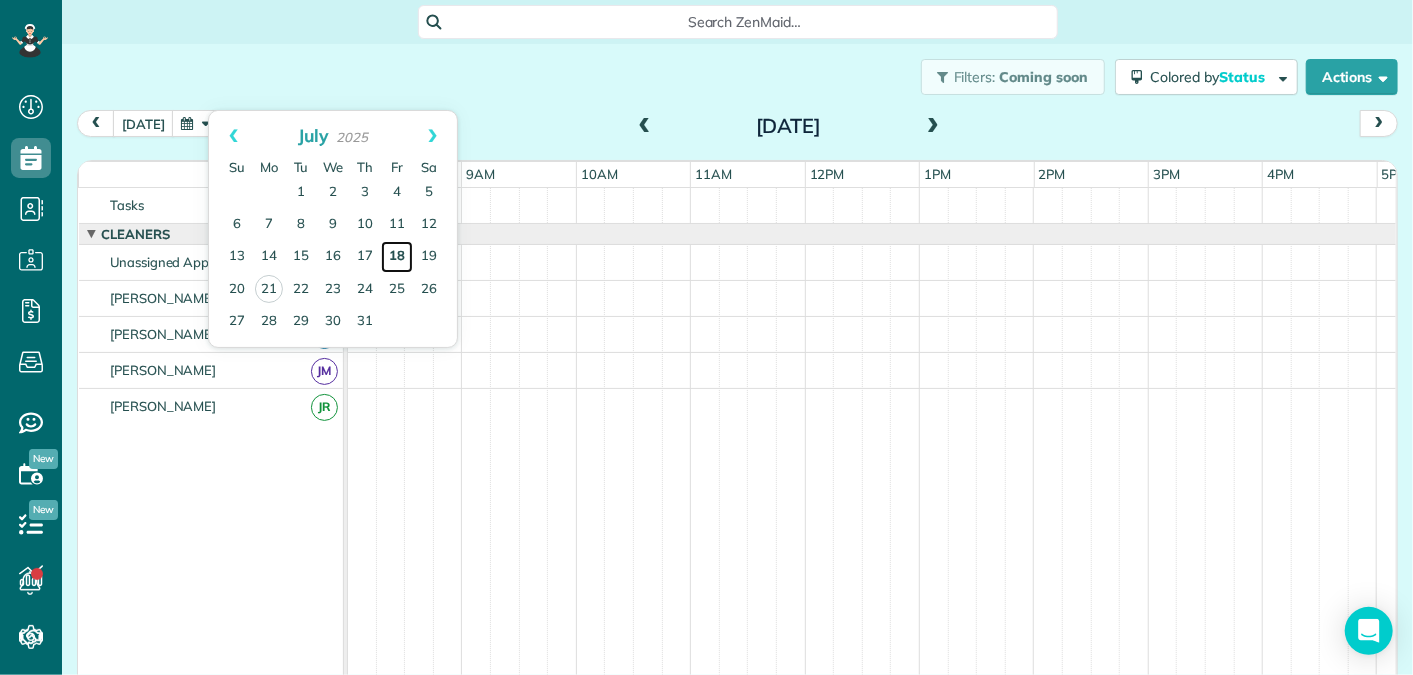 scroll, scrollTop: 0, scrollLeft: 0, axis: both 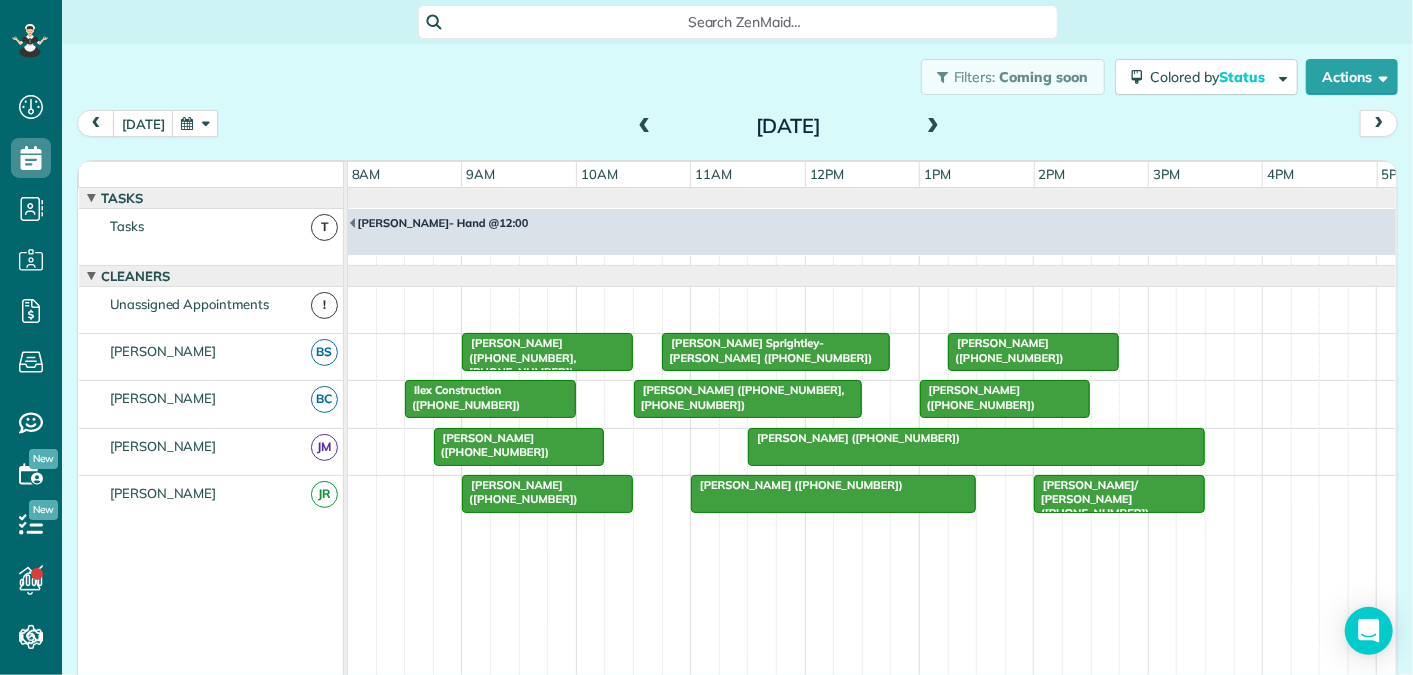 click at bounding box center [933, 127] 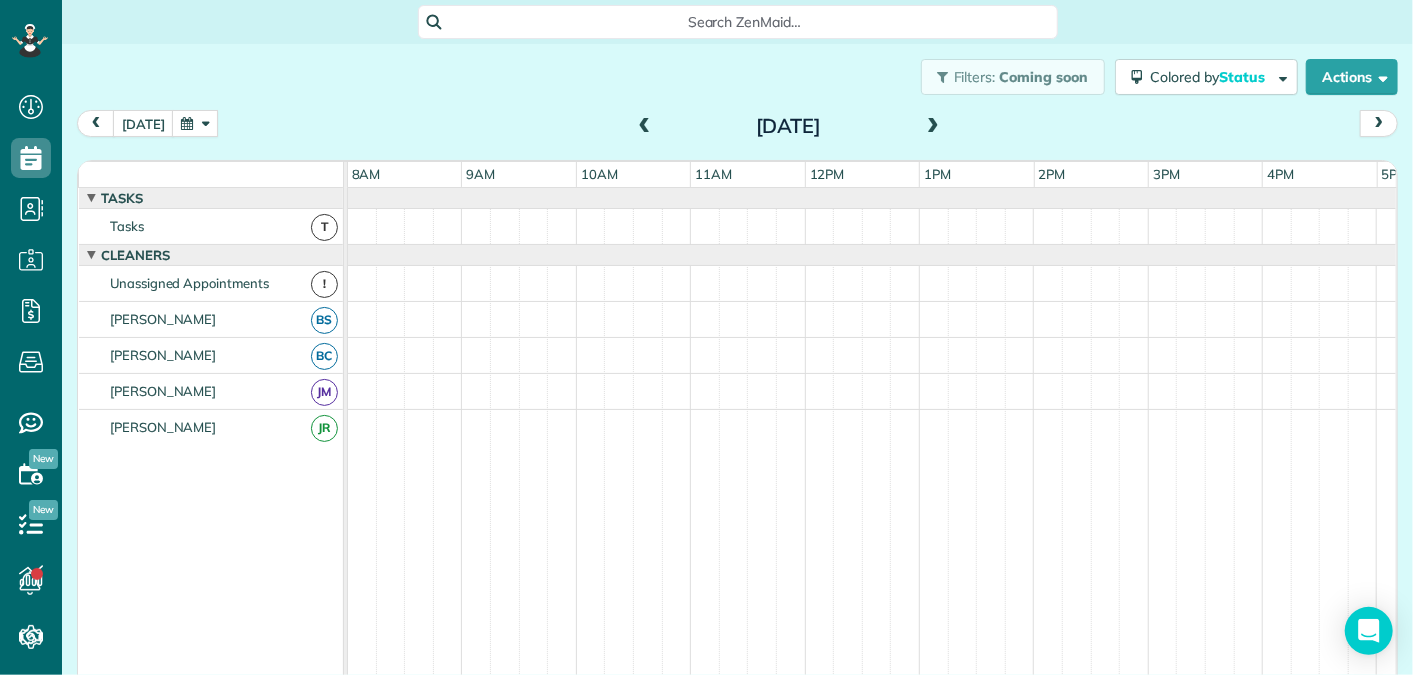click at bounding box center (933, 127) 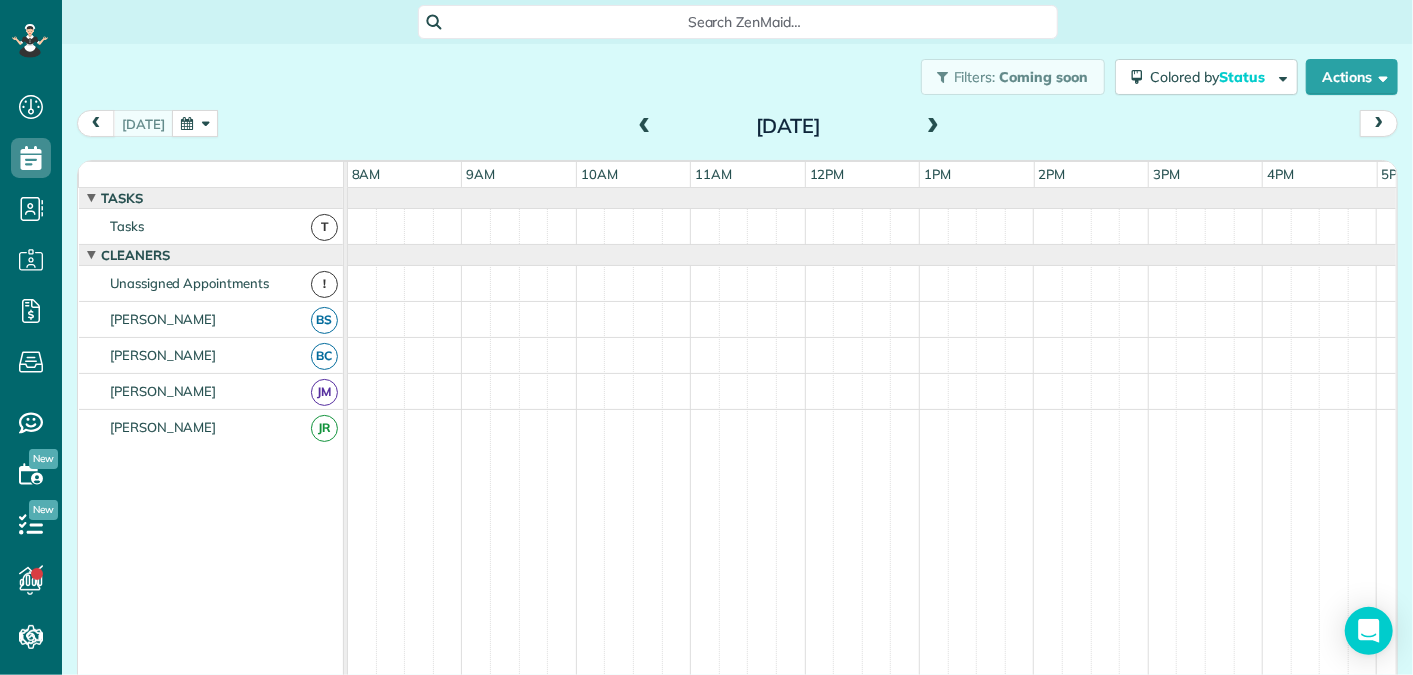 scroll, scrollTop: 68, scrollLeft: 0, axis: vertical 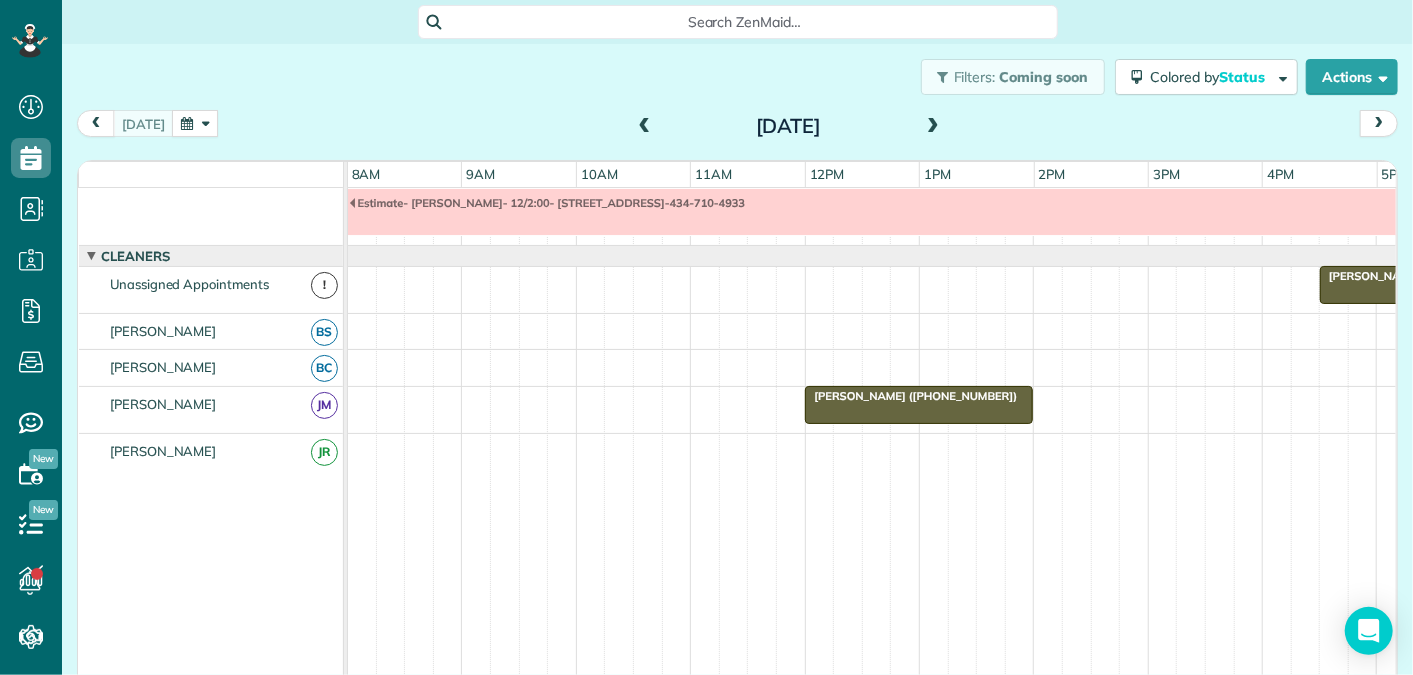 click at bounding box center (933, 127) 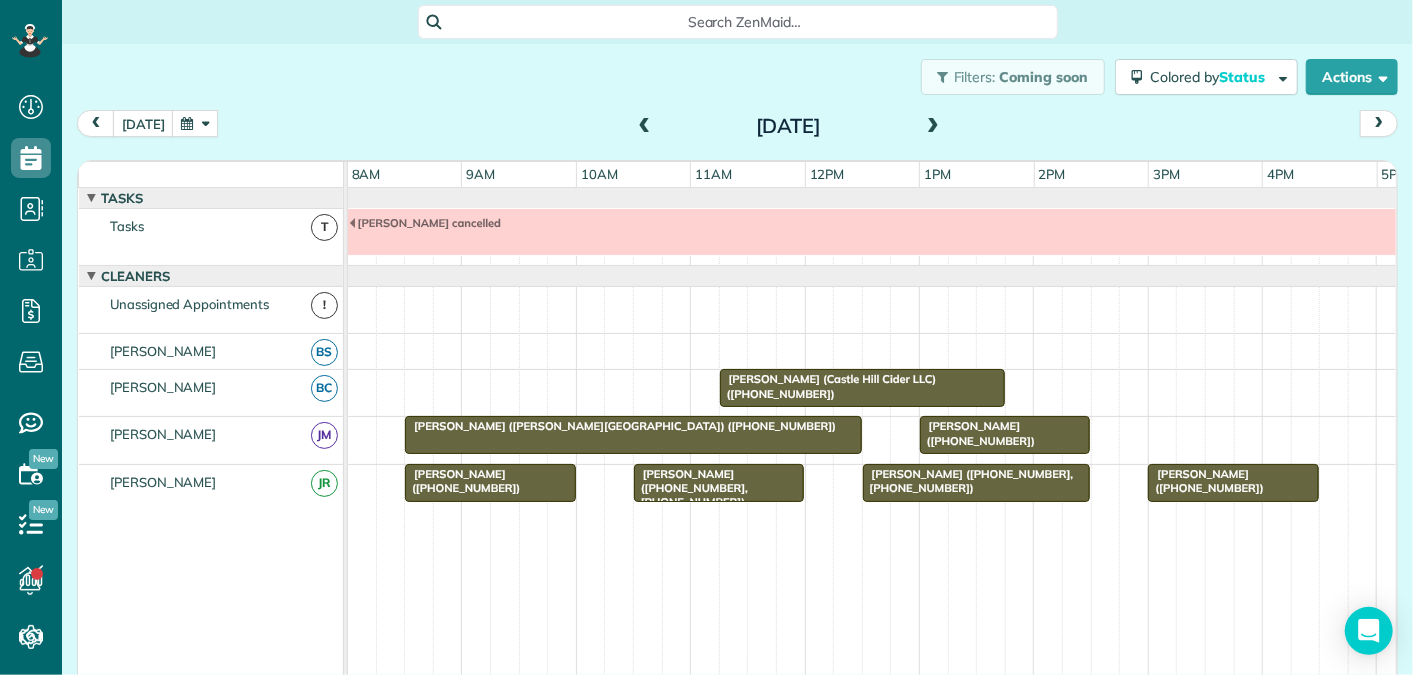 scroll, scrollTop: 21, scrollLeft: 0, axis: vertical 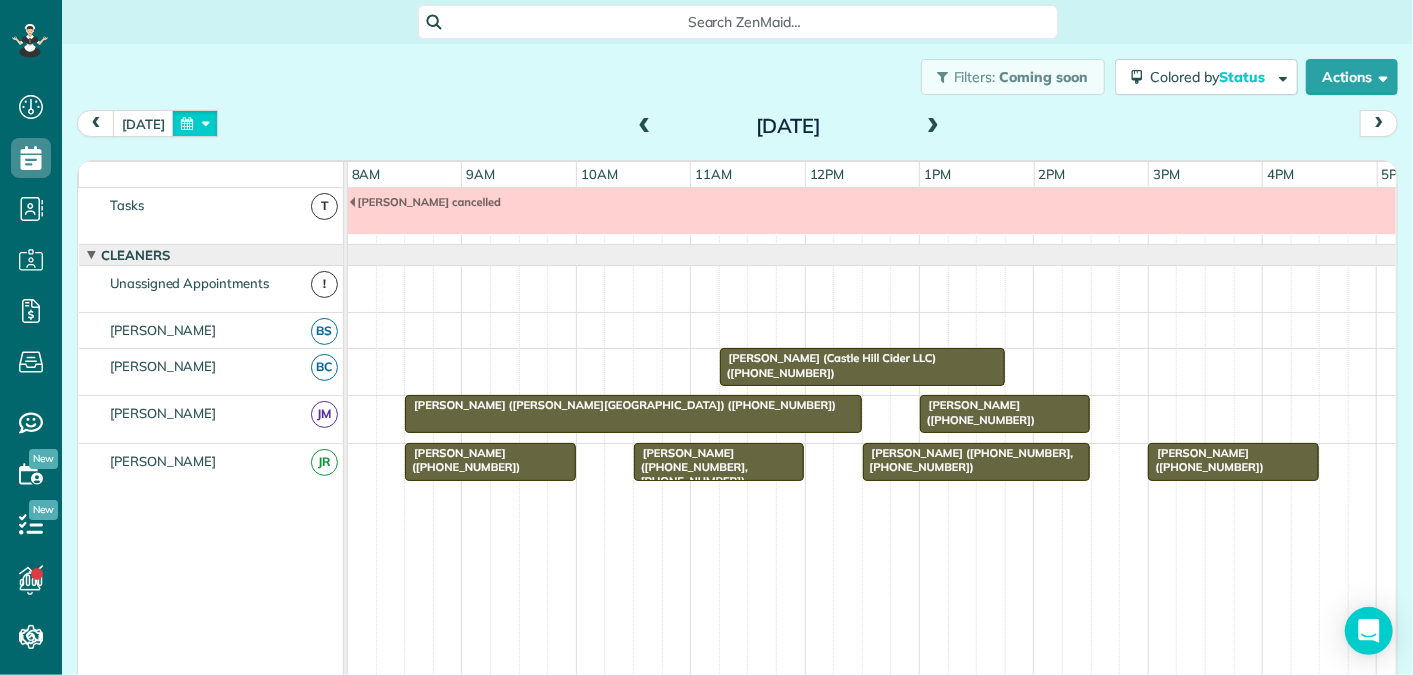 click at bounding box center [195, 123] 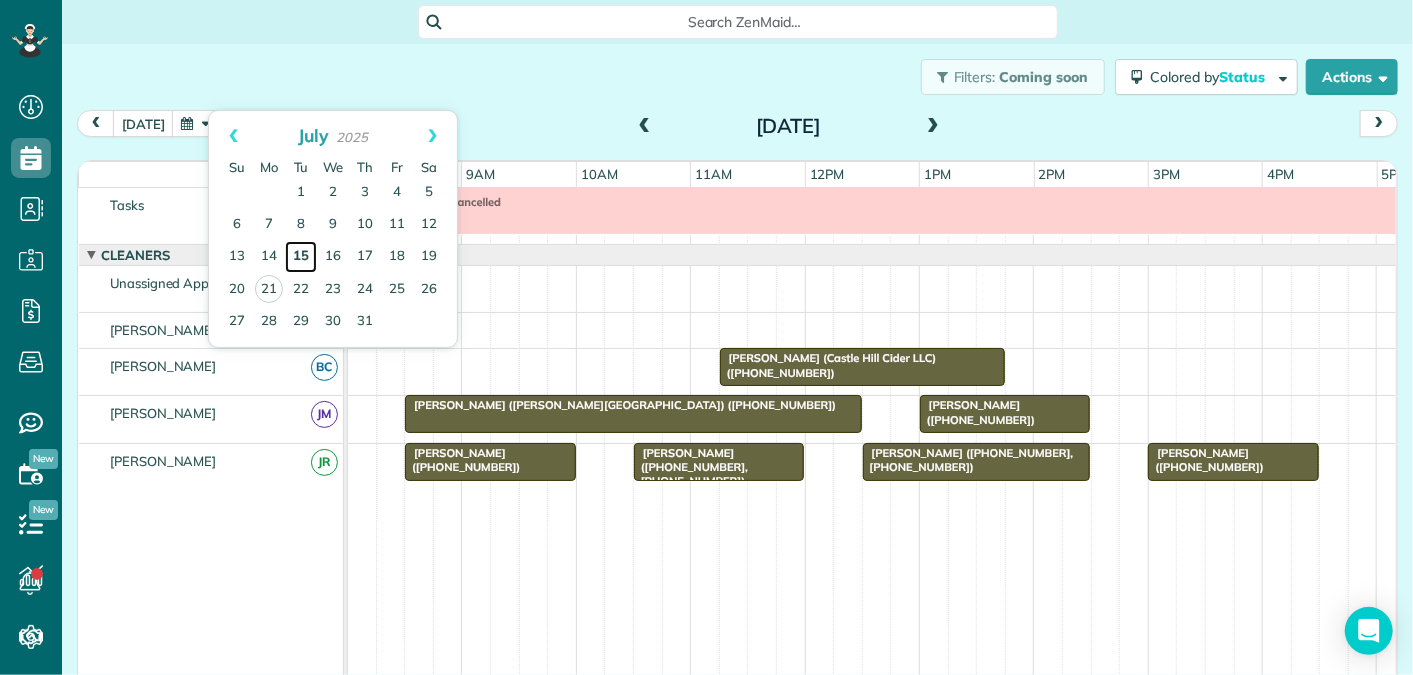 click on "15" at bounding box center [301, 257] 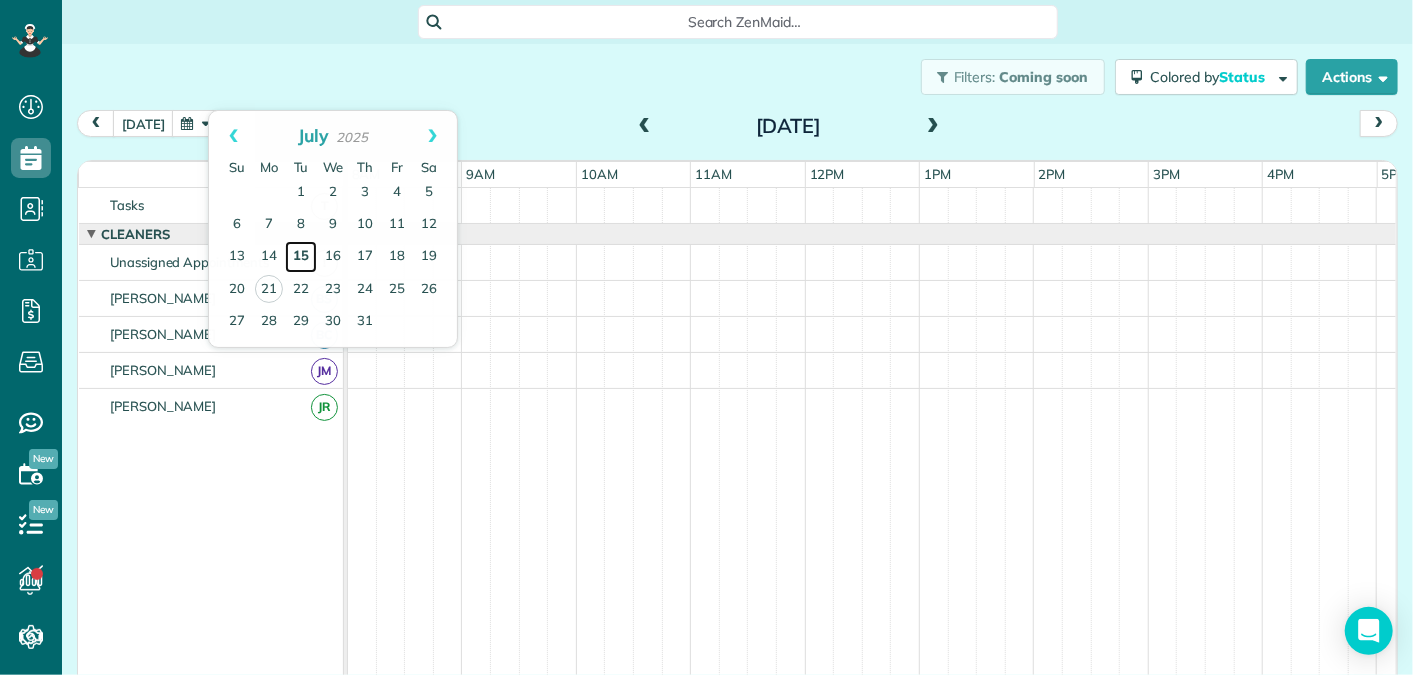 scroll, scrollTop: 0, scrollLeft: 0, axis: both 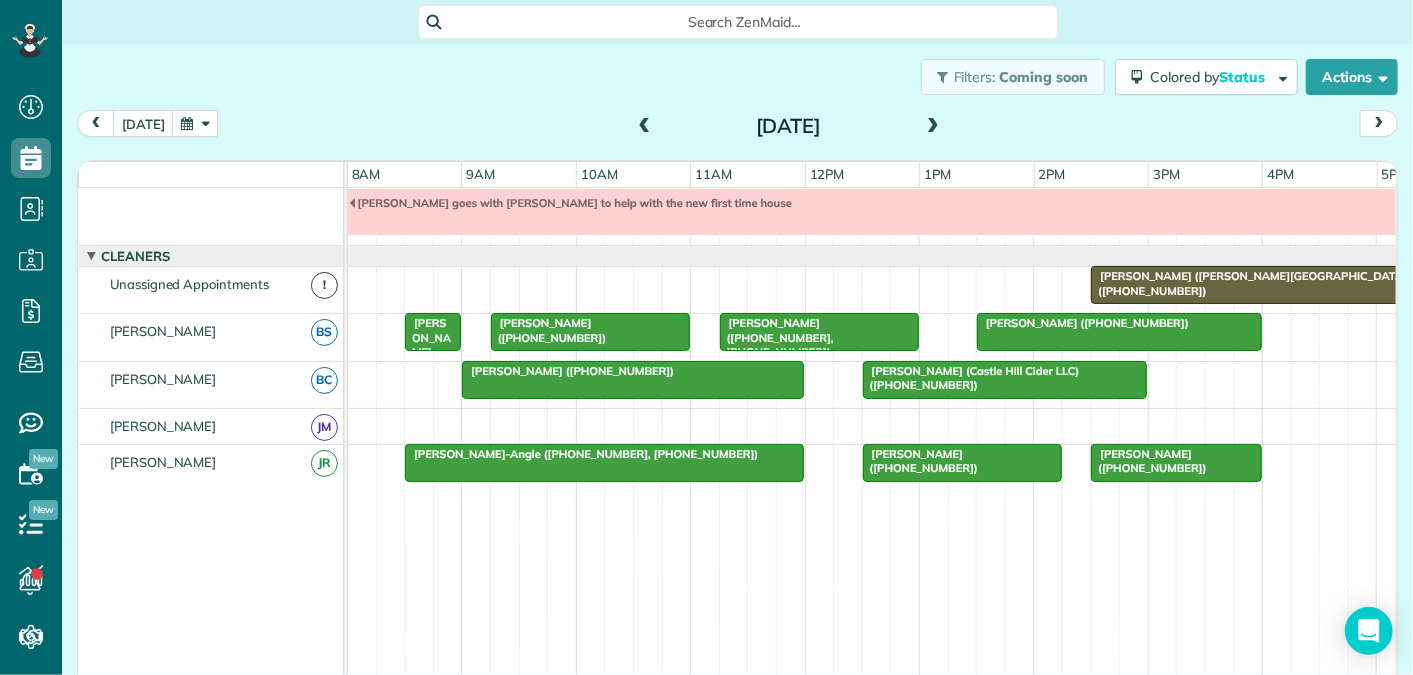 click on "[PERSON_NAME] ([PHONE_NUMBER])" at bounding box center [568, 371] 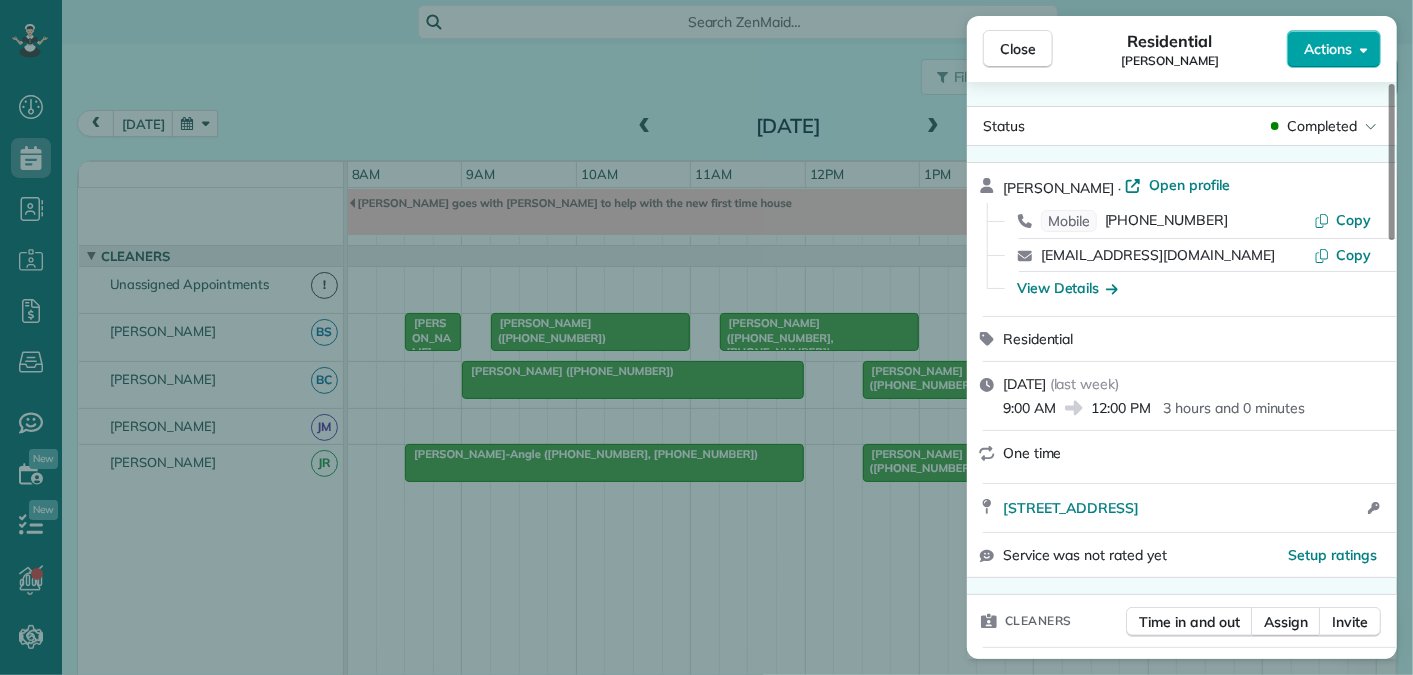click on "Actions" at bounding box center [1328, 49] 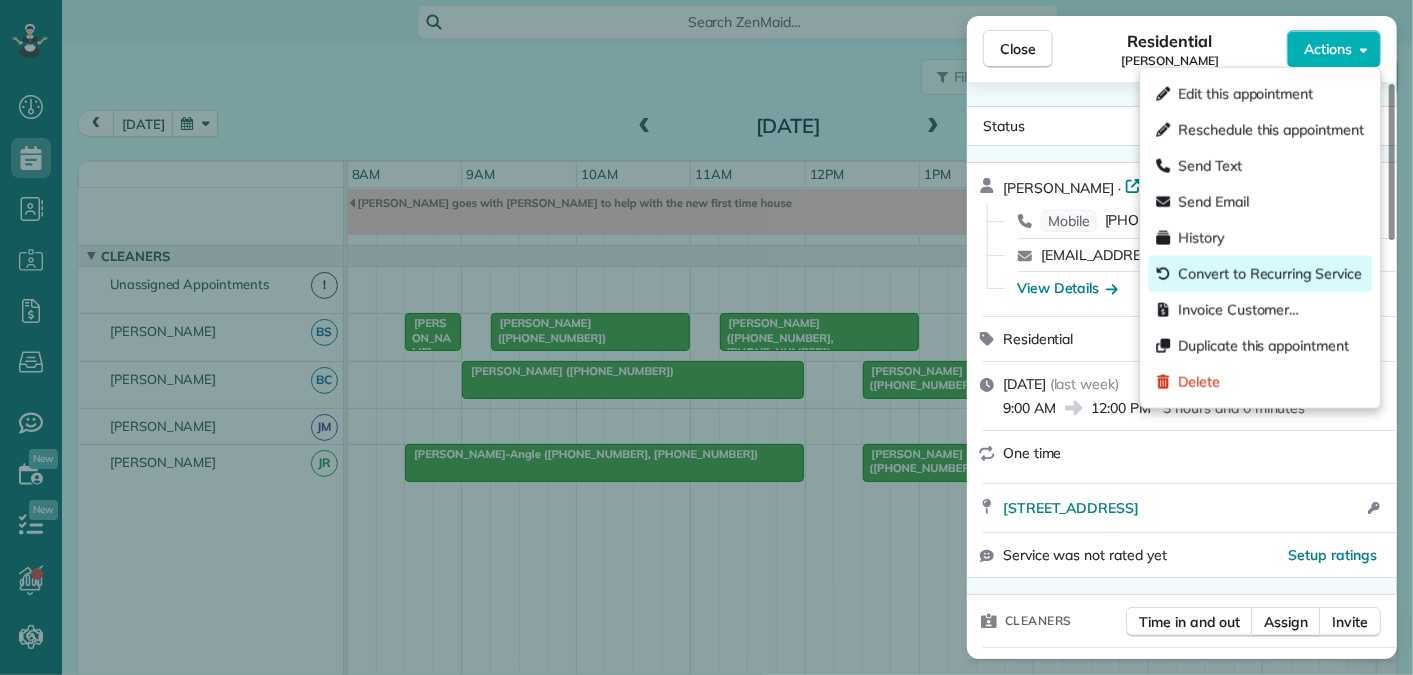 click on "Convert to Recurring Service" at bounding box center [1270, 274] 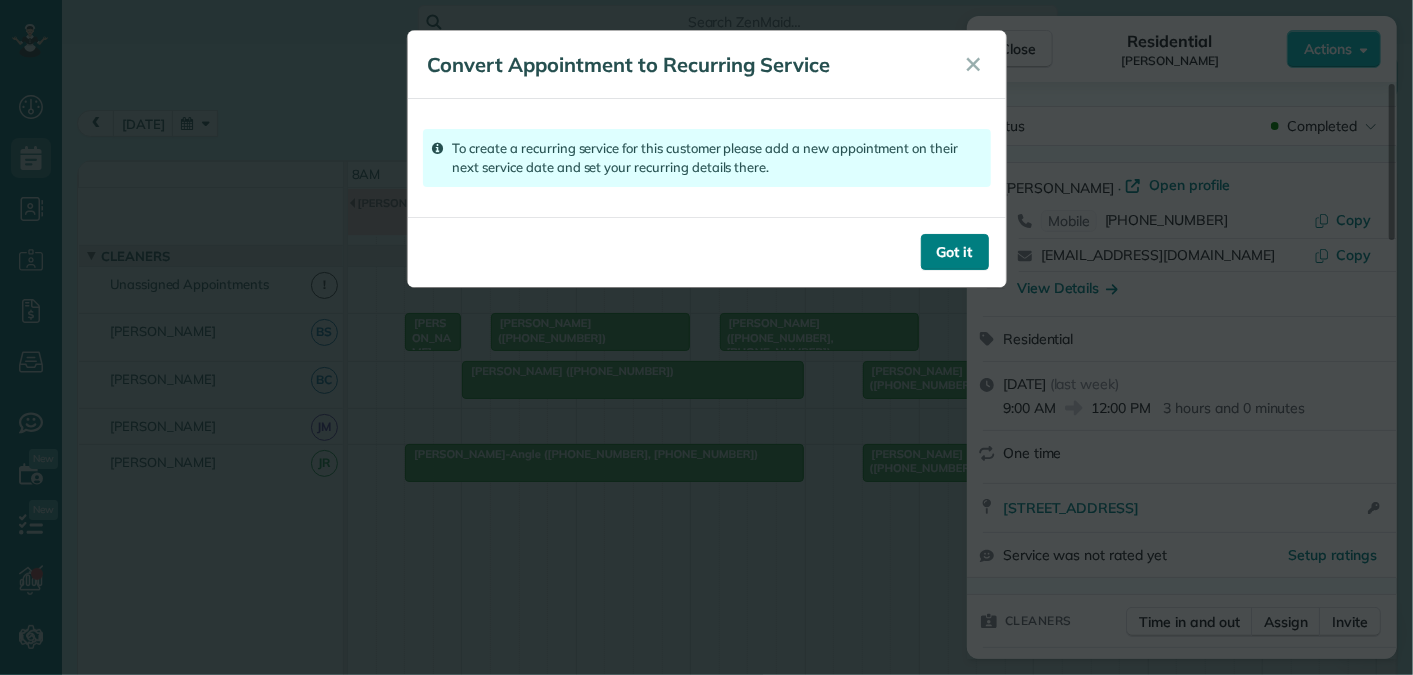 click on "Got it" at bounding box center [955, 252] 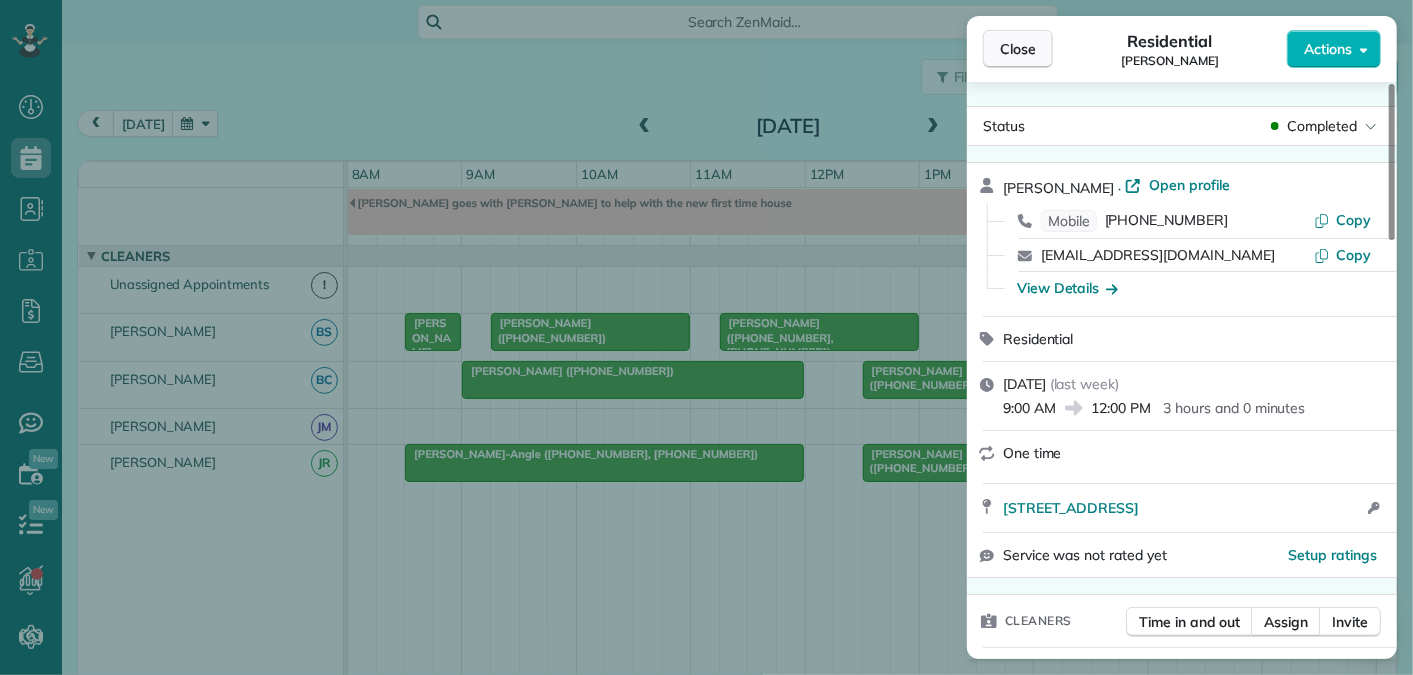 click on "Close" at bounding box center (1018, 49) 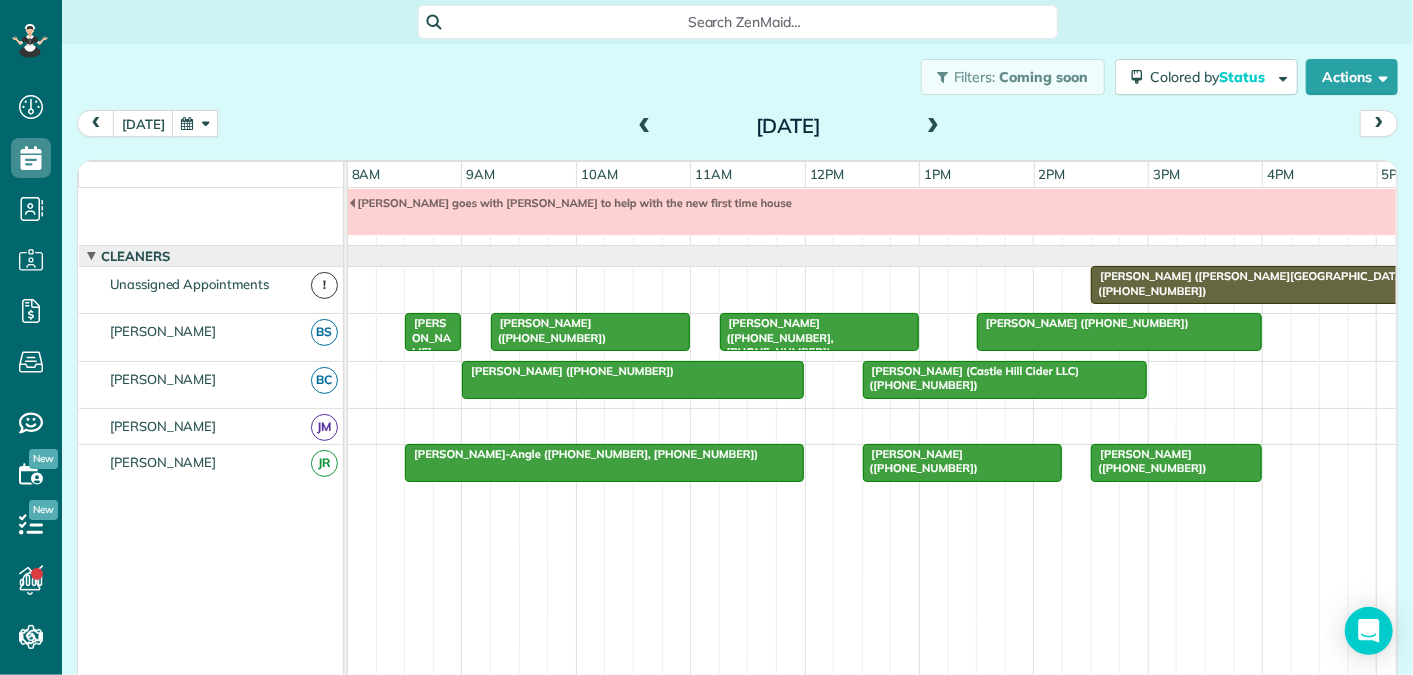 click at bounding box center [195, 123] 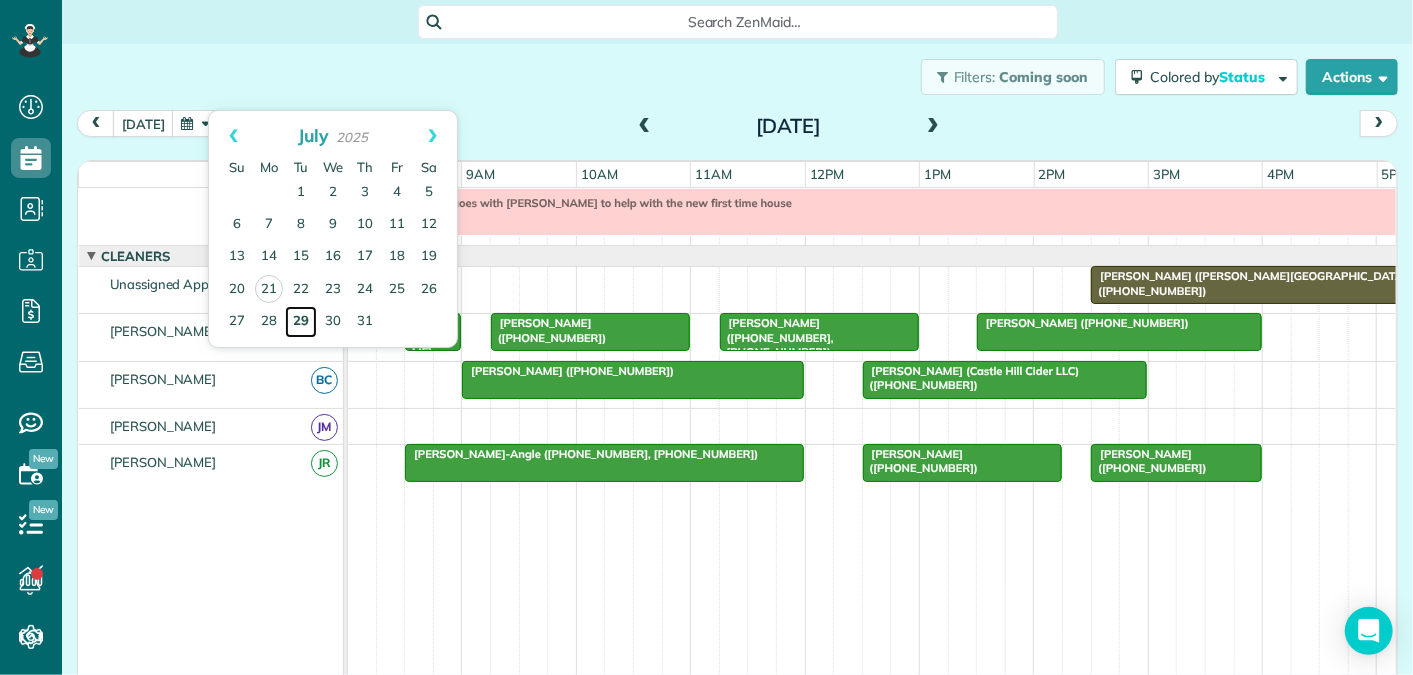 click on "29" at bounding box center [301, 322] 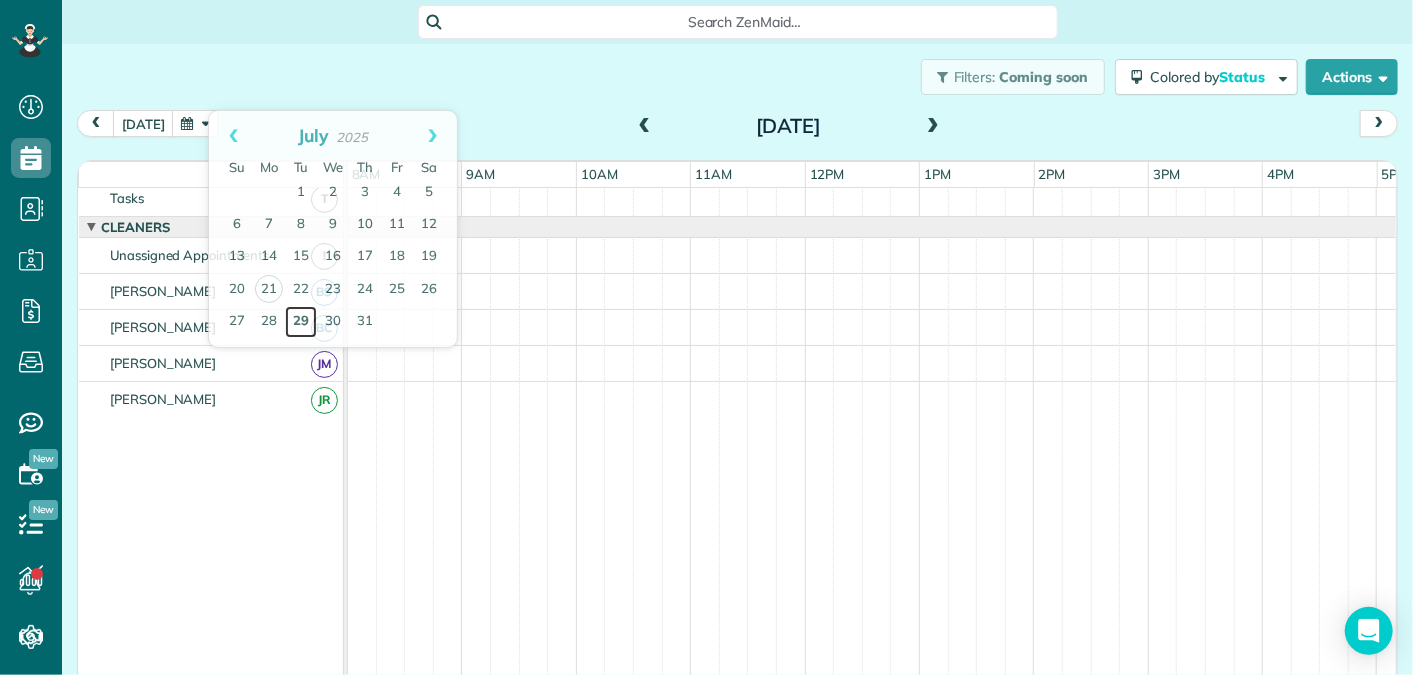scroll, scrollTop: 0, scrollLeft: 0, axis: both 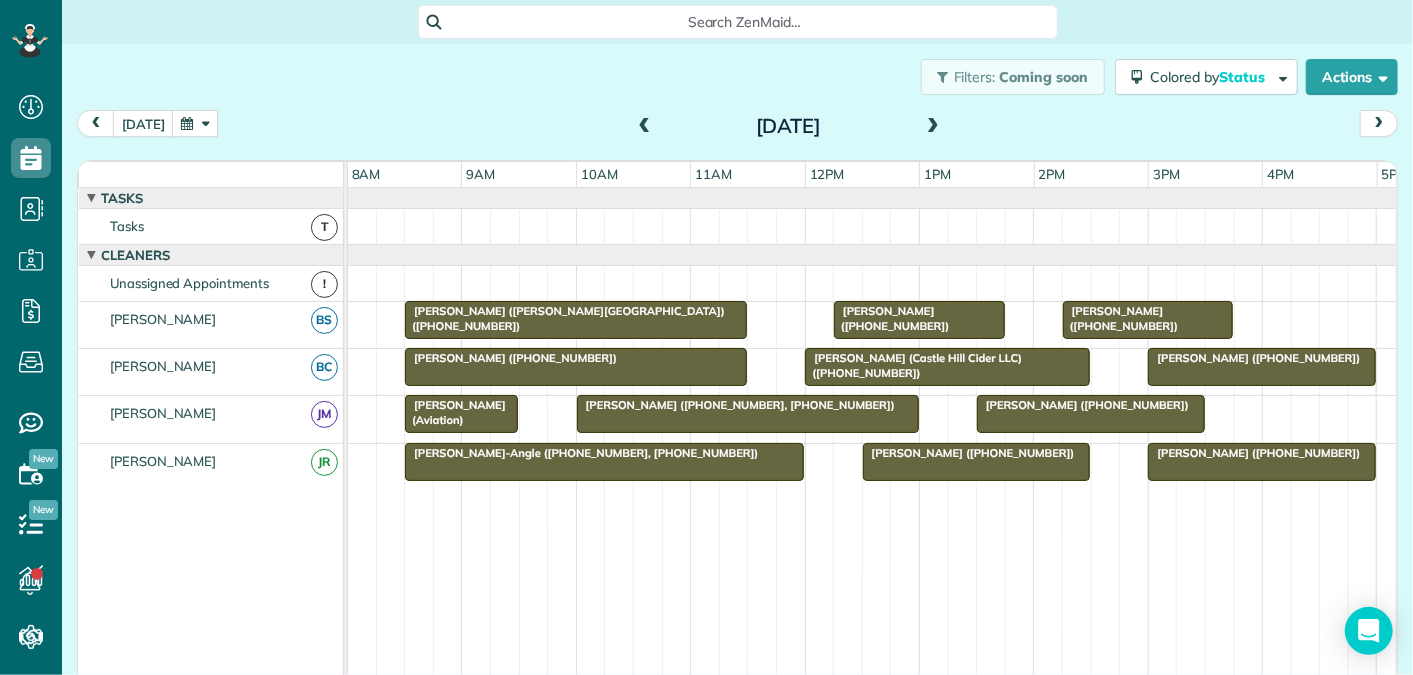 click on "[PERSON_NAME] ([PHONE_NUMBER])" at bounding box center (511, 358) 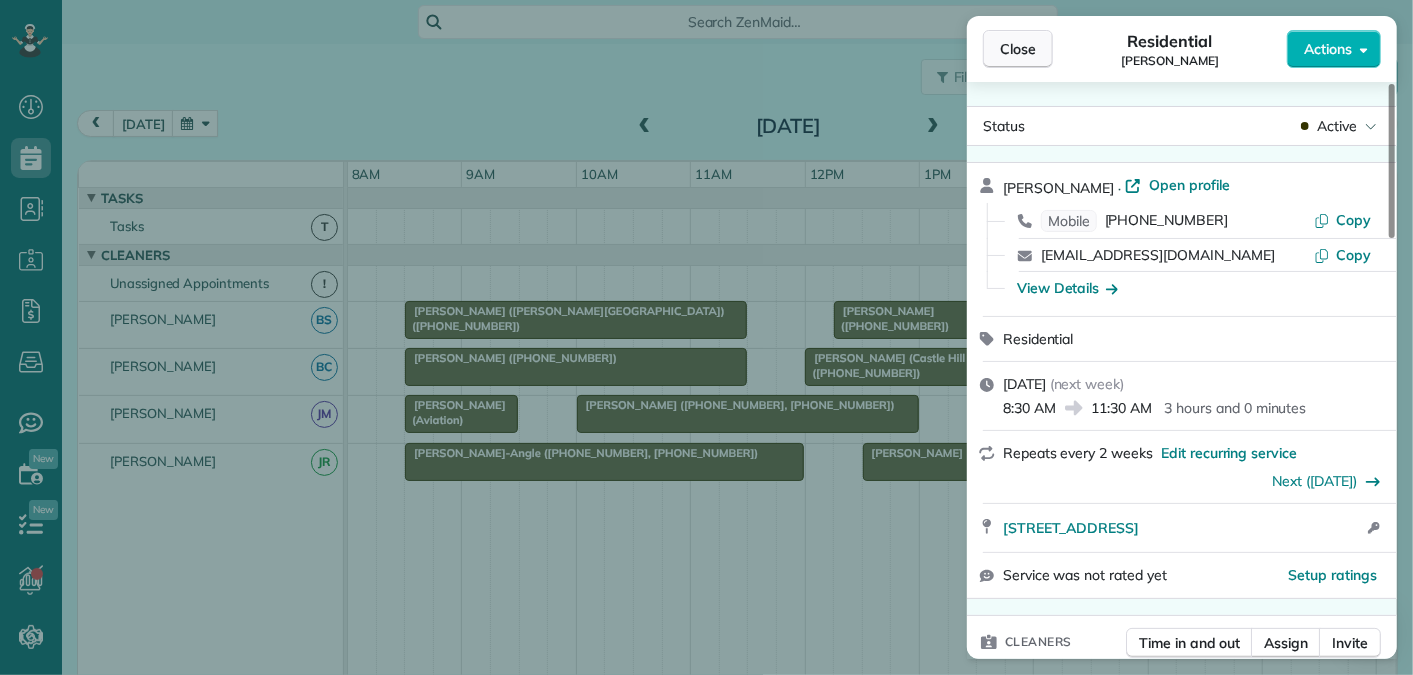 click on "Close" at bounding box center [1018, 49] 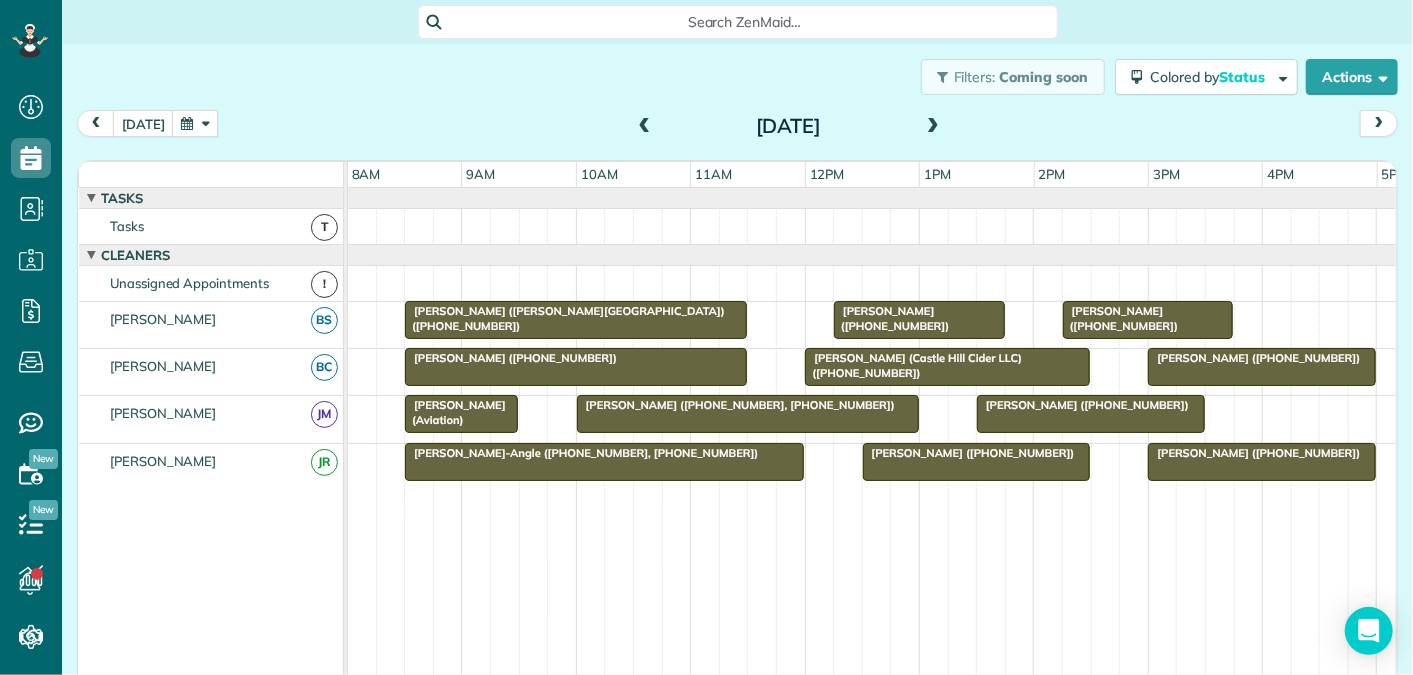 click at bounding box center [645, 127] 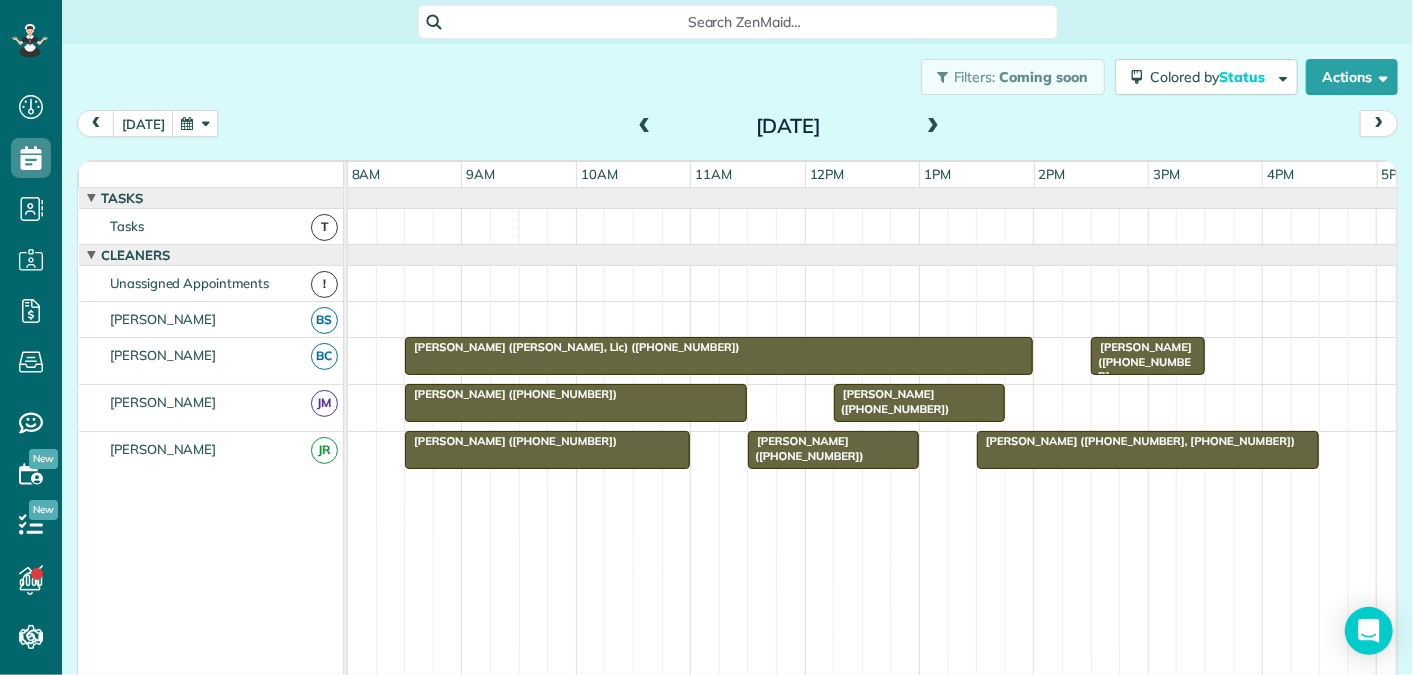 click at bounding box center (933, 127) 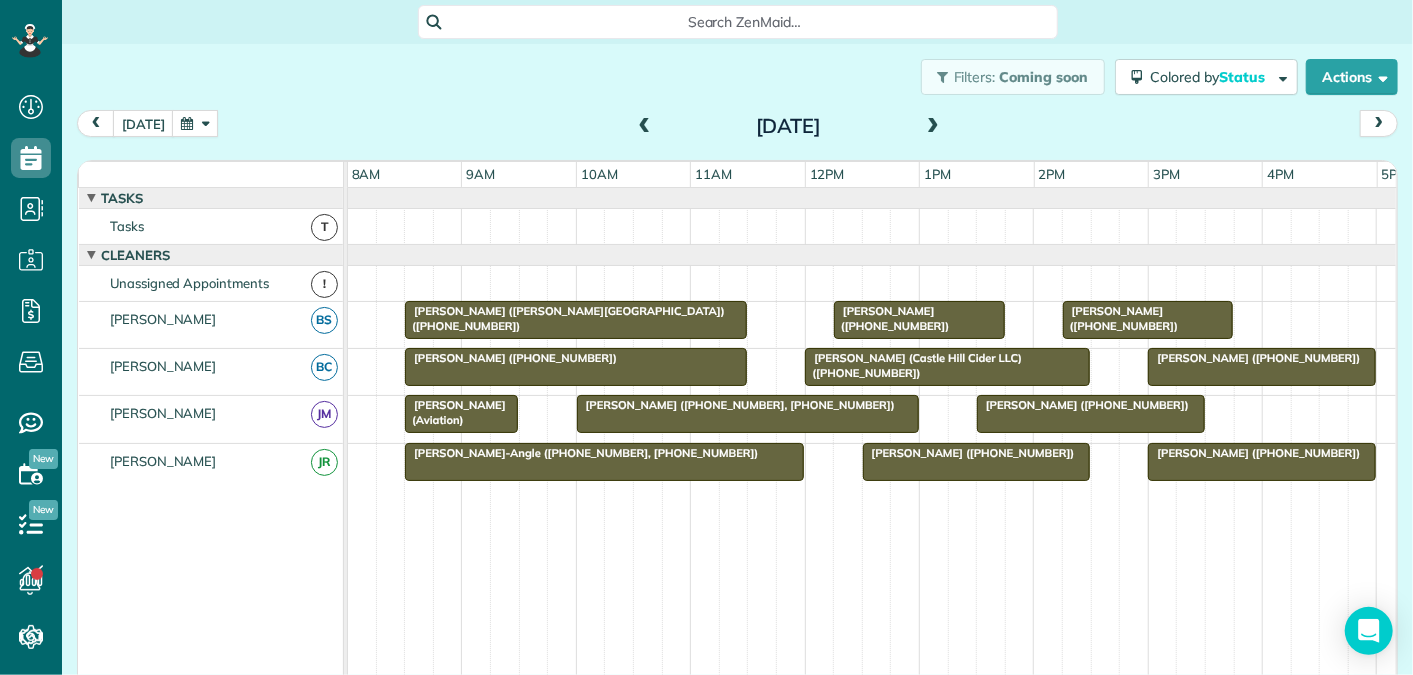 click at bounding box center (933, 127) 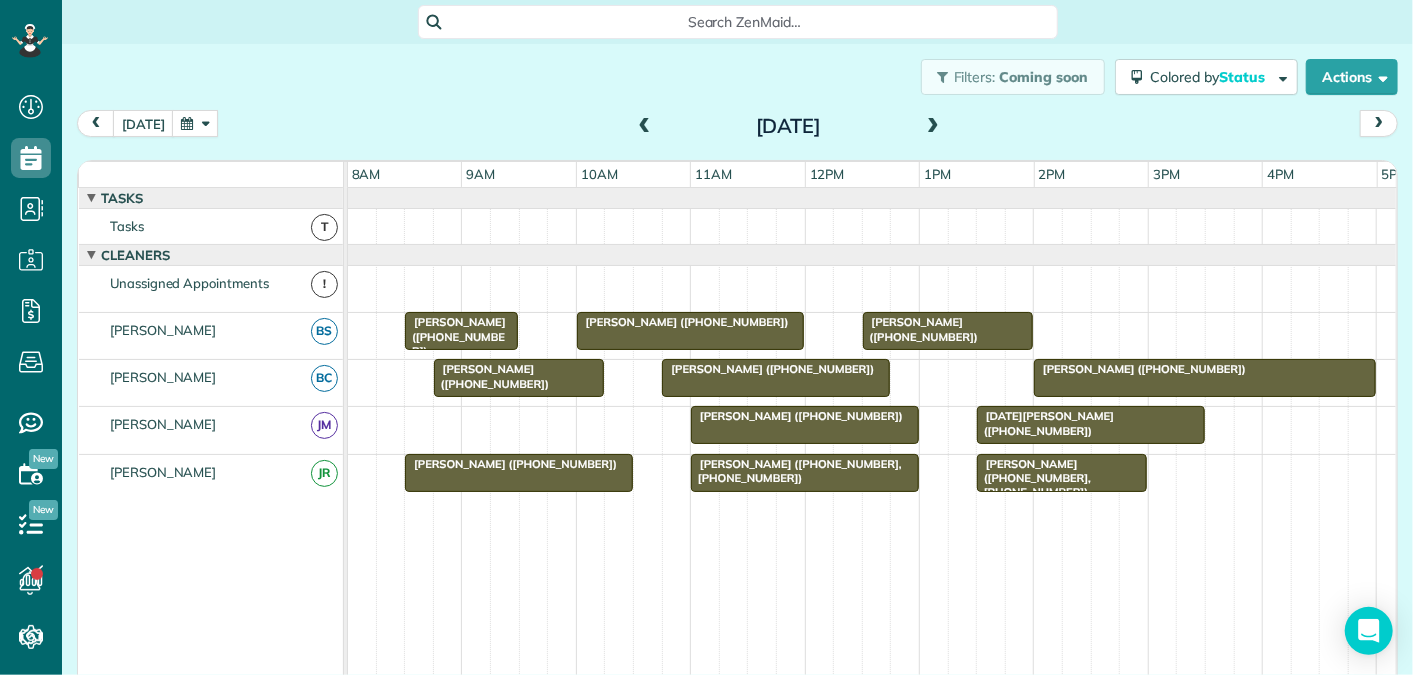 click at bounding box center (933, 127) 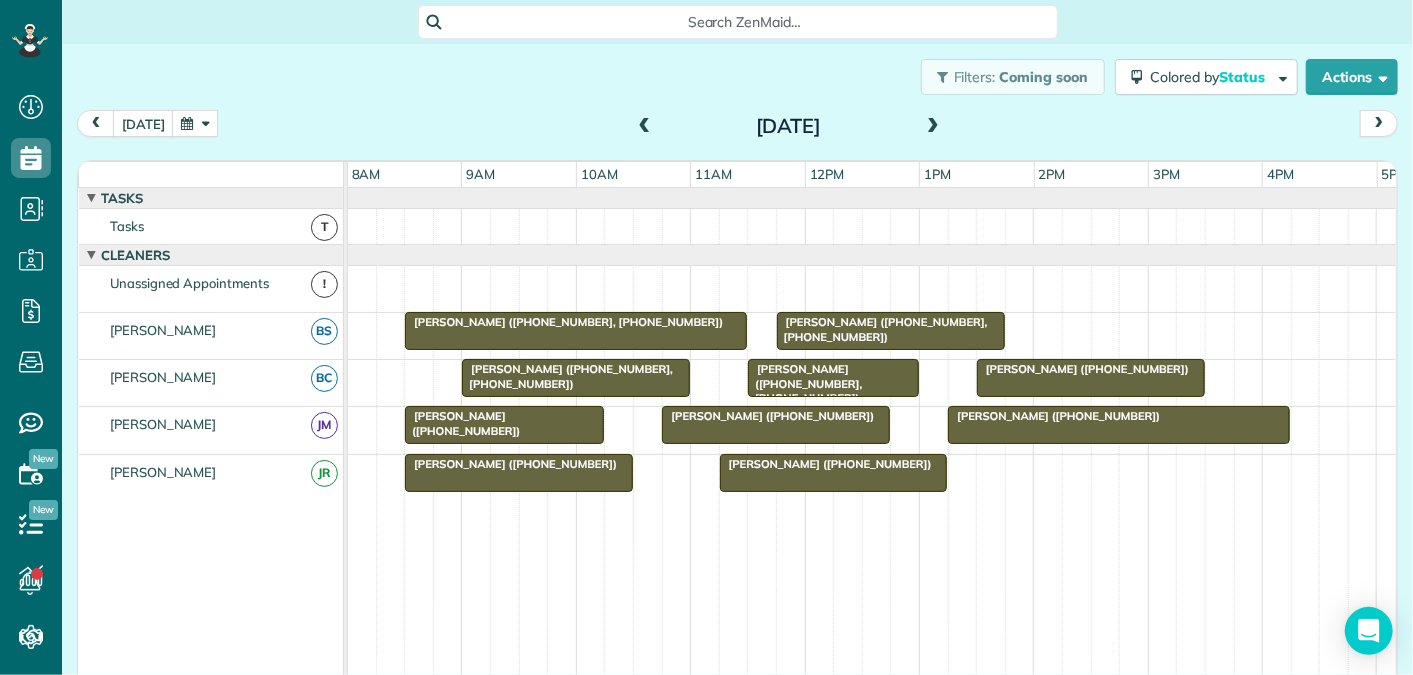 click at bounding box center (933, 127) 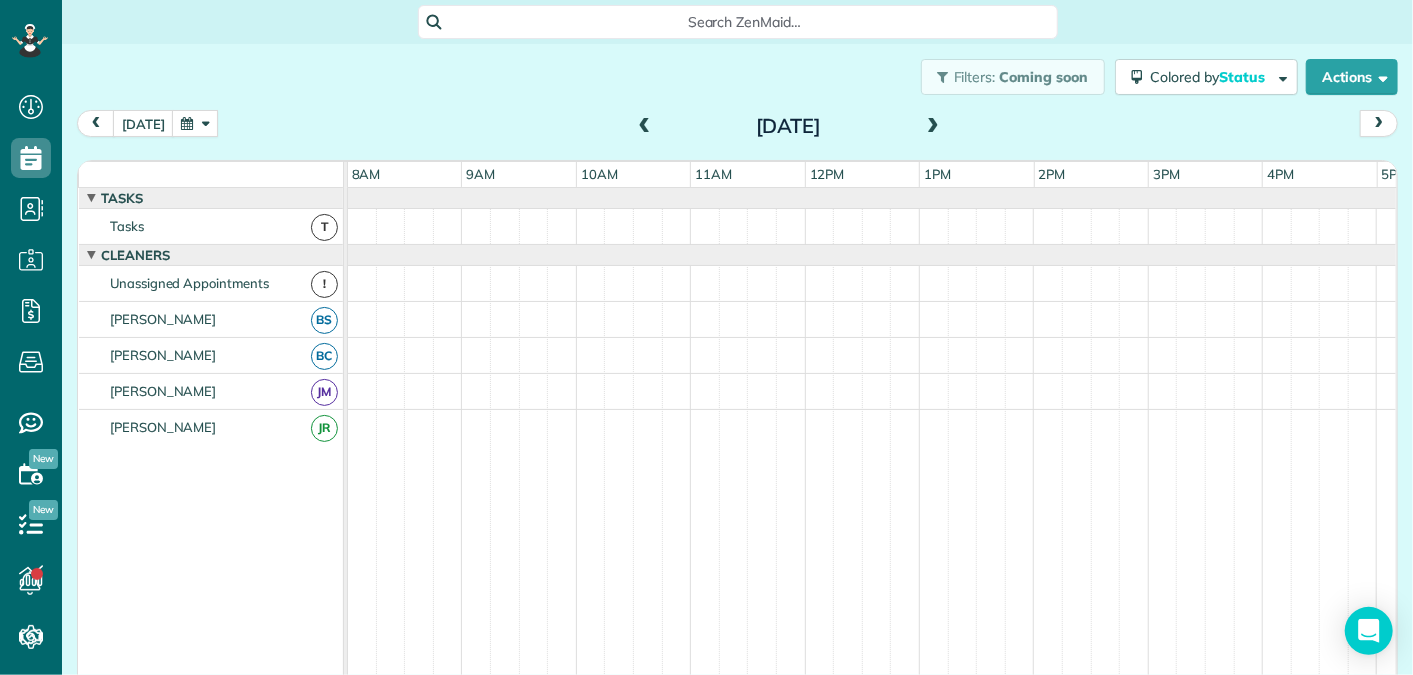 scroll, scrollTop: 21, scrollLeft: 0, axis: vertical 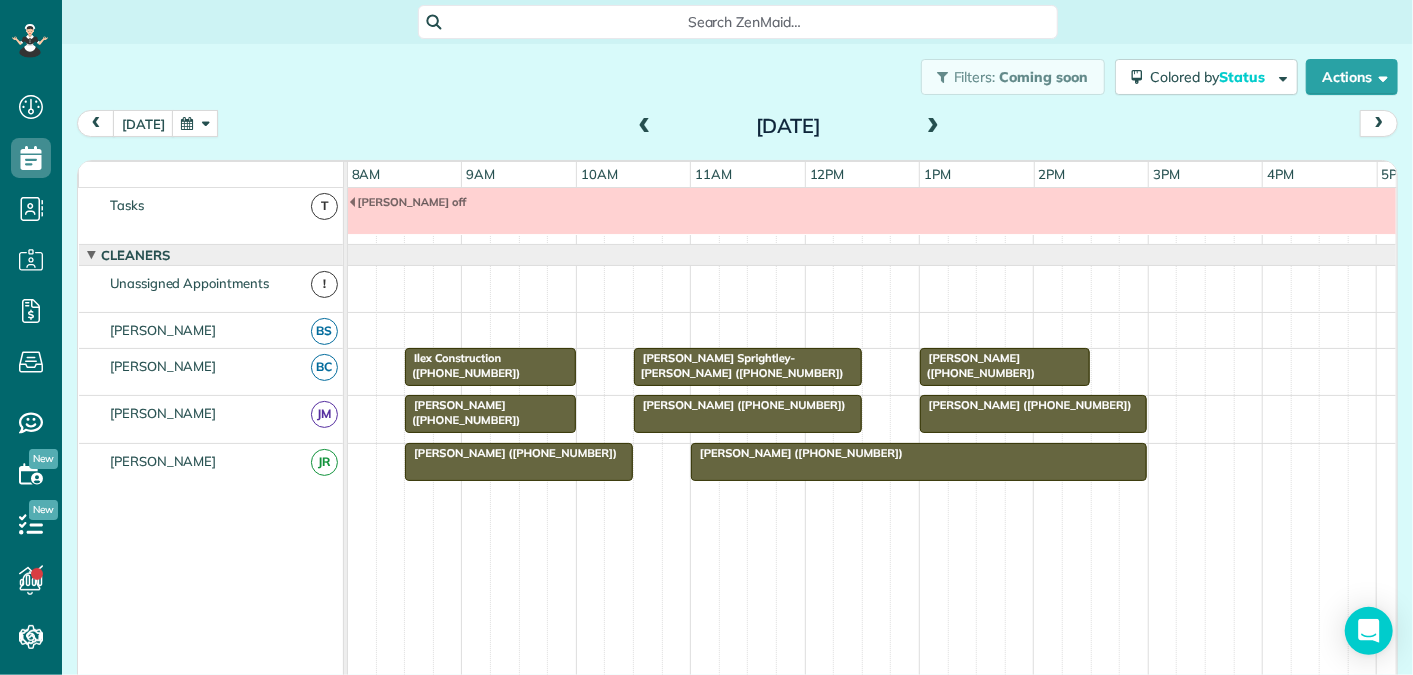 click at bounding box center (645, 127) 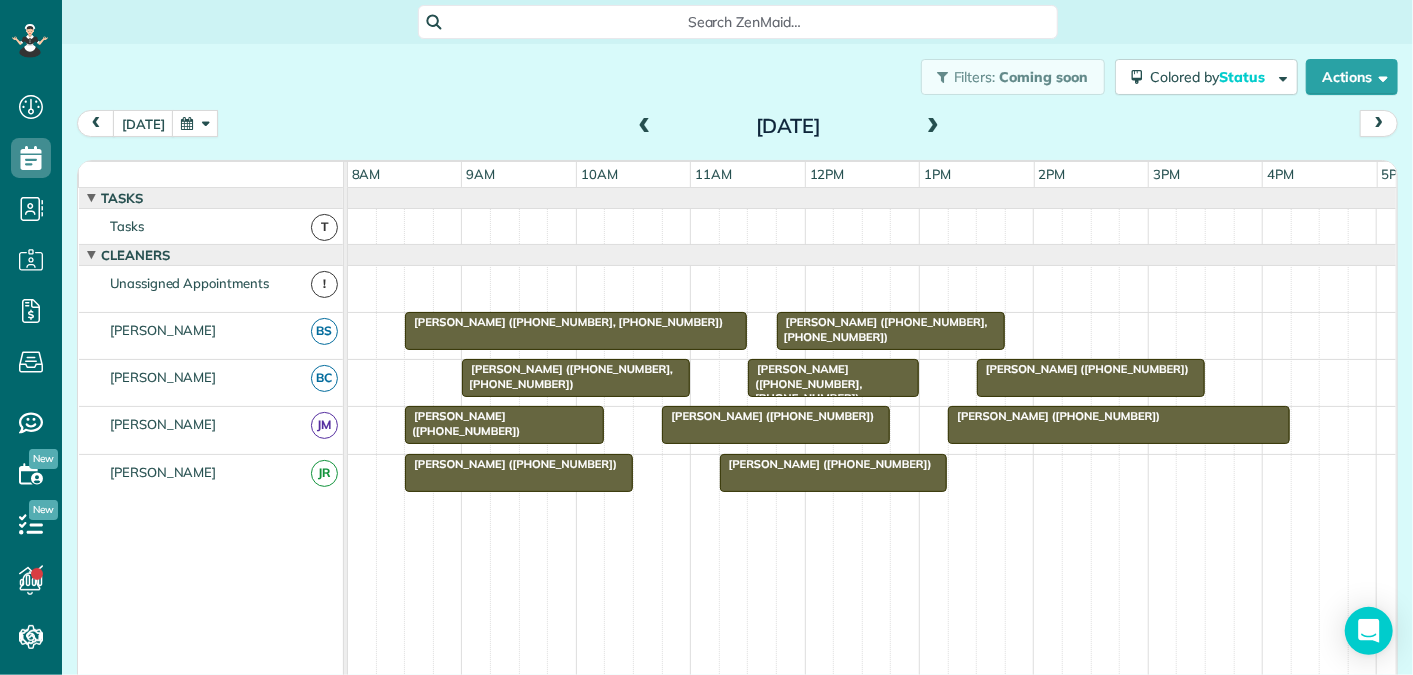 click at bounding box center (645, 127) 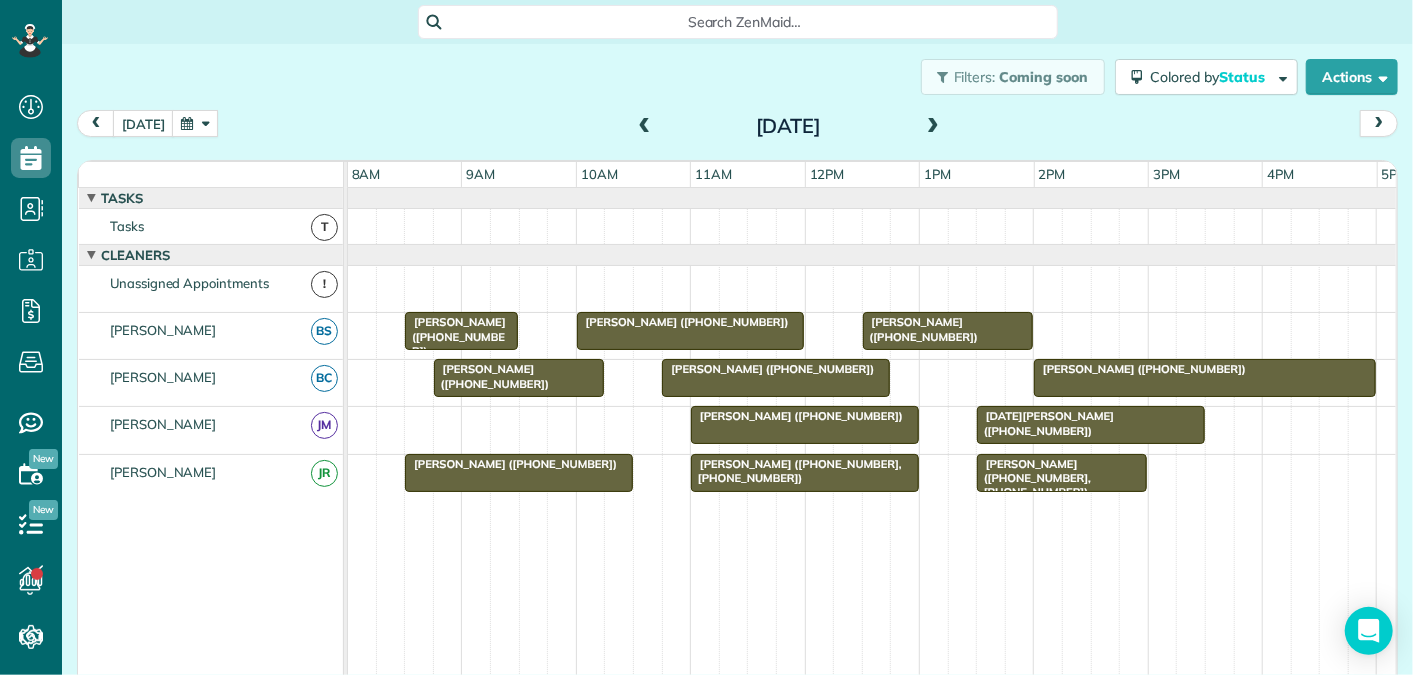 click at bounding box center [645, 127] 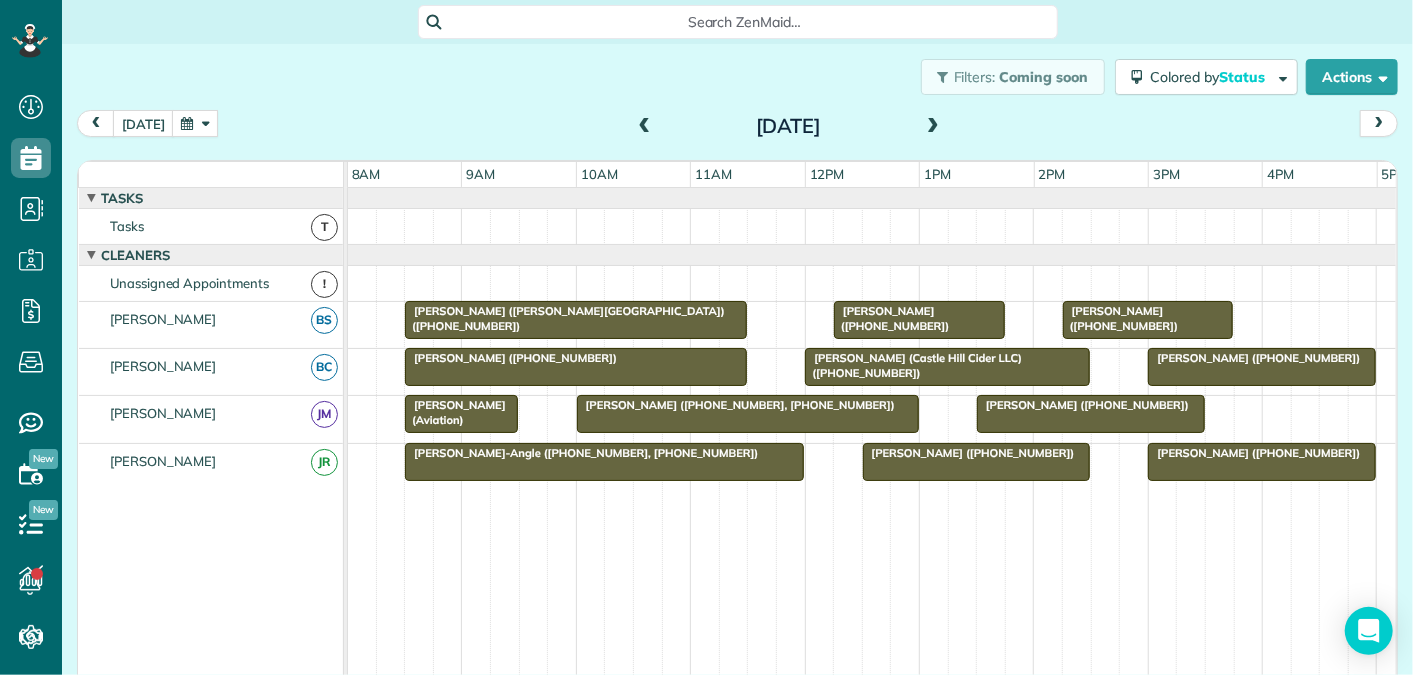 click at bounding box center [645, 127] 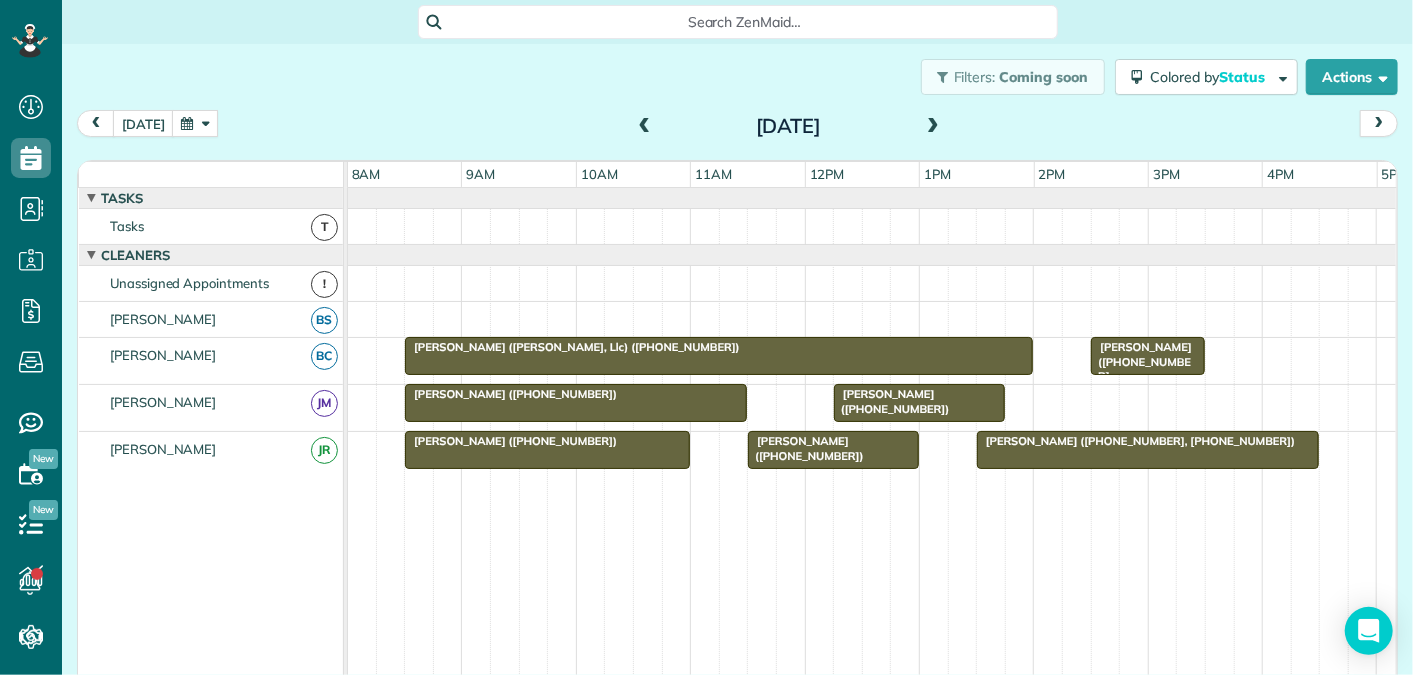 click at bounding box center [645, 127] 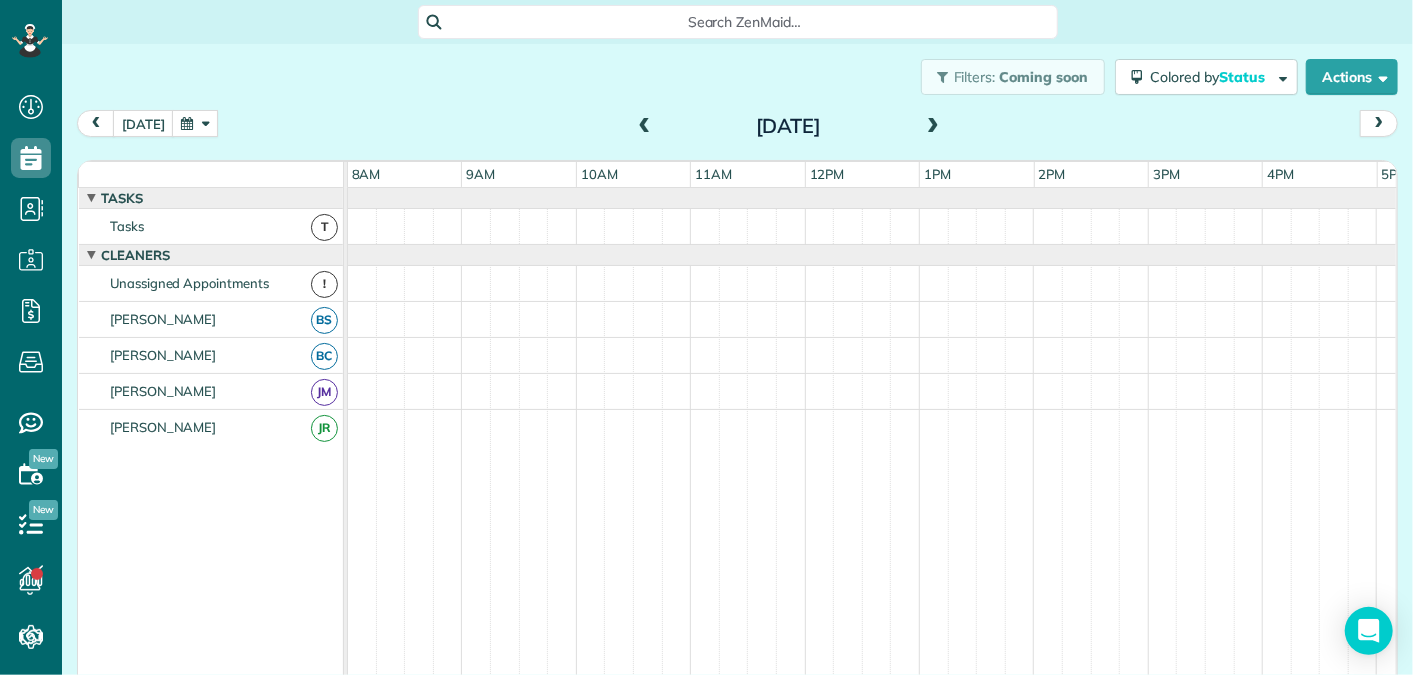 click at bounding box center (645, 127) 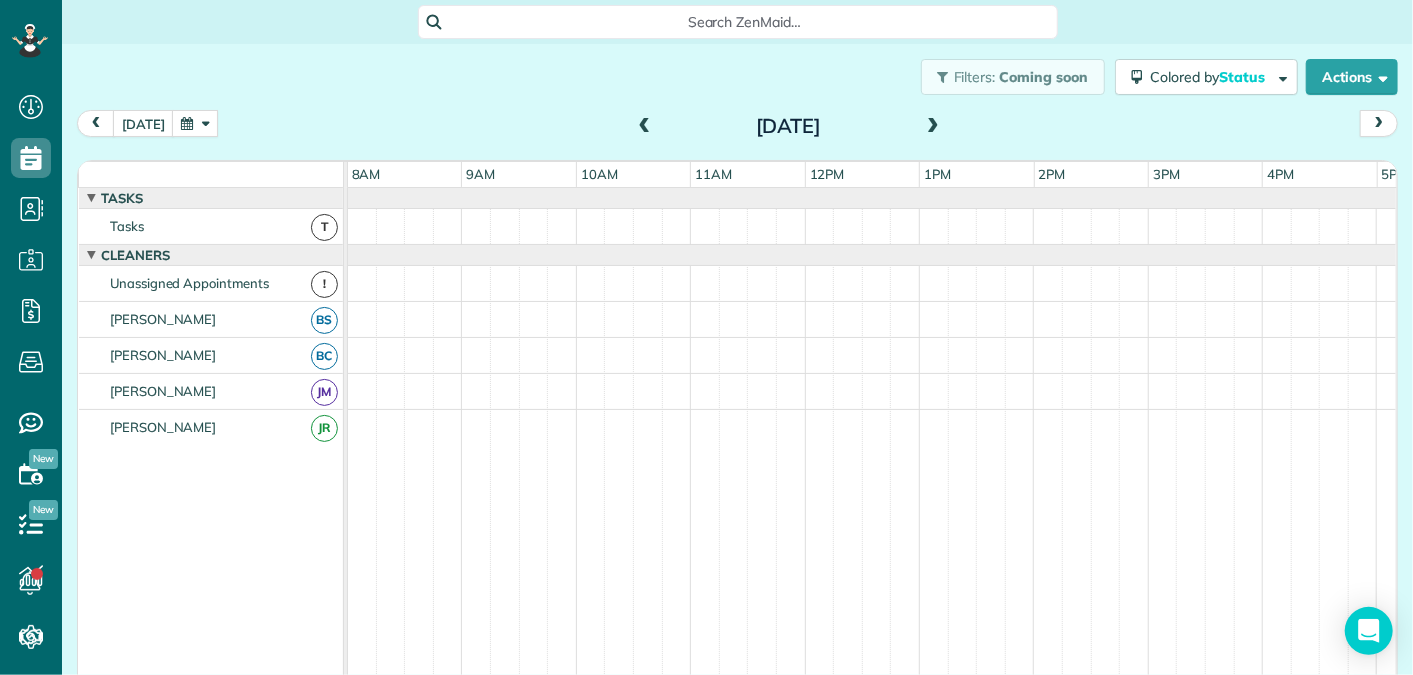 click at bounding box center [645, 127] 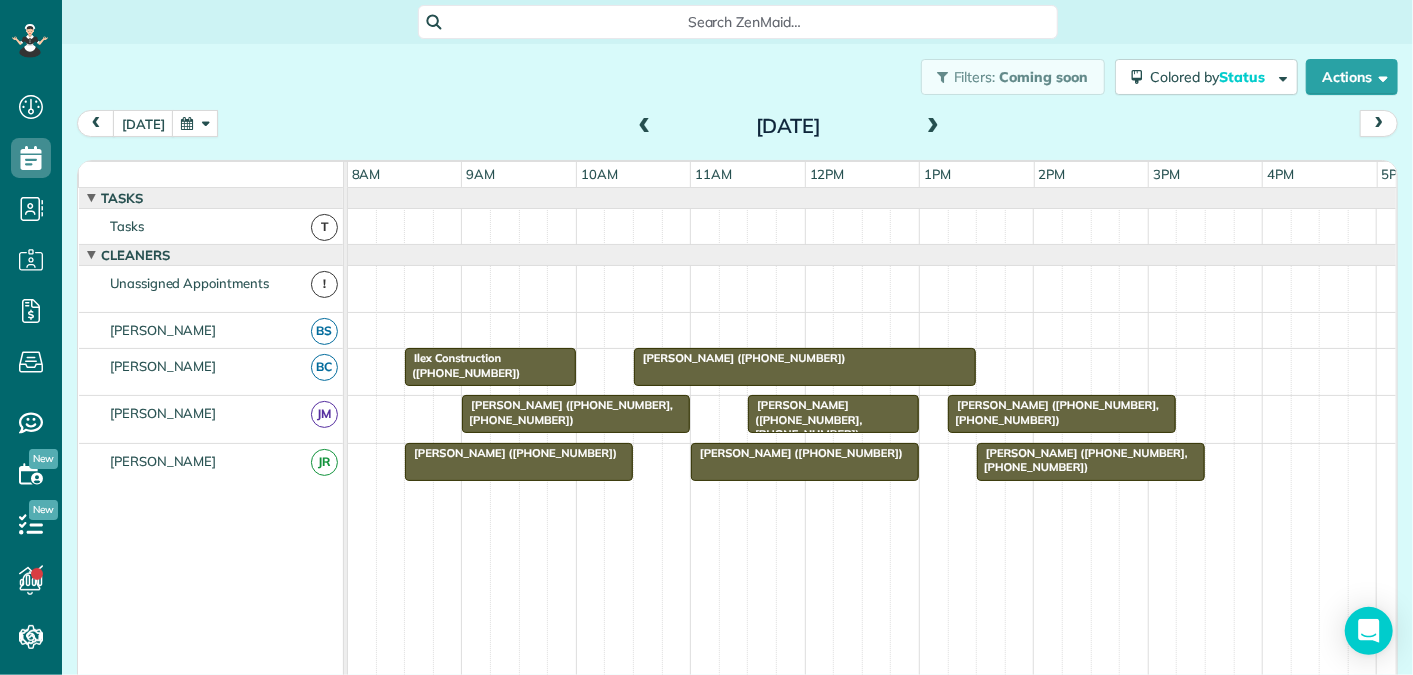 click at bounding box center [645, 127] 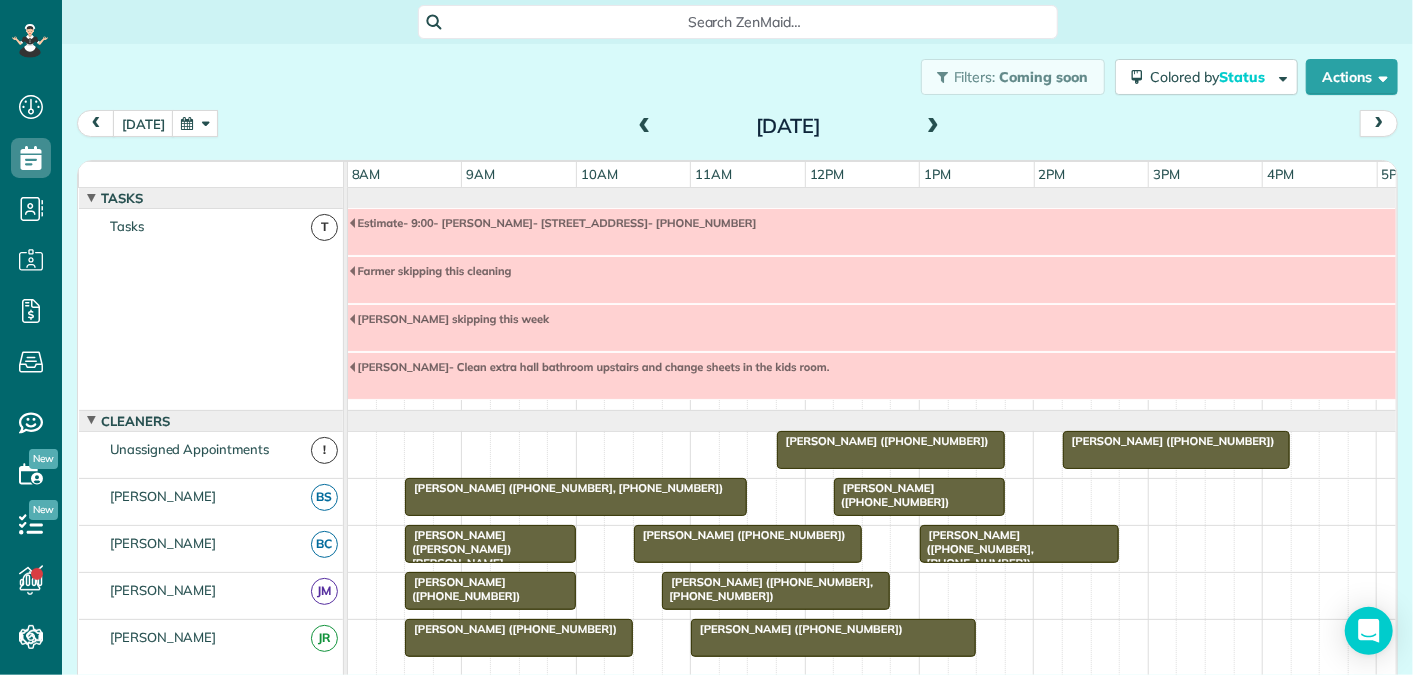 scroll, scrollTop: 165, scrollLeft: 0, axis: vertical 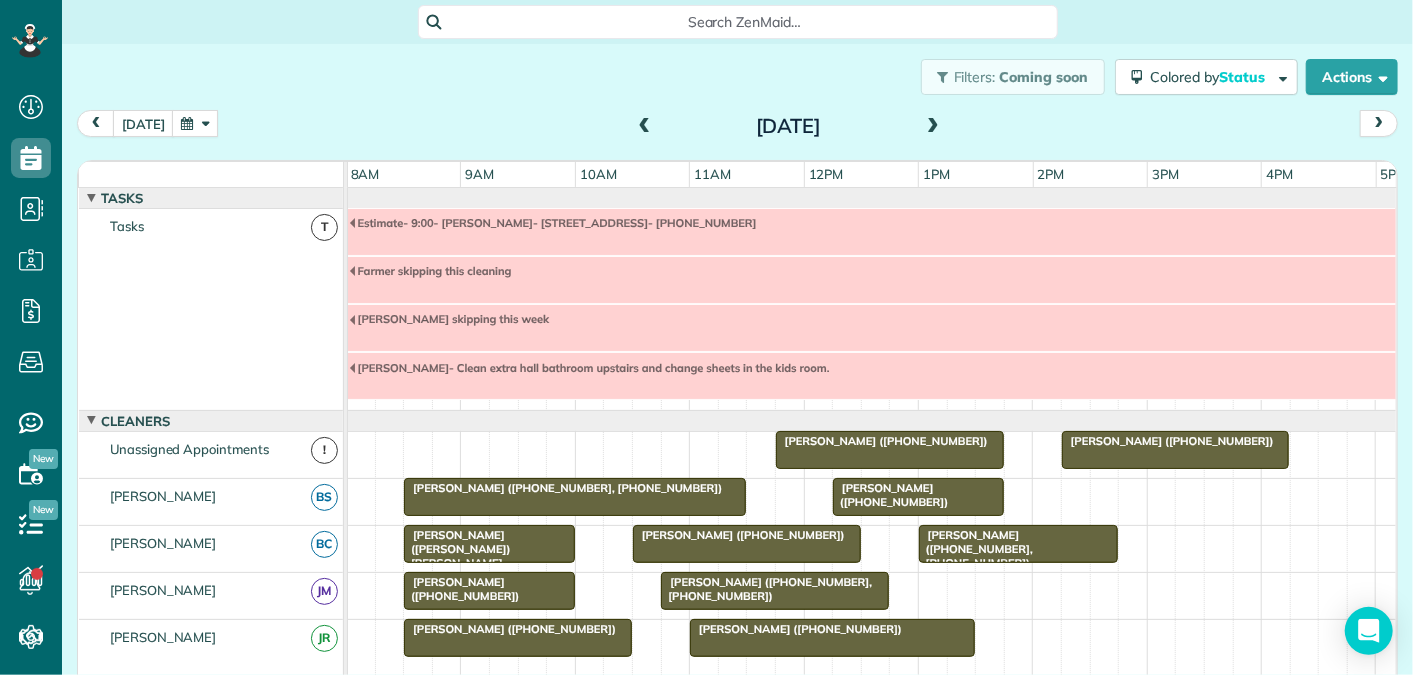 click at bounding box center (645, 127) 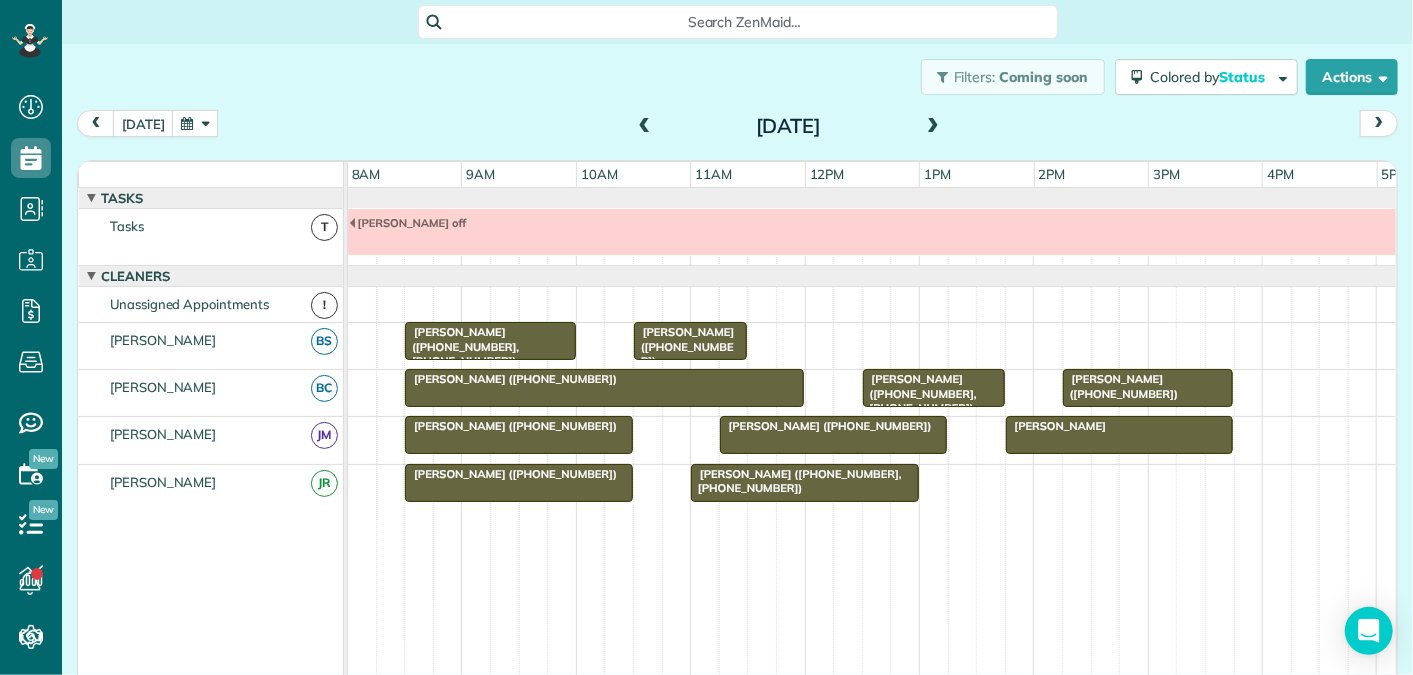 scroll, scrollTop: 21, scrollLeft: 0, axis: vertical 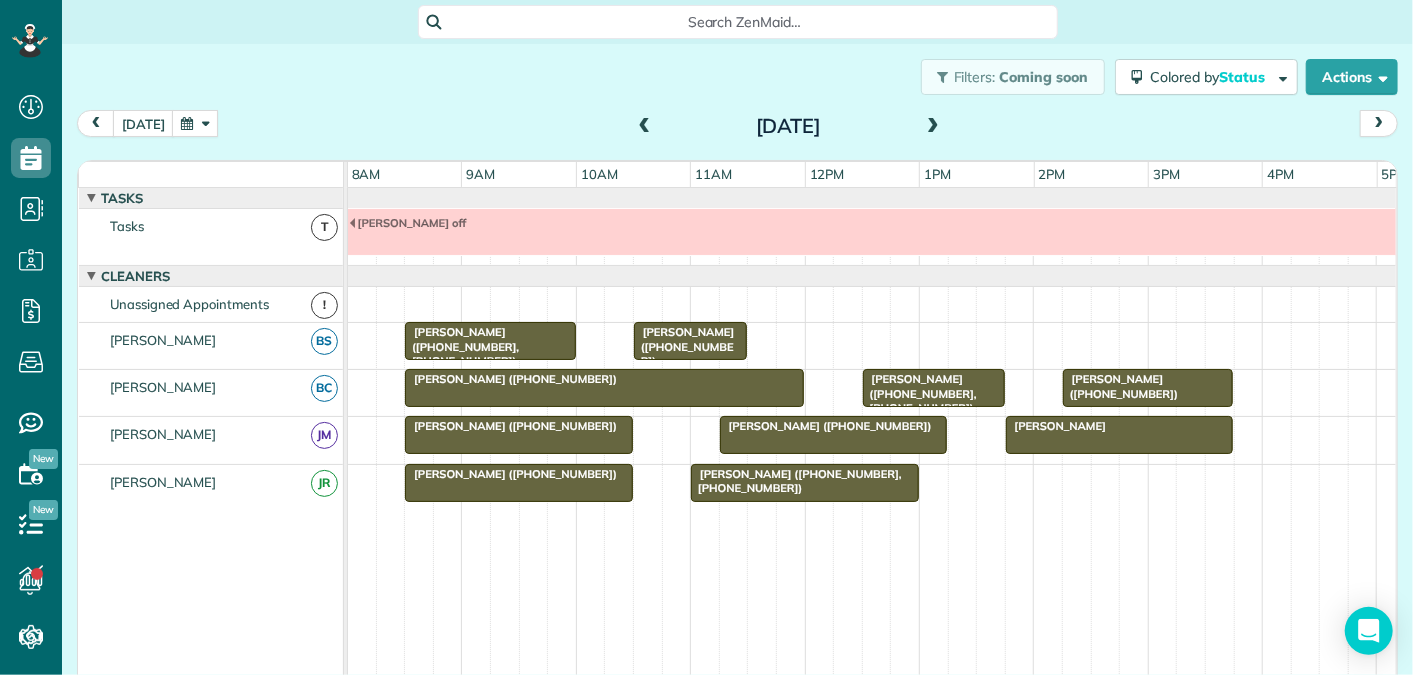 click on "[PERSON_NAME]" at bounding box center (1120, 426) 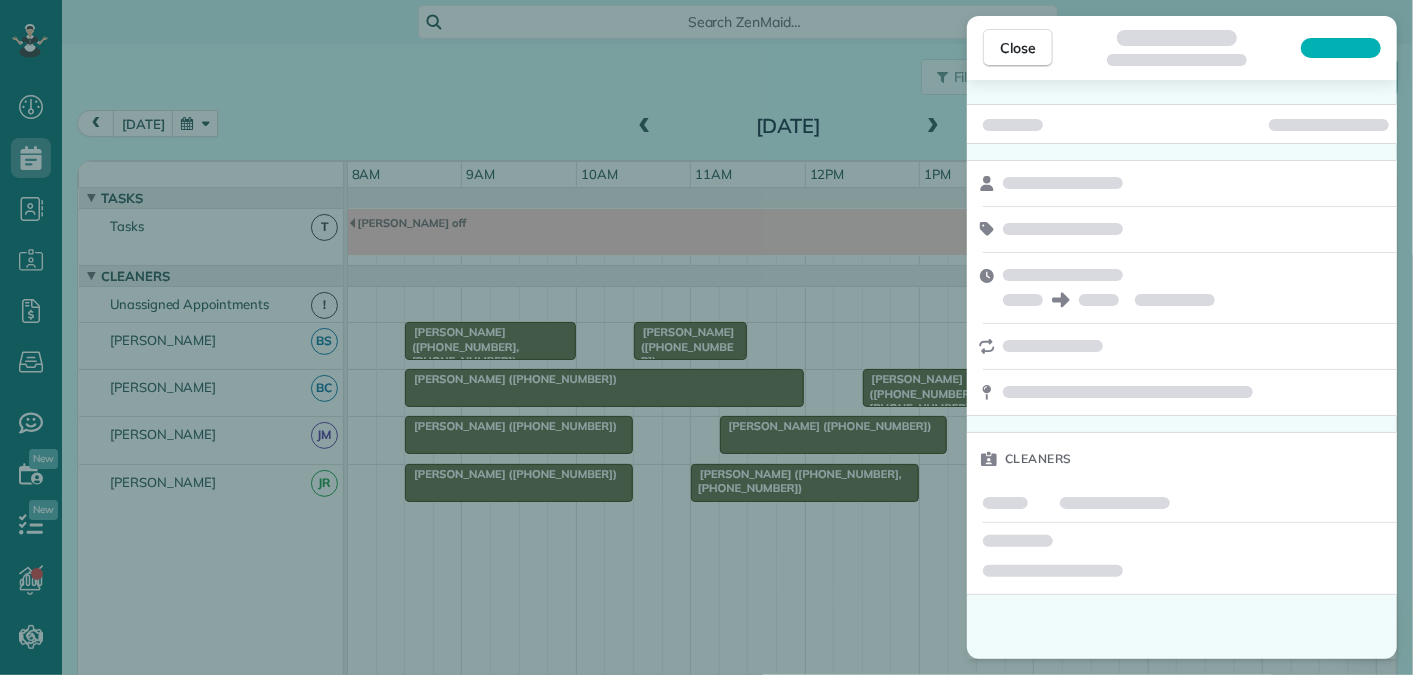 click on "Cleaners" at bounding box center [1182, 349] 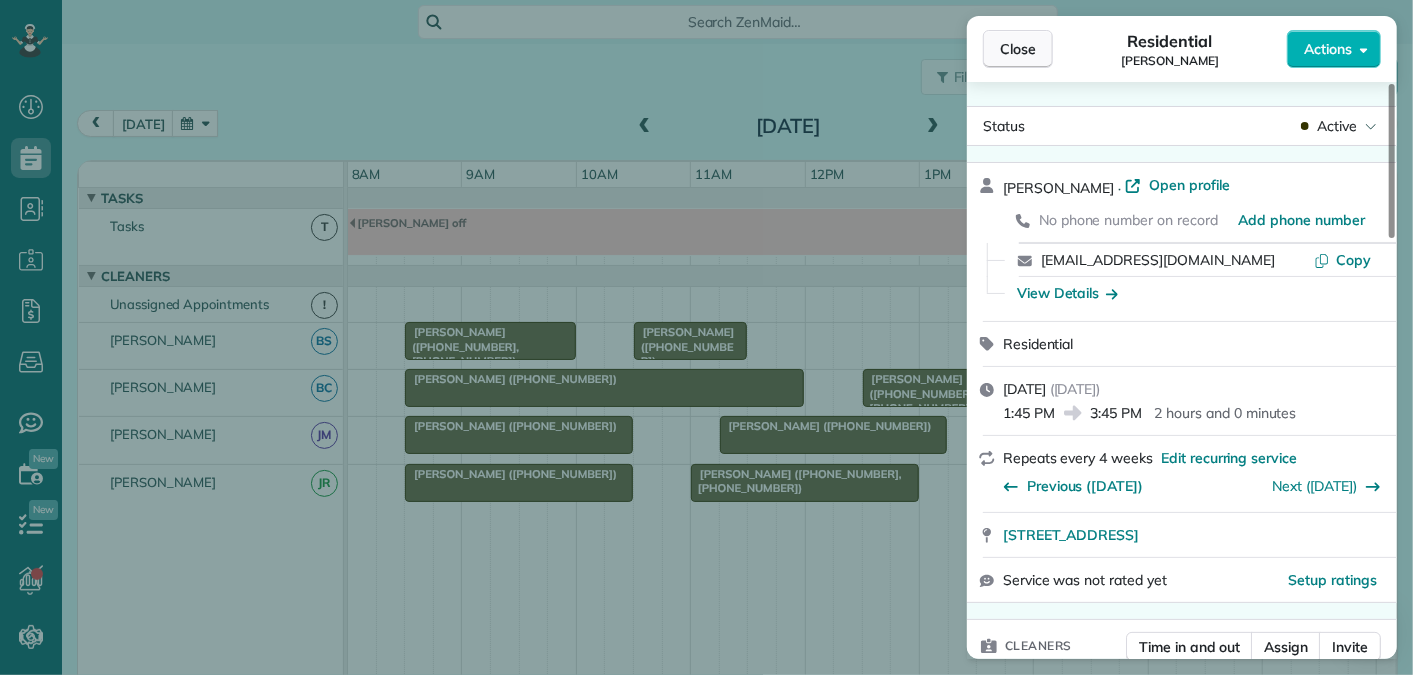 click on "Close" at bounding box center [1018, 49] 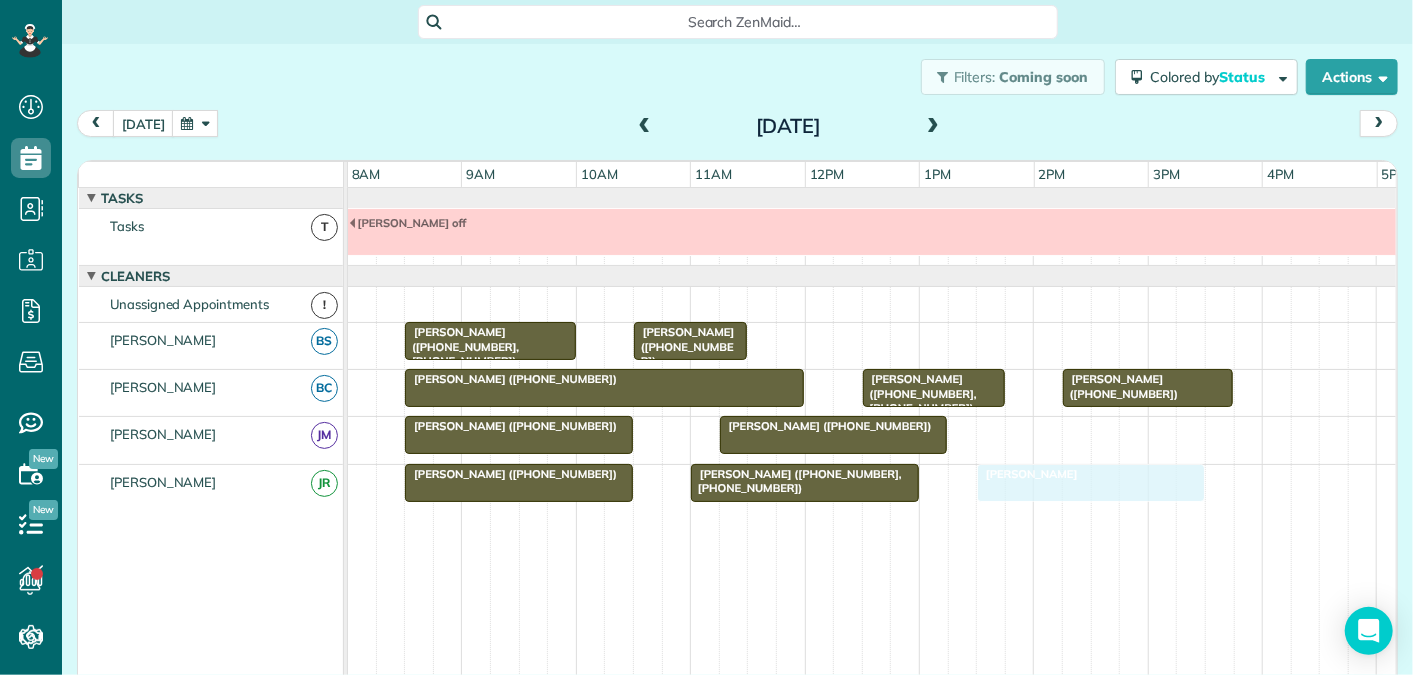 drag, startPoint x: 1077, startPoint y: 423, endPoint x: 1046, endPoint y: 480, distance: 64.884514 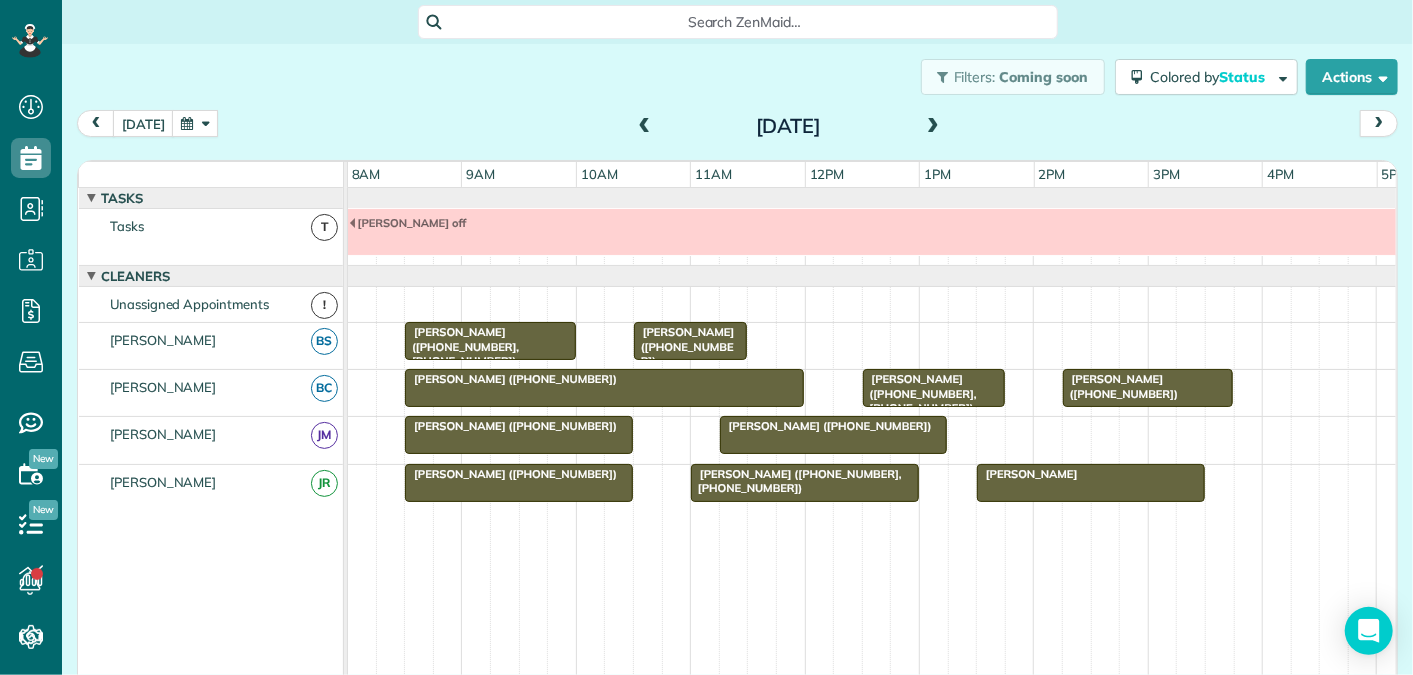 click at bounding box center [645, 127] 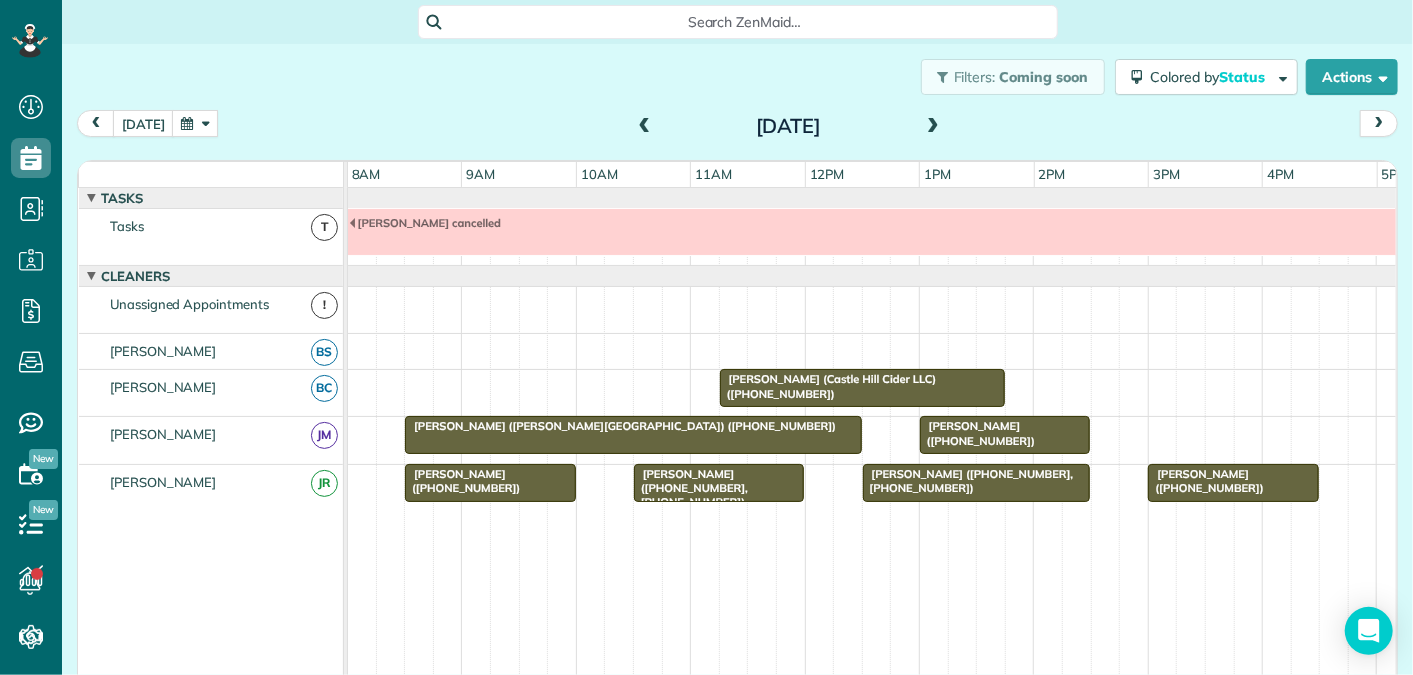 scroll, scrollTop: 21, scrollLeft: 0, axis: vertical 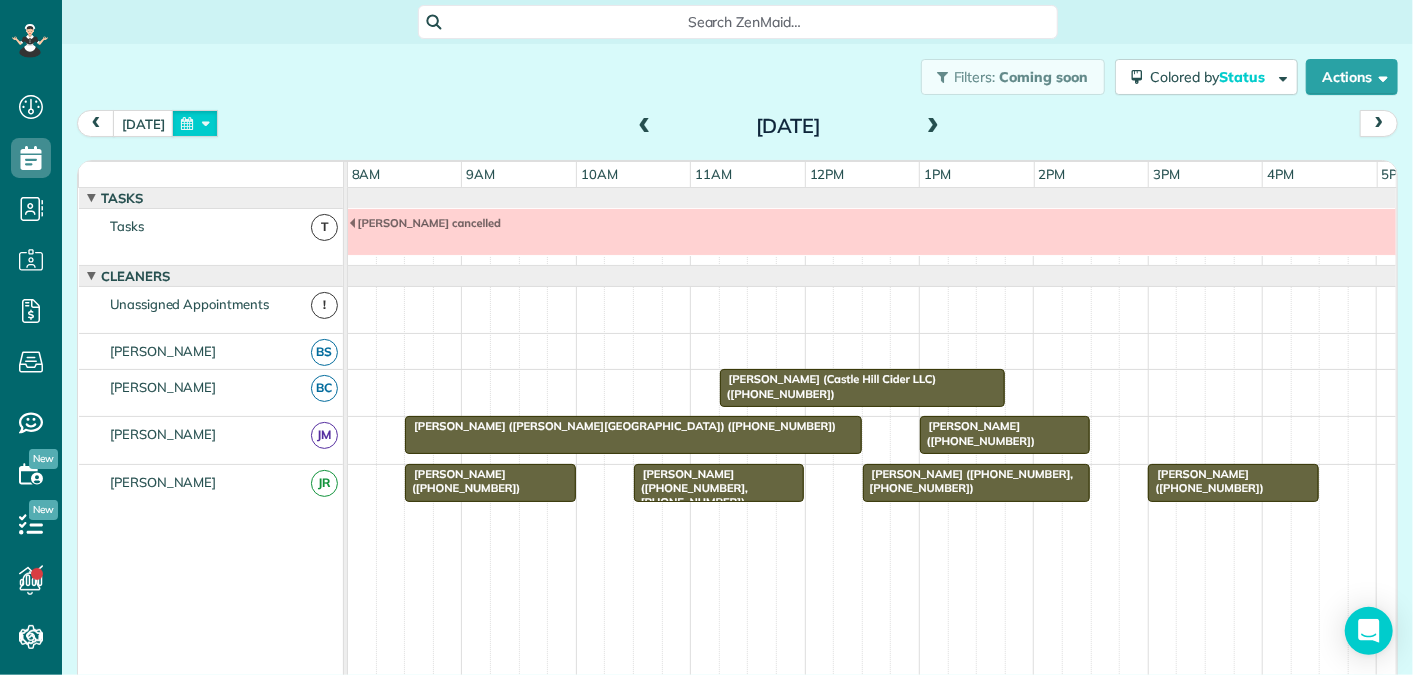 click at bounding box center (195, 123) 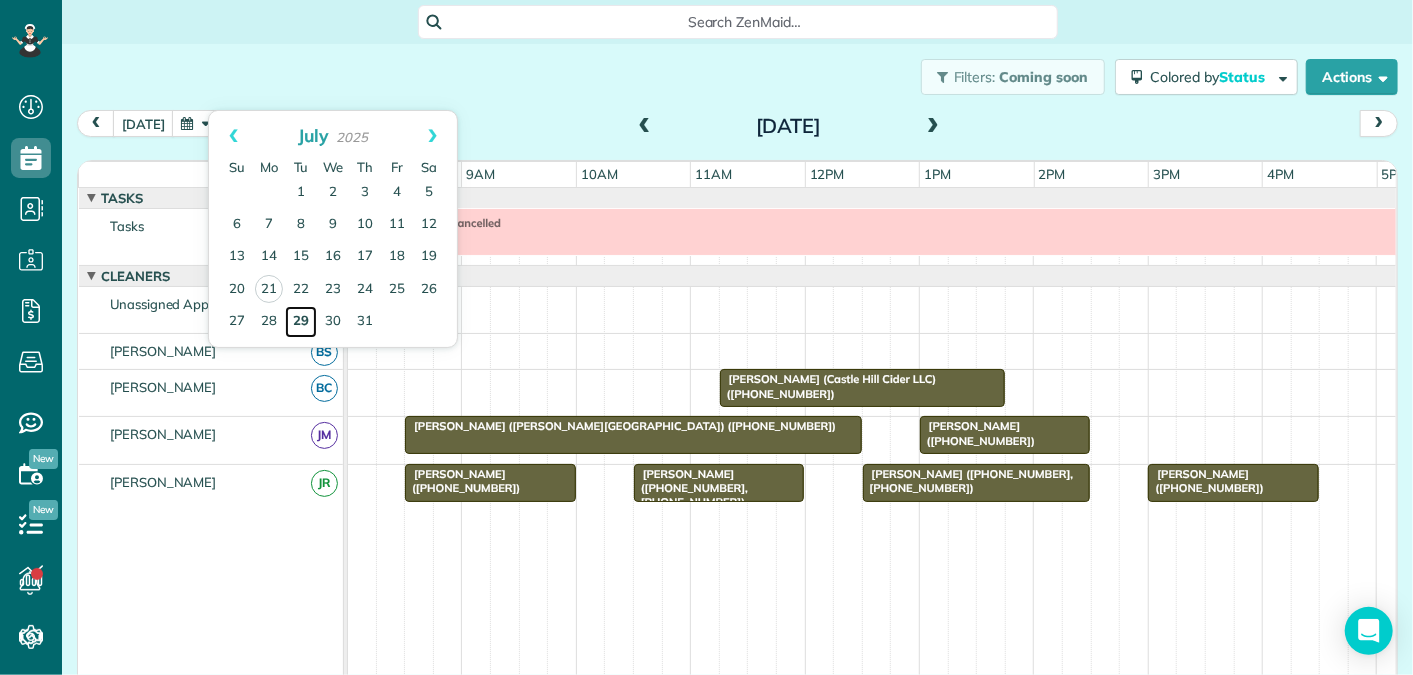 click on "29" at bounding box center (301, 322) 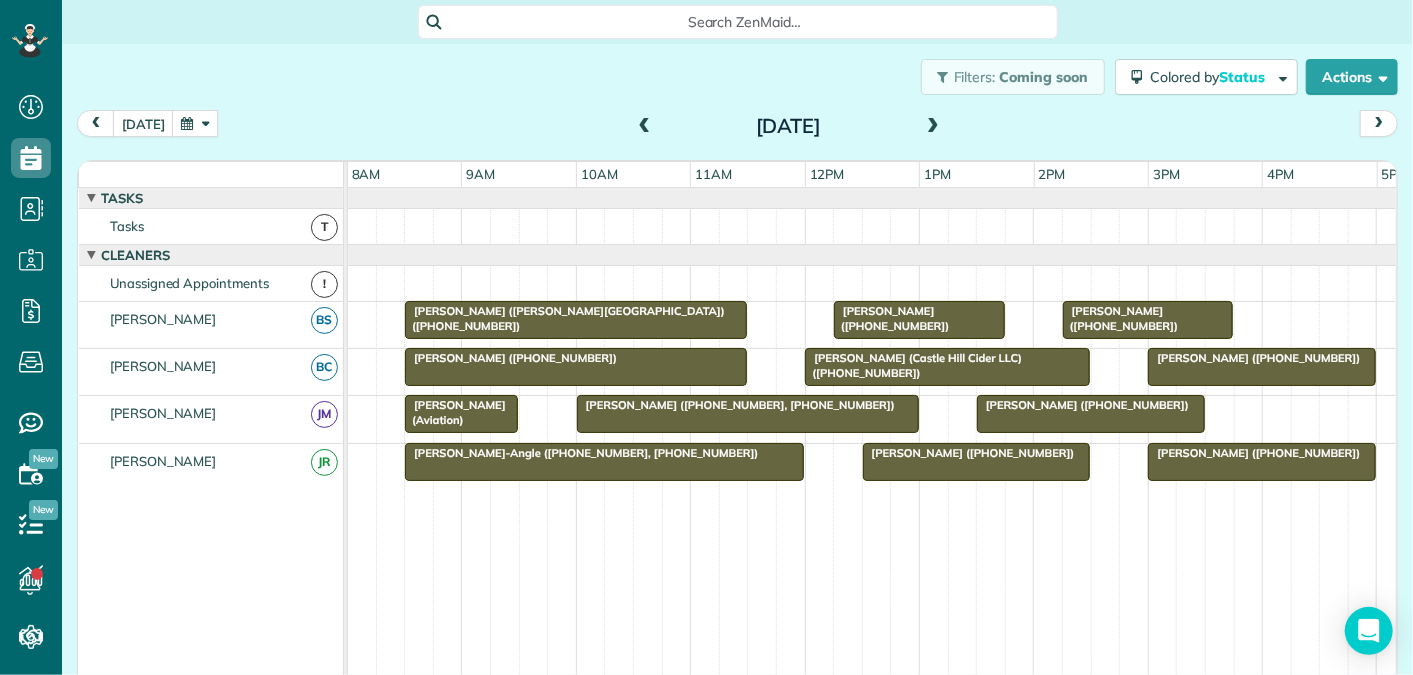 click on "[PERSON_NAME] ([PHONE_NUMBER])" at bounding box center [1254, 358] 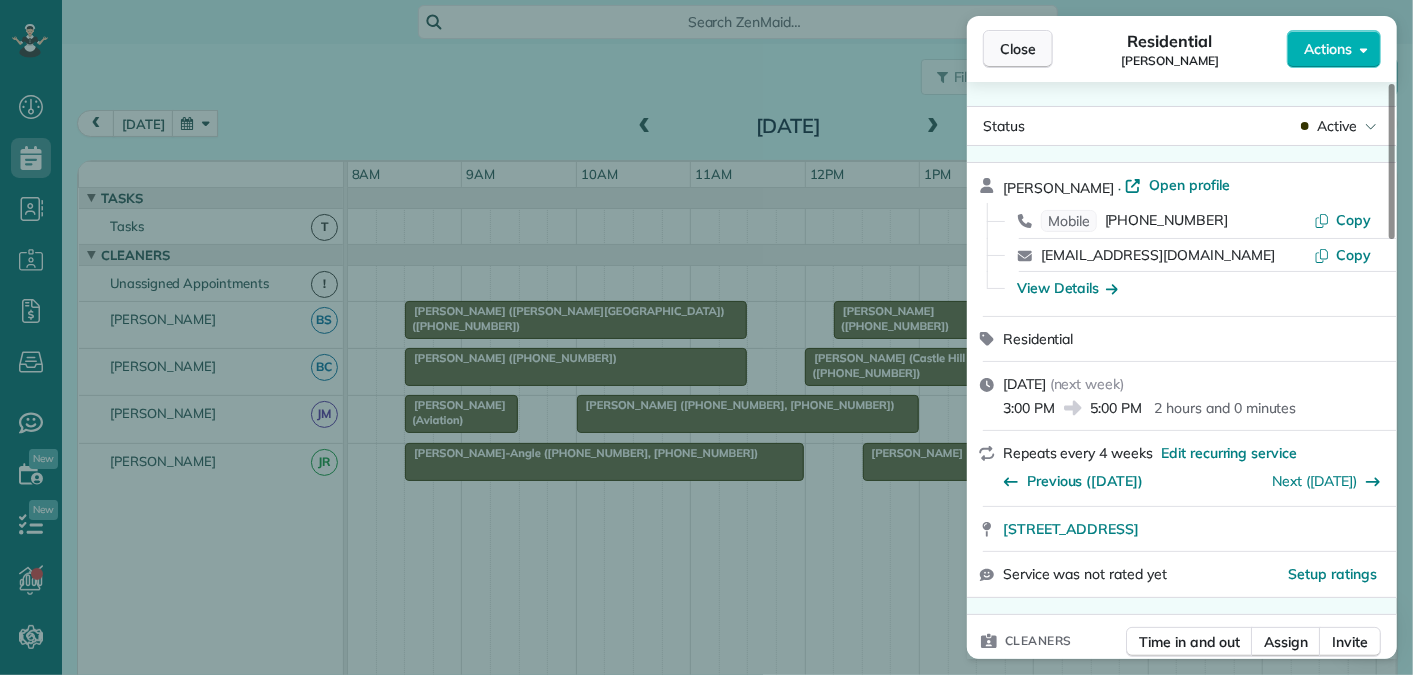 click on "Close" at bounding box center (1018, 49) 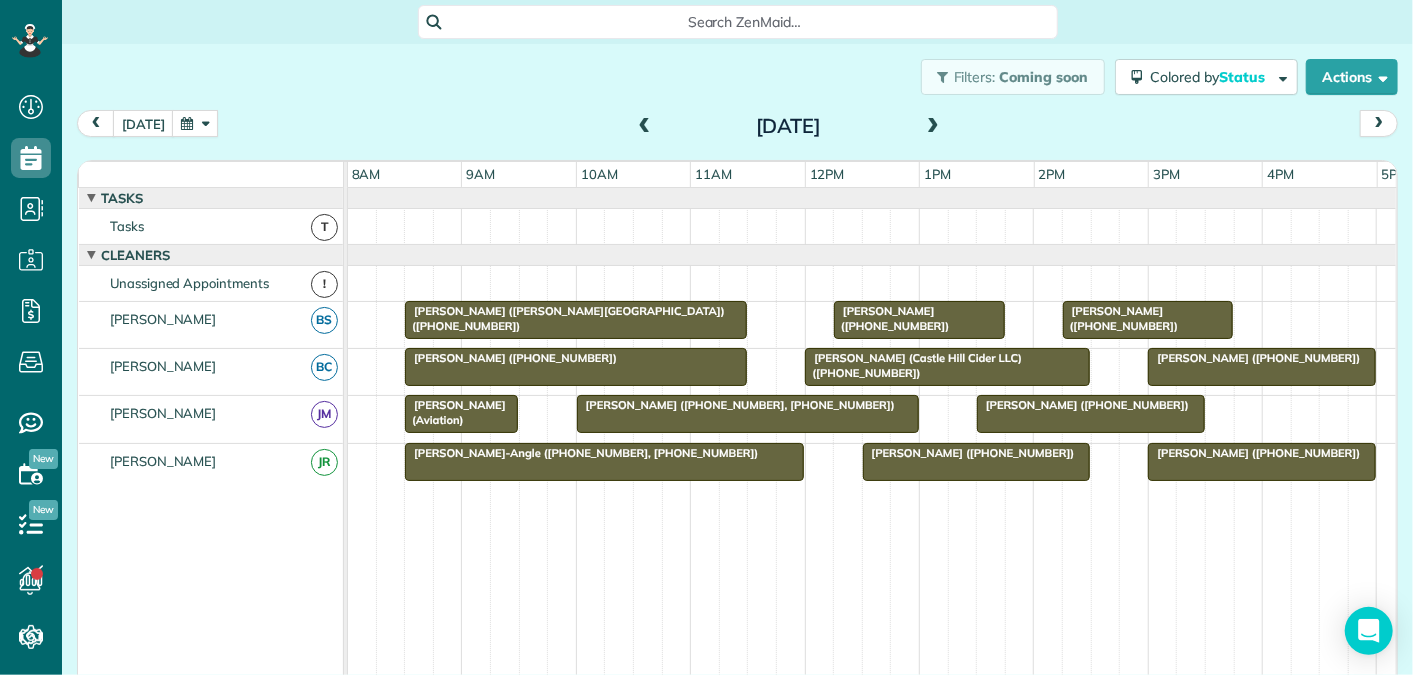 click at bounding box center [195, 123] 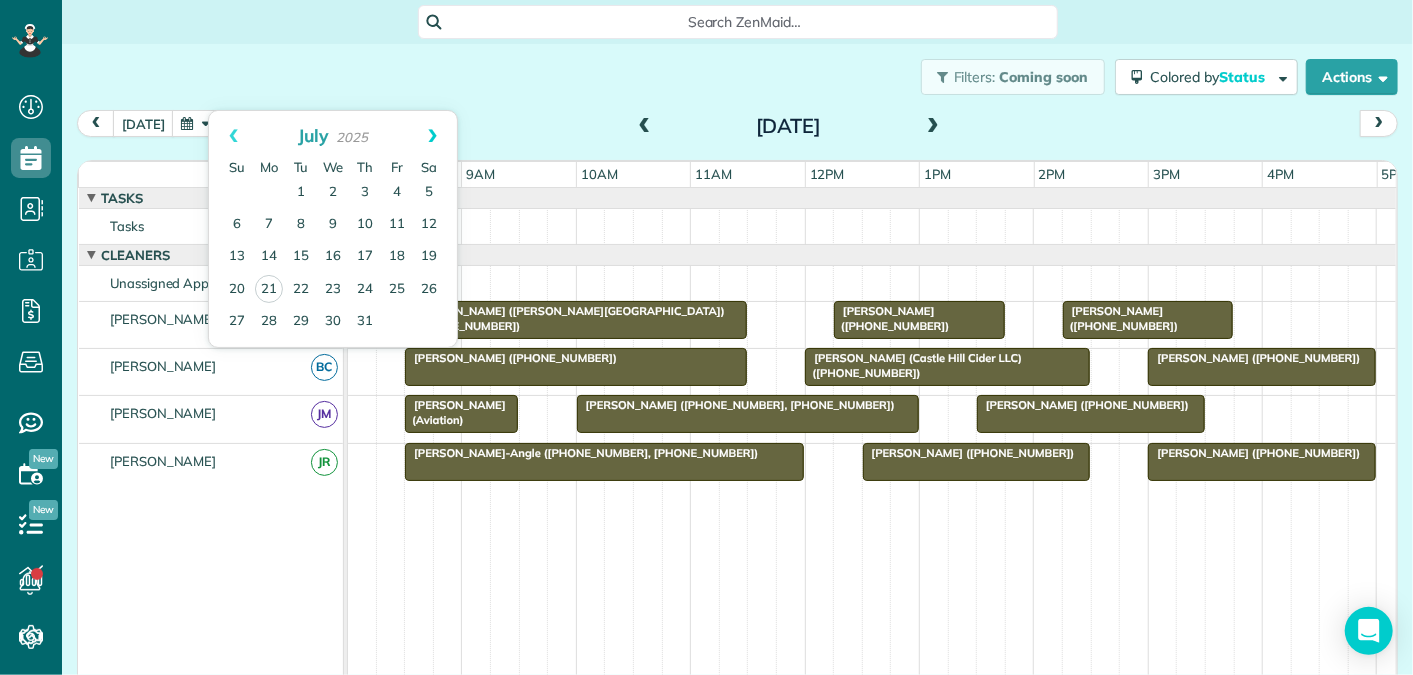 click on "Next" at bounding box center (432, 136) 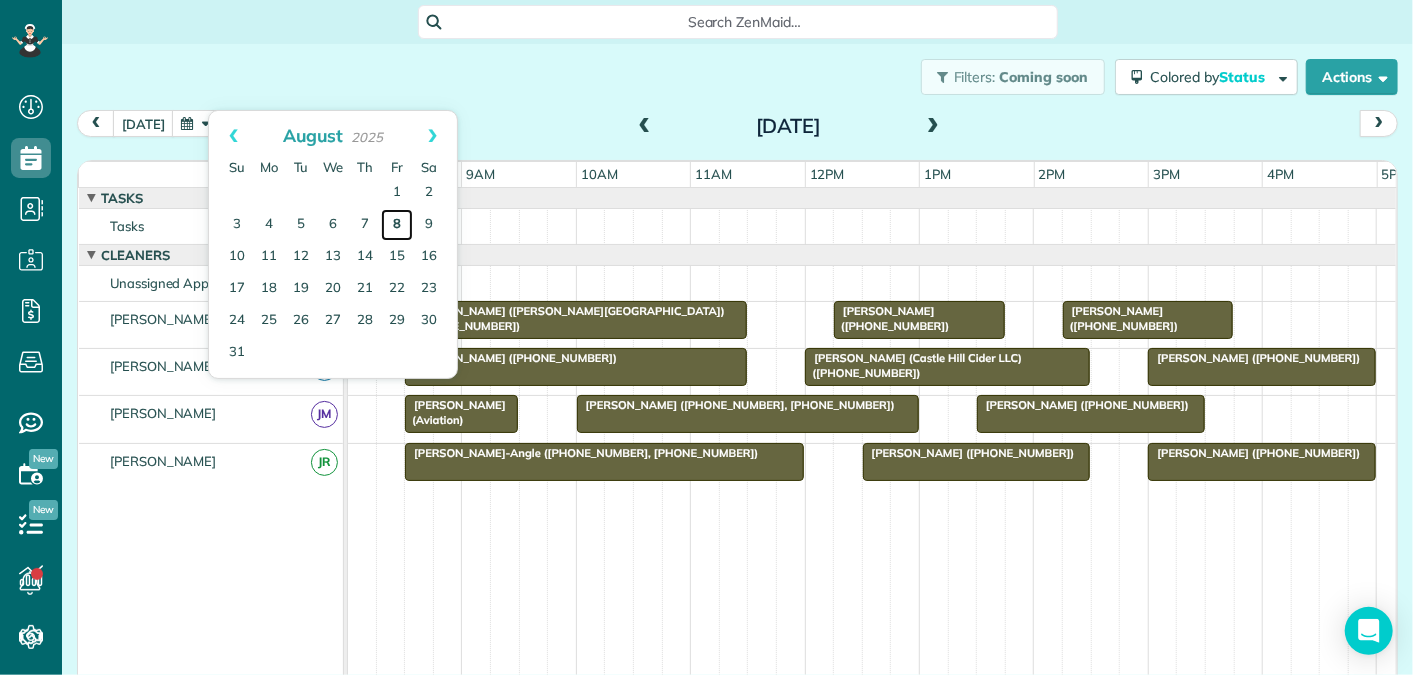 click on "8" at bounding box center (397, 225) 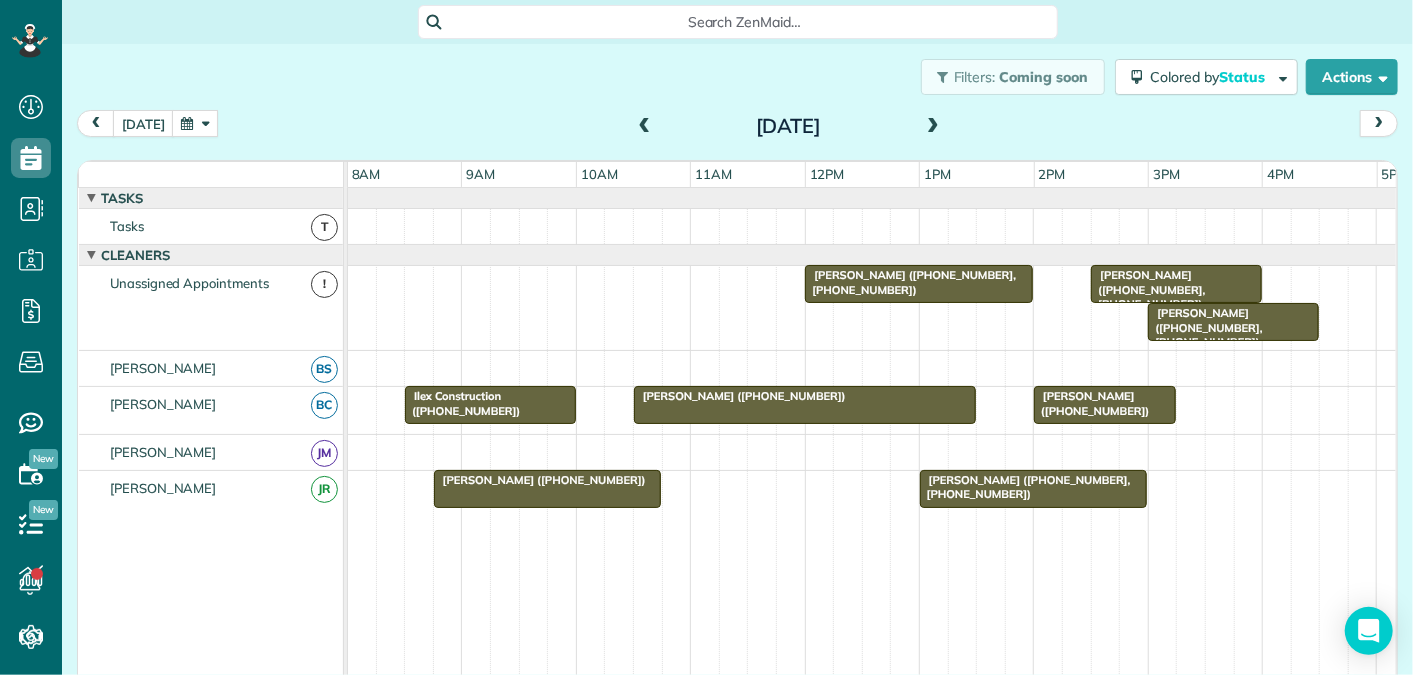 click at bounding box center [195, 123] 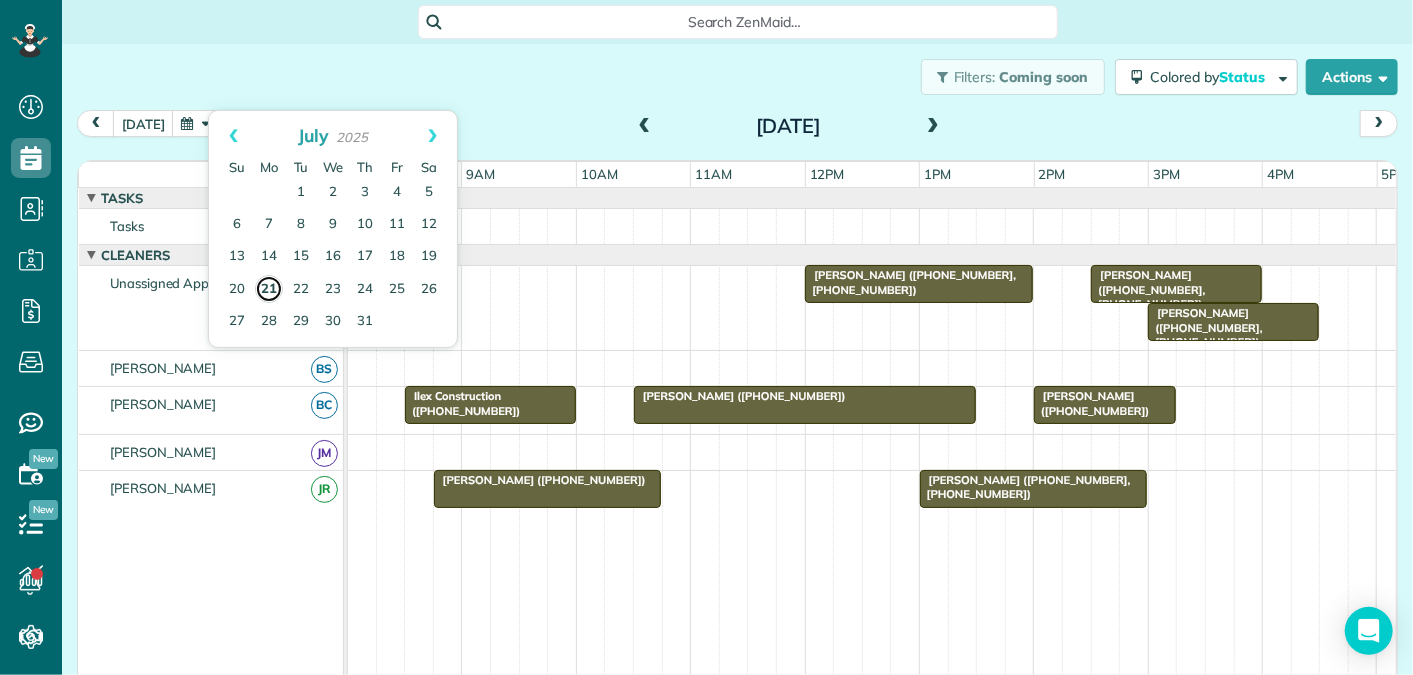 click on "21" at bounding box center [269, 289] 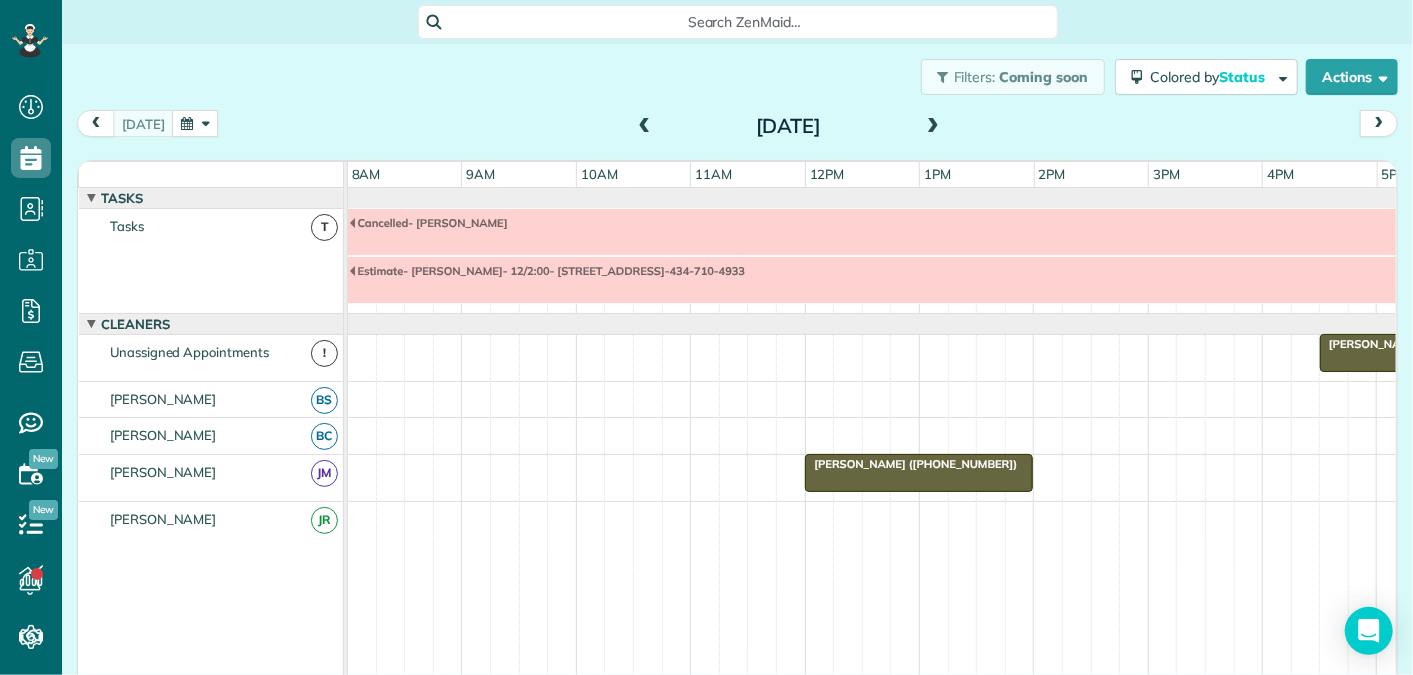 scroll, scrollTop: 68, scrollLeft: 0, axis: vertical 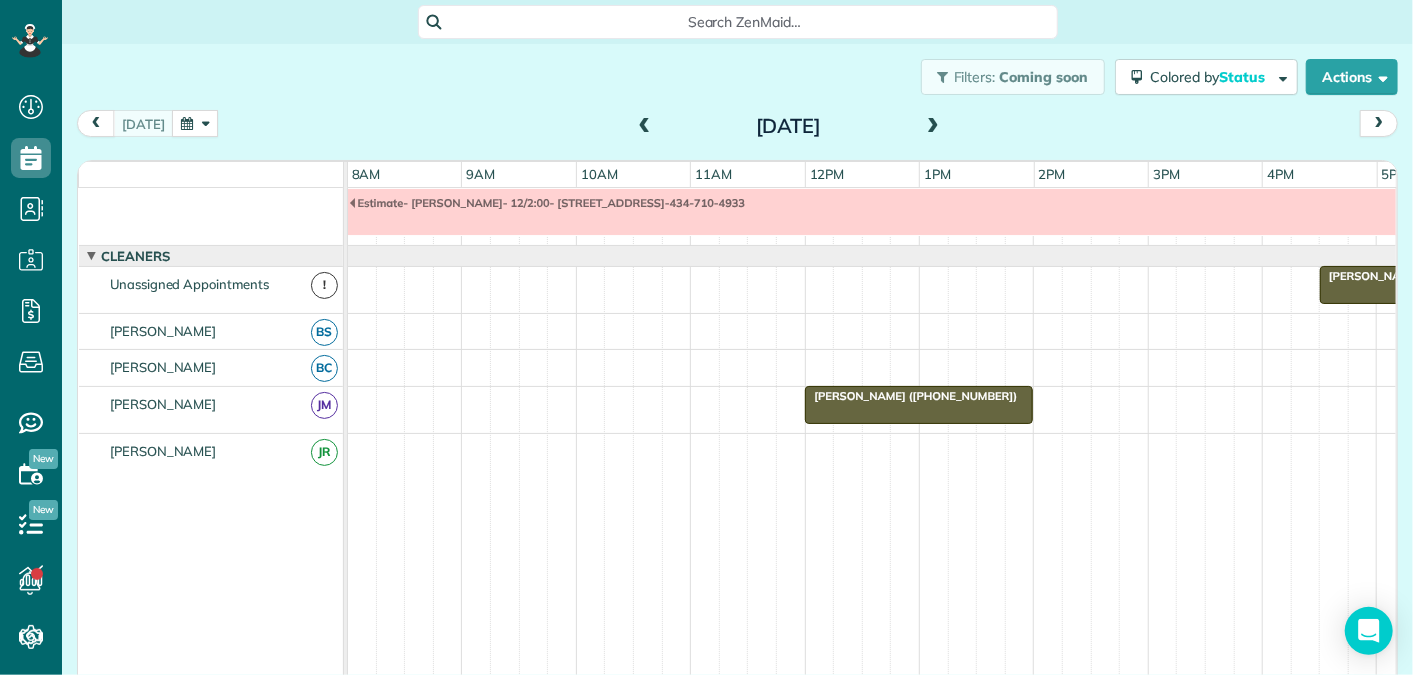 click at bounding box center [933, 127] 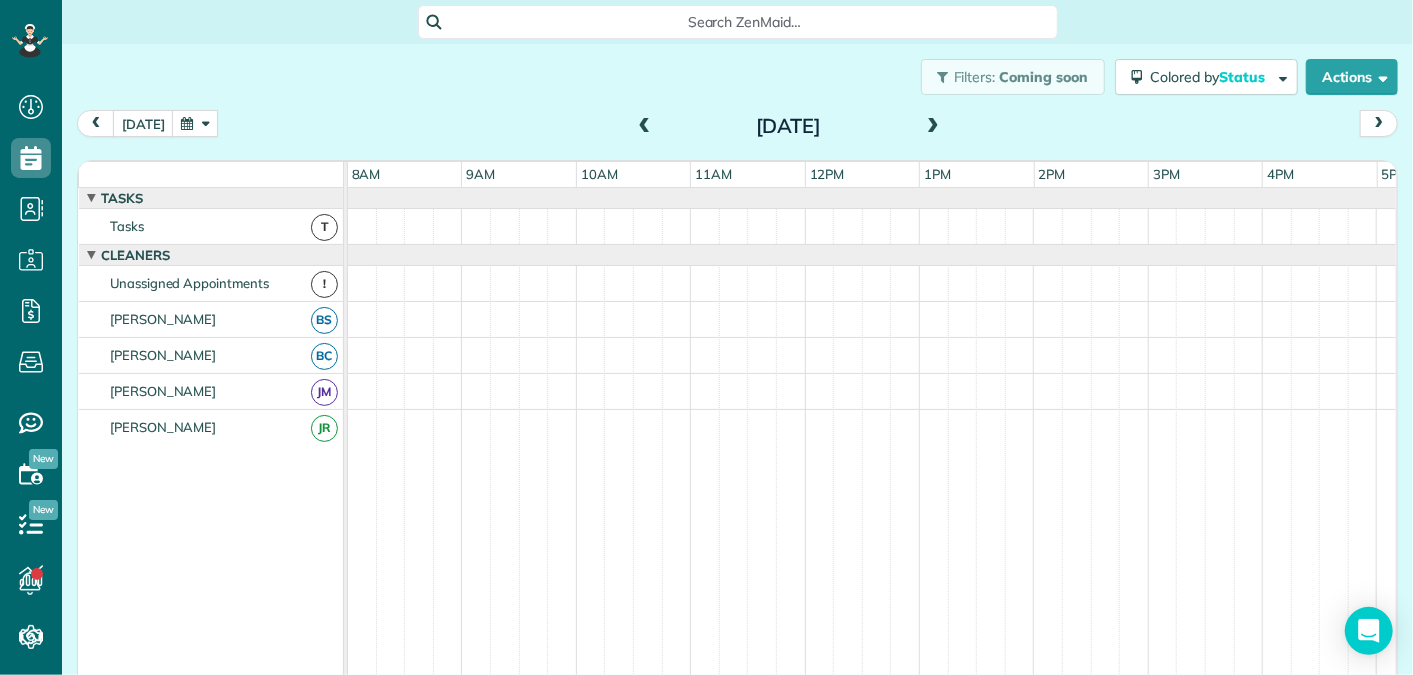 scroll, scrollTop: 21, scrollLeft: 0, axis: vertical 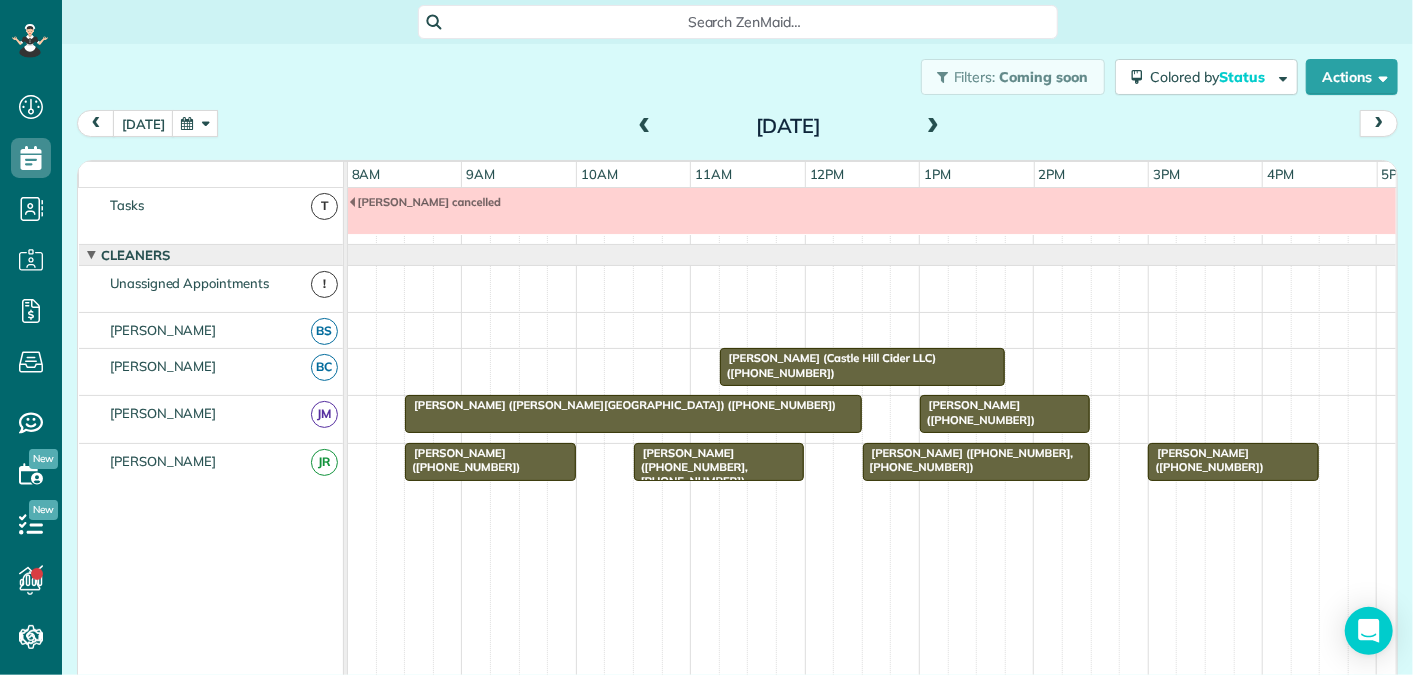 click at bounding box center (933, 127) 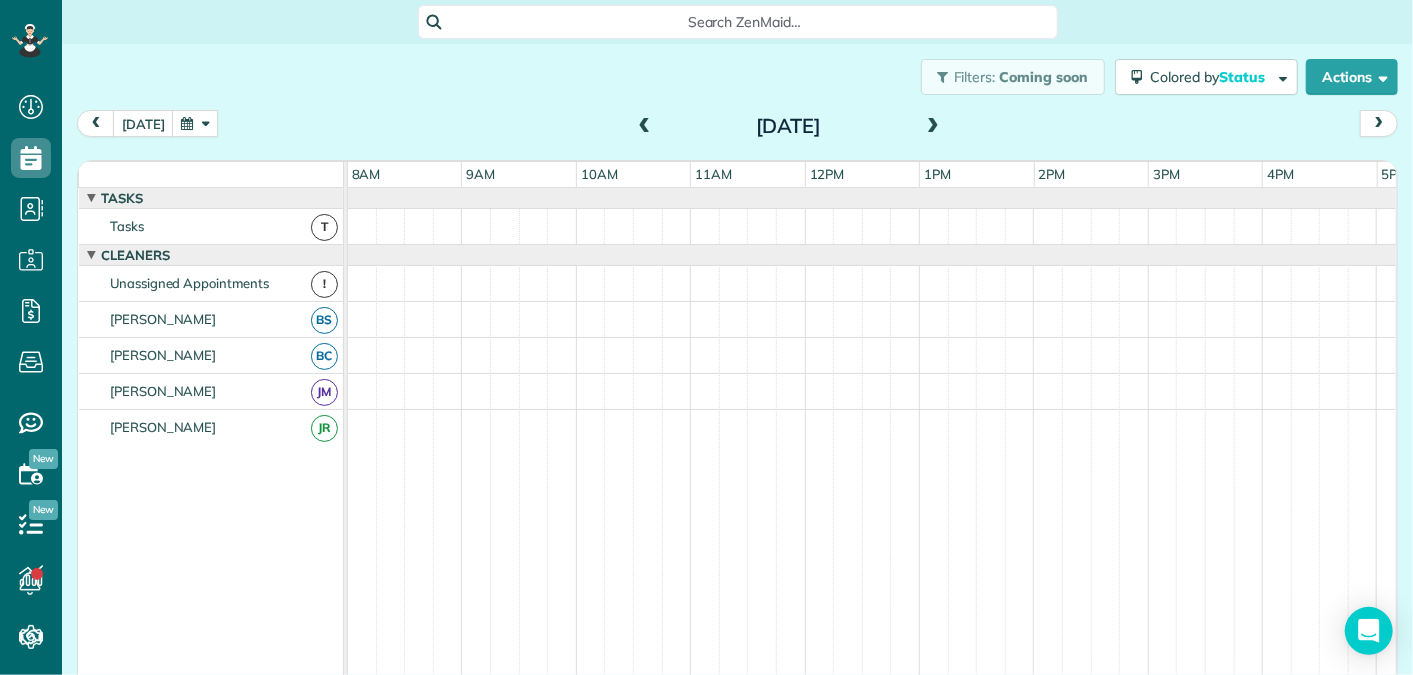 scroll, scrollTop: 21, scrollLeft: 0, axis: vertical 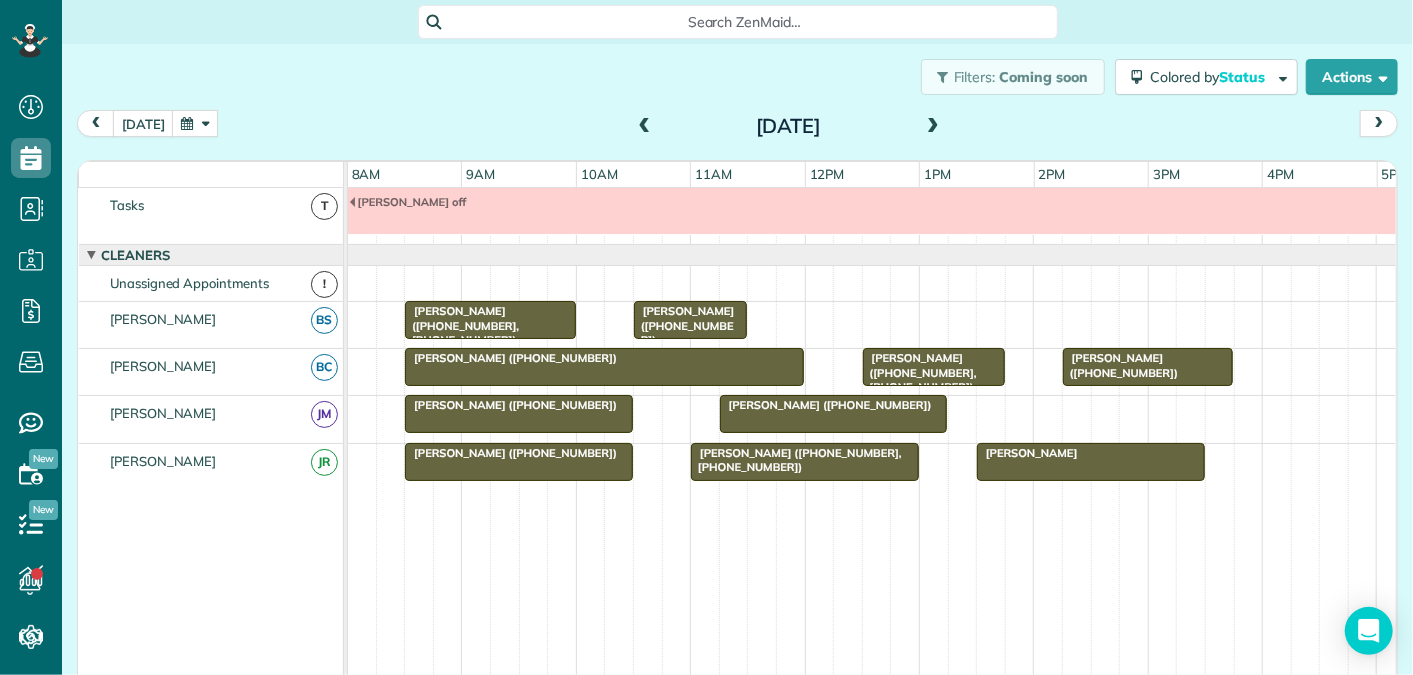 click at bounding box center (933, 127) 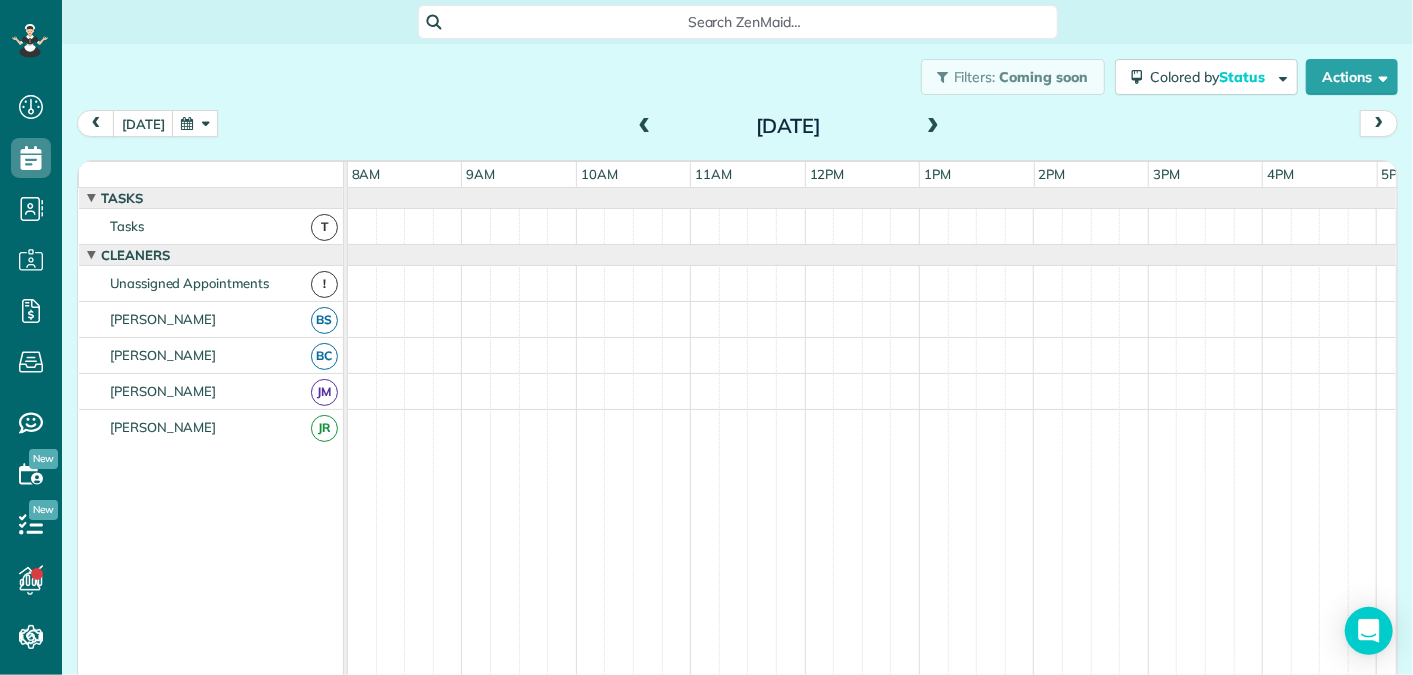 scroll, scrollTop: 165, scrollLeft: 0, axis: vertical 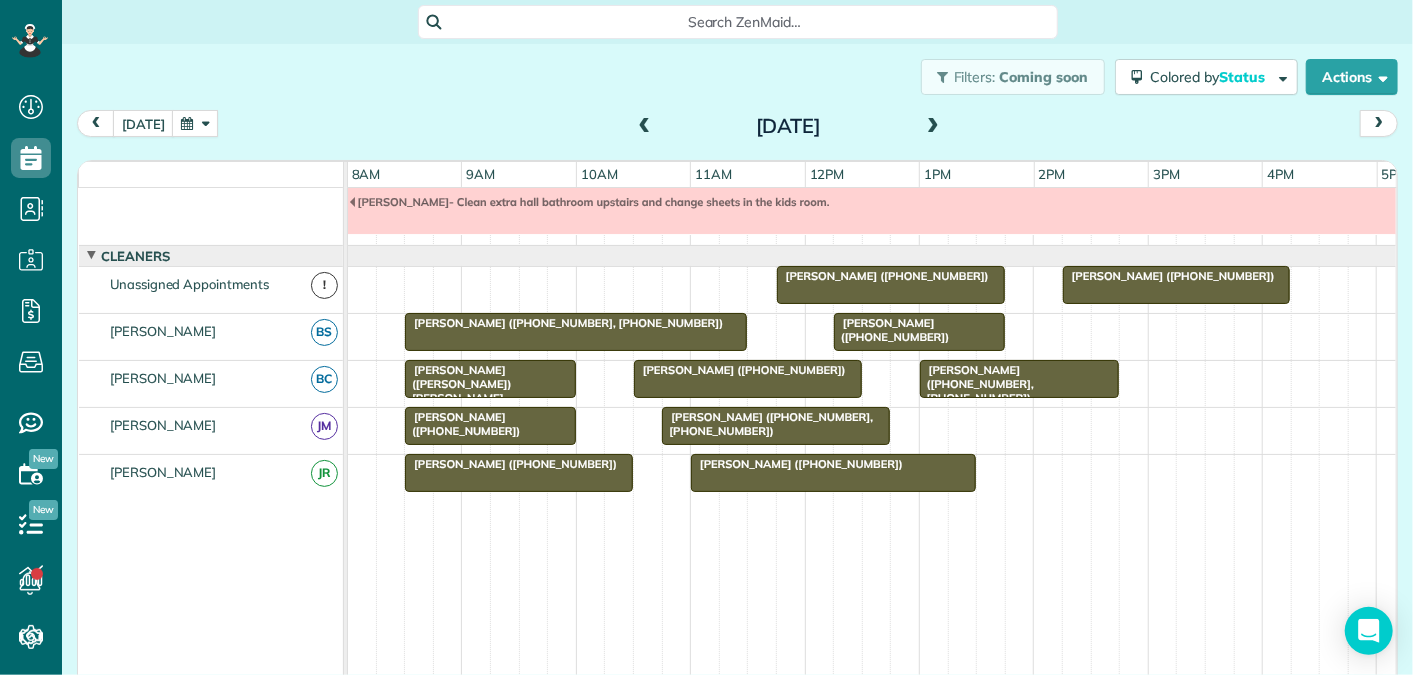click at bounding box center (891, 285) 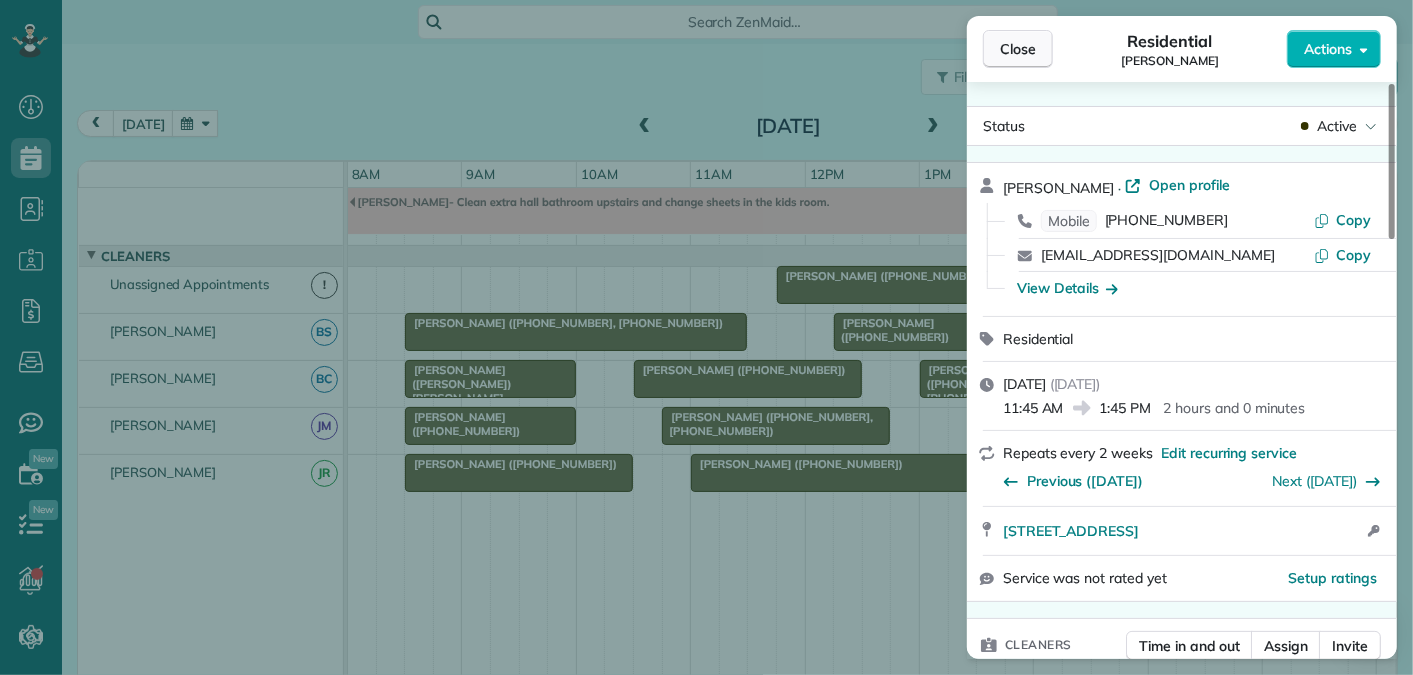 click on "Close" at bounding box center [1018, 49] 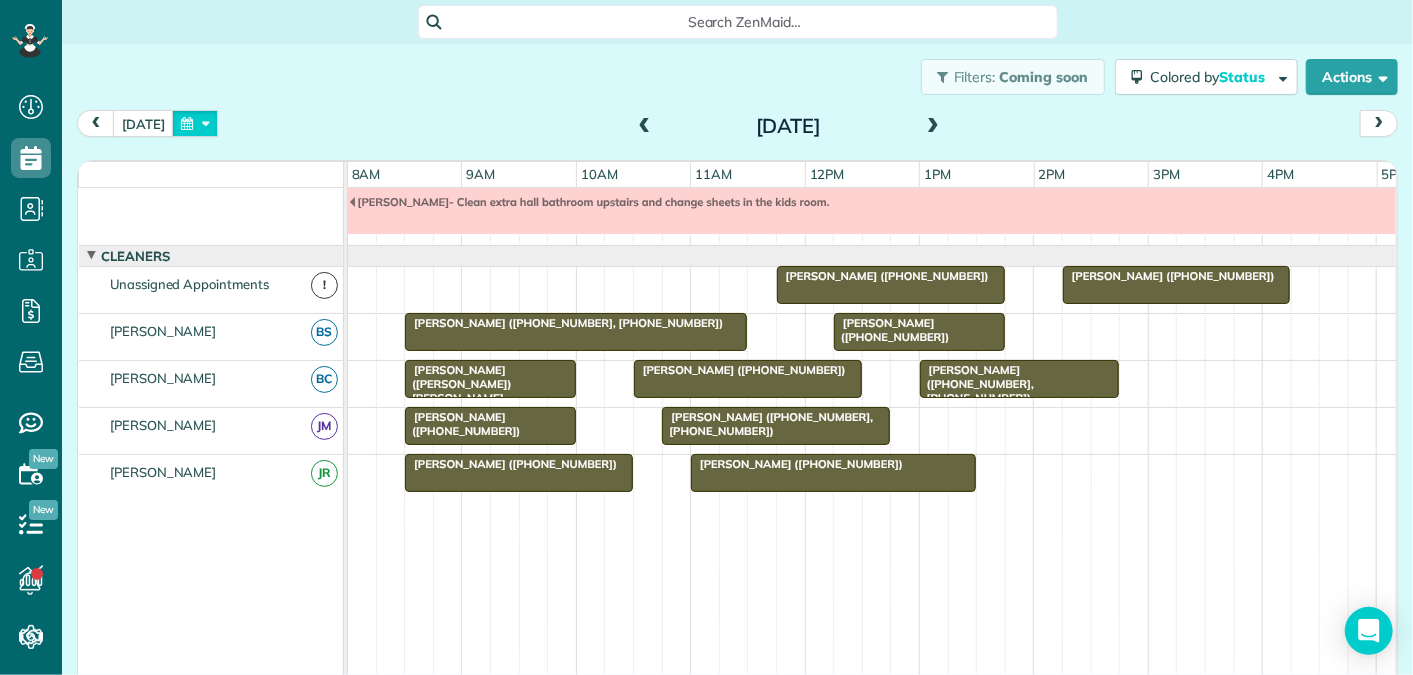 click at bounding box center [195, 123] 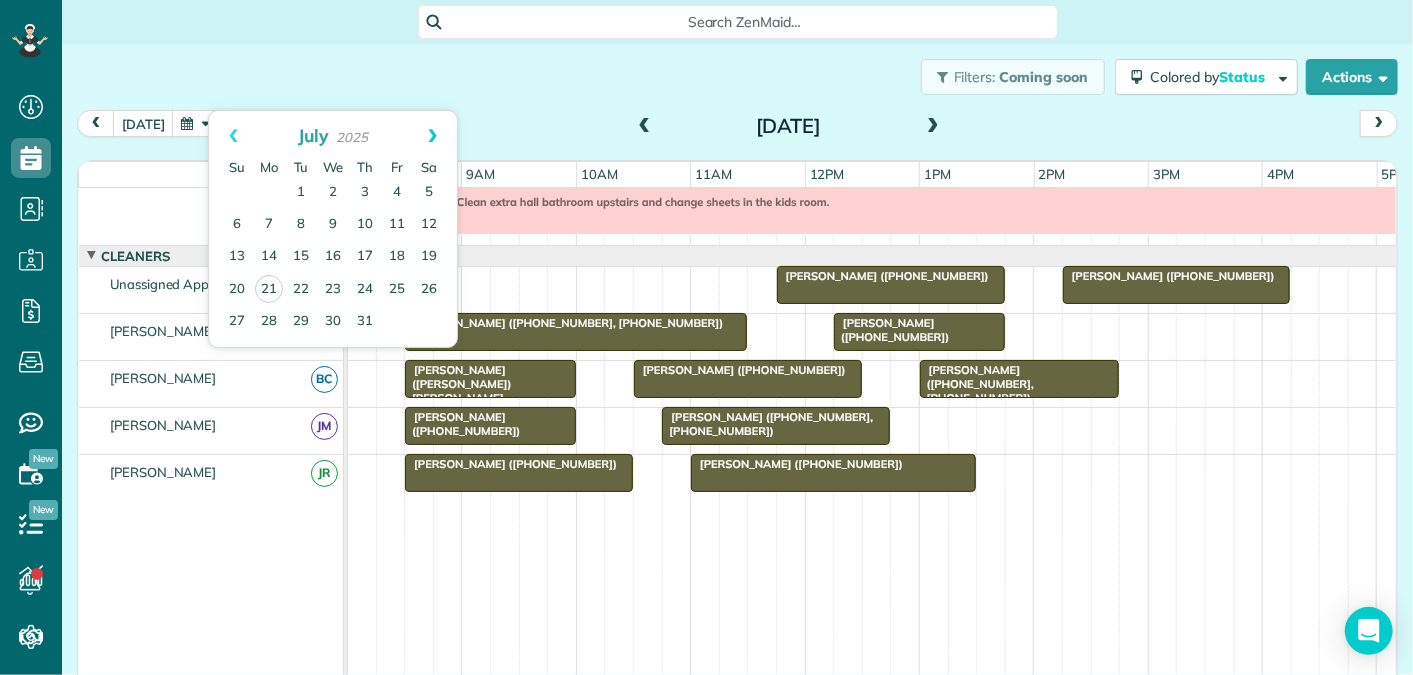 click on "Next" at bounding box center (432, 136) 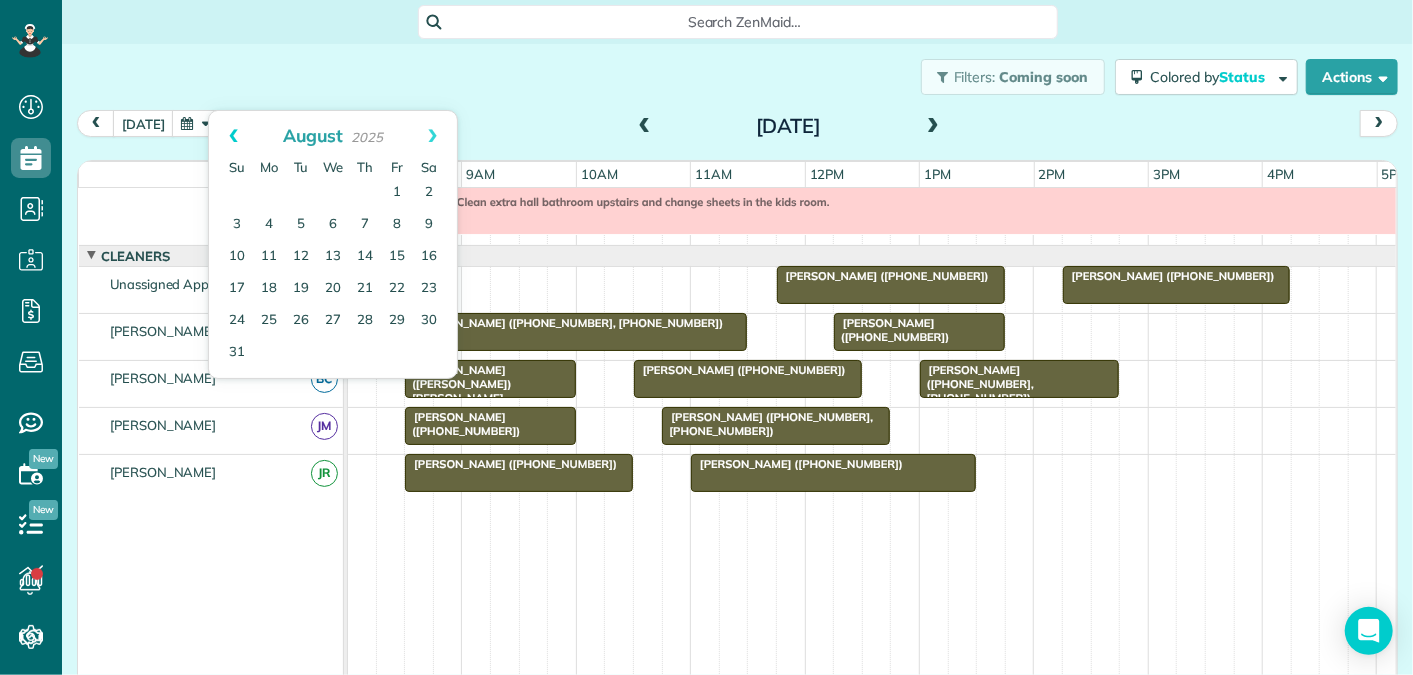 click on "Prev" at bounding box center [233, 136] 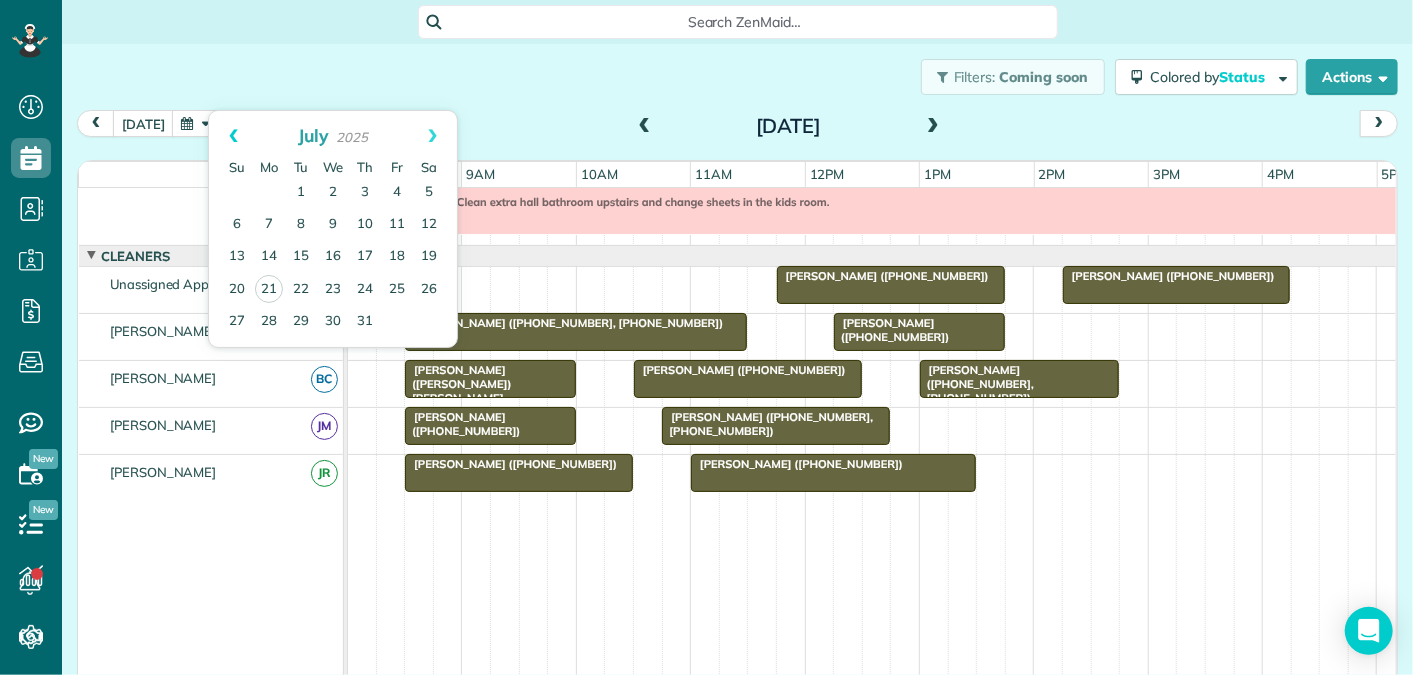 click on "Prev" at bounding box center (233, 136) 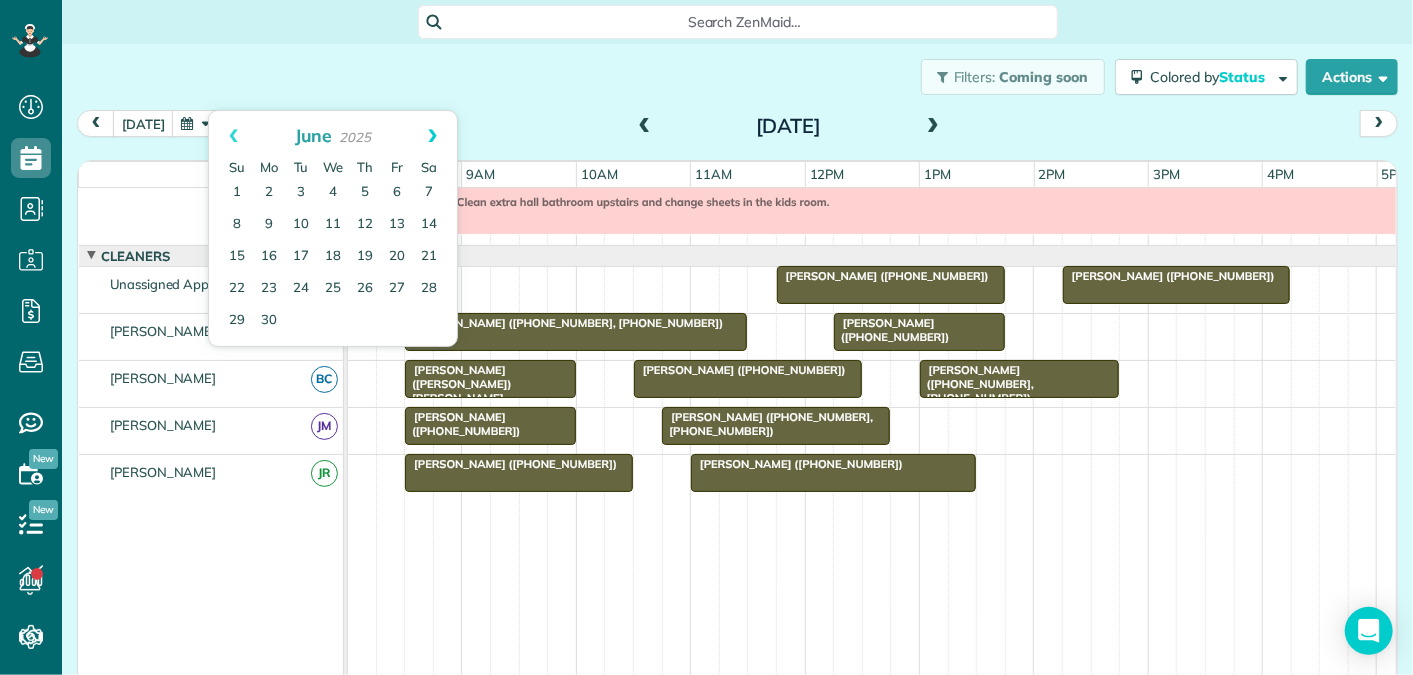 click on "Next" at bounding box center (432, 136) 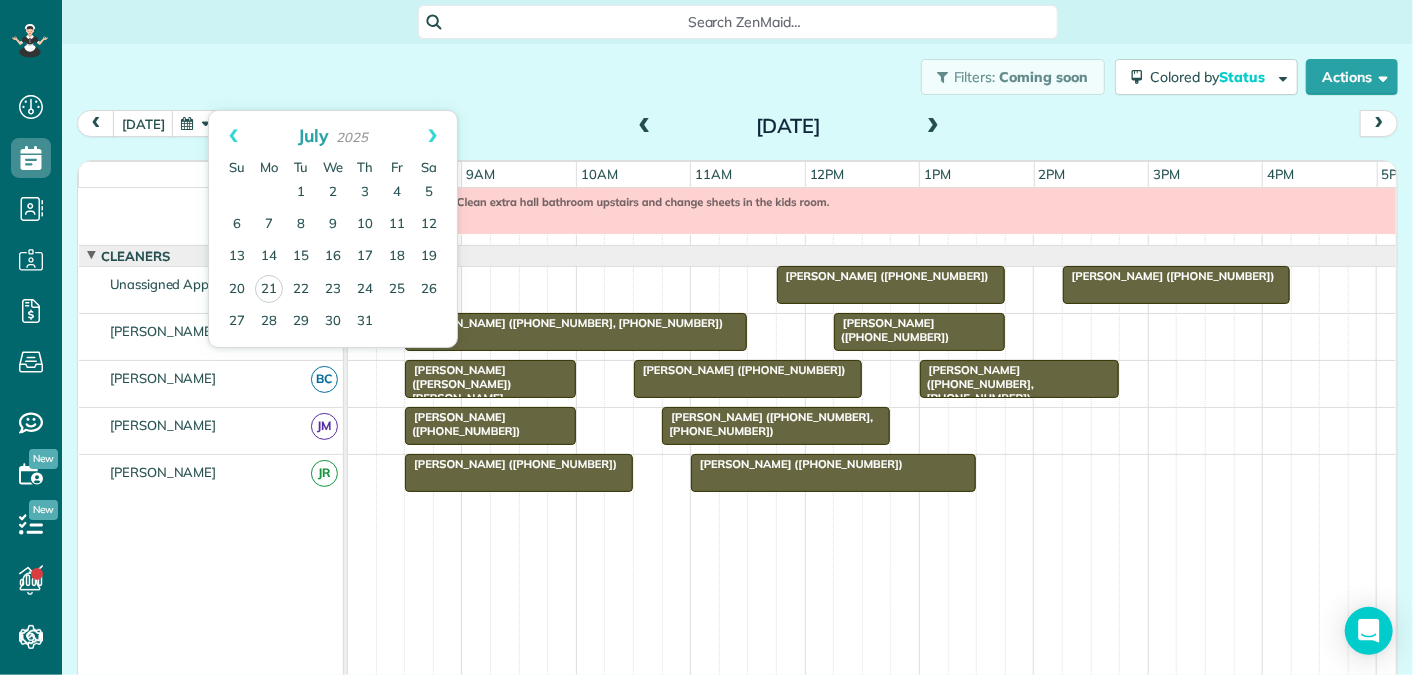 click on "[DATE]   [DATE]" at bounding box center [737, 128] 